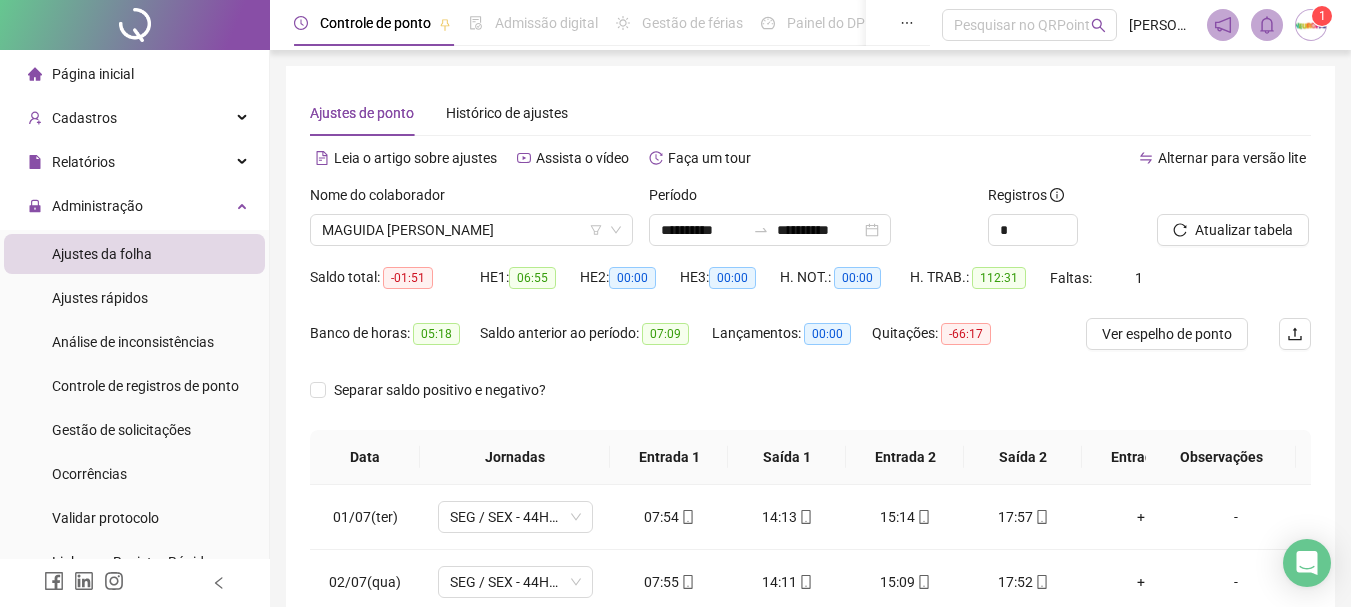 scroll, scrollTop: 0, scrollLeft: 0, axis: both 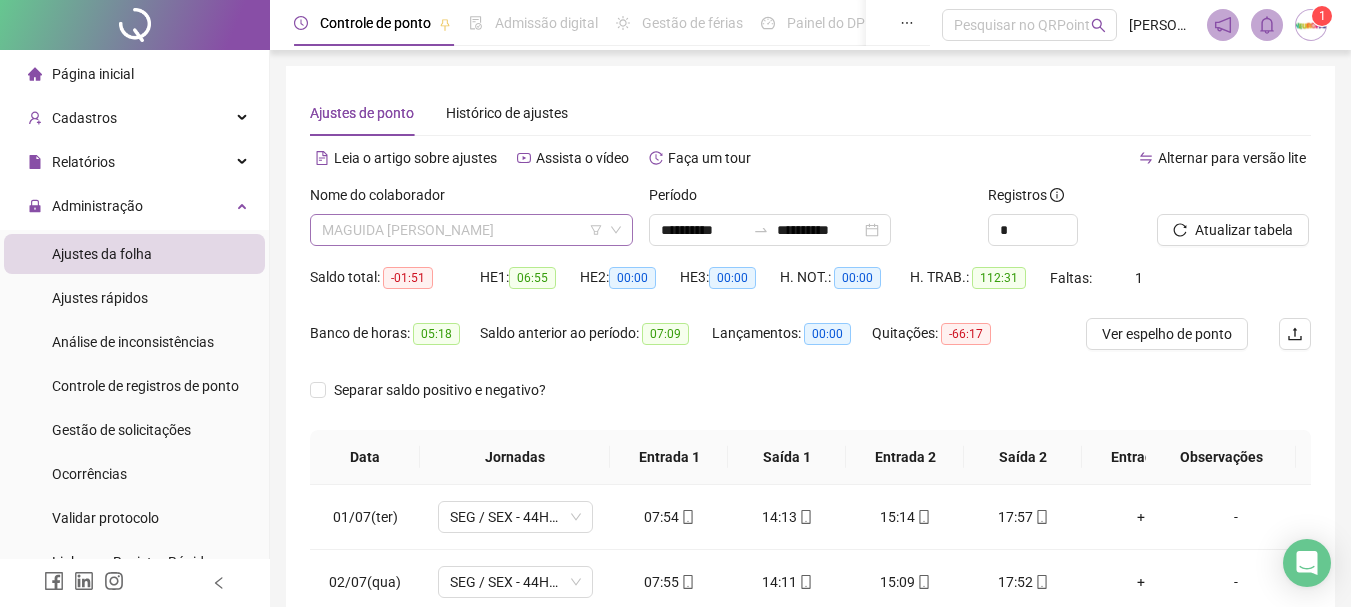 click on "MAGUIDA [PERSON_NAME]" at bounding box center (471, 230) 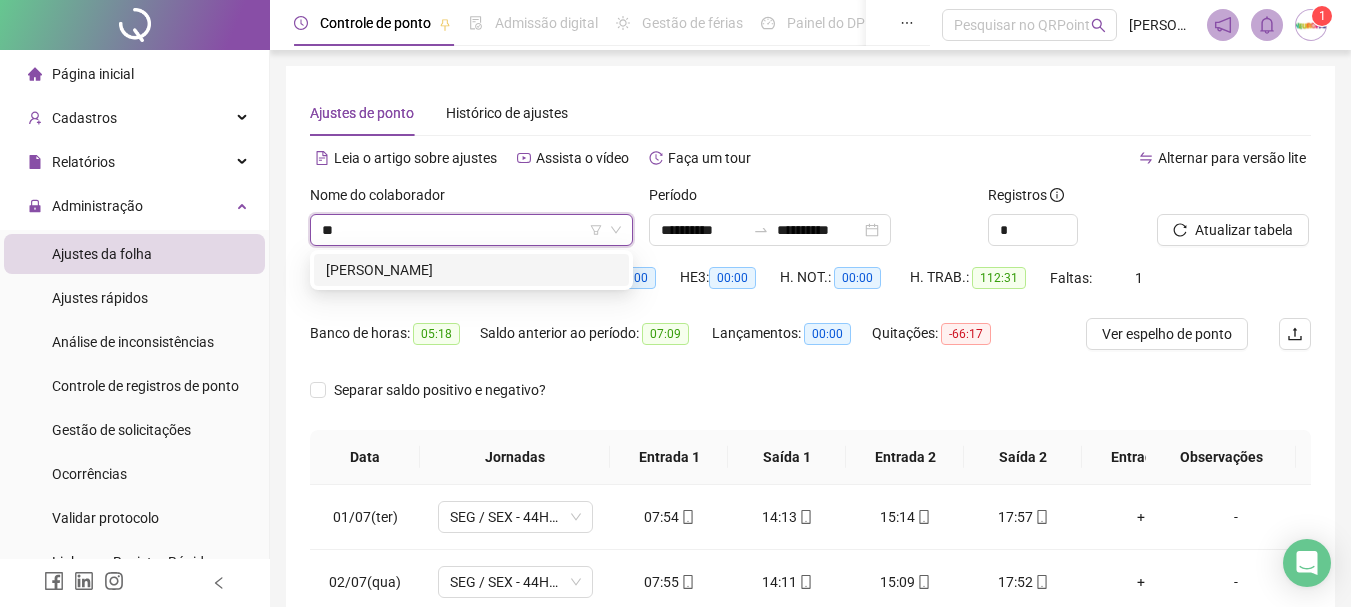 scroll, scrollTop: 0, scrollLeft: 0, axis: both 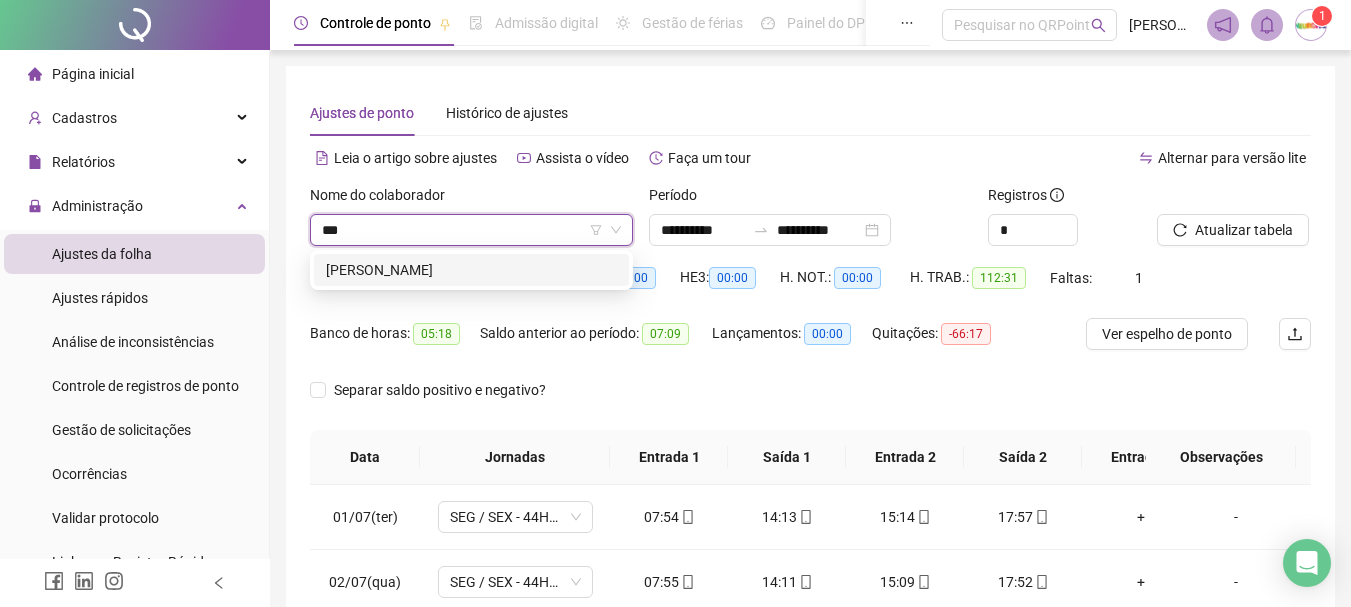 click on "[PERSON_NAME]" at bounding box center (471, 270) 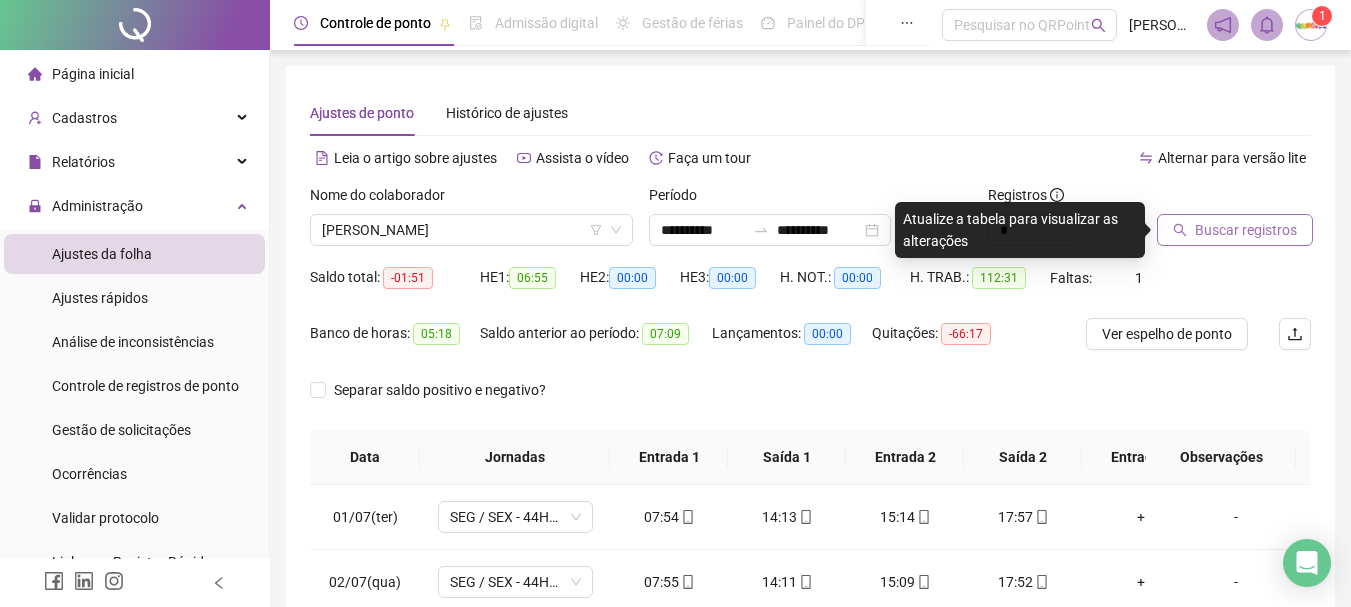 click on "Buscar registros" at bounding box center [1246, 230] 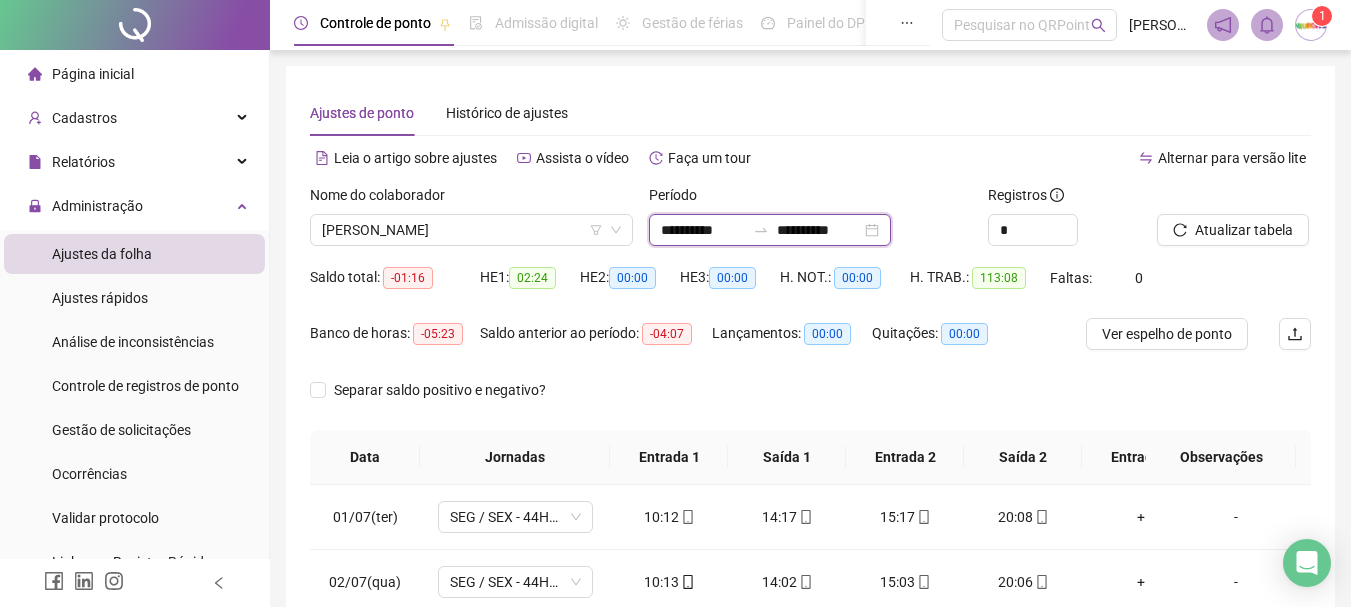 click on "**********" at bounding box center [819, 230] 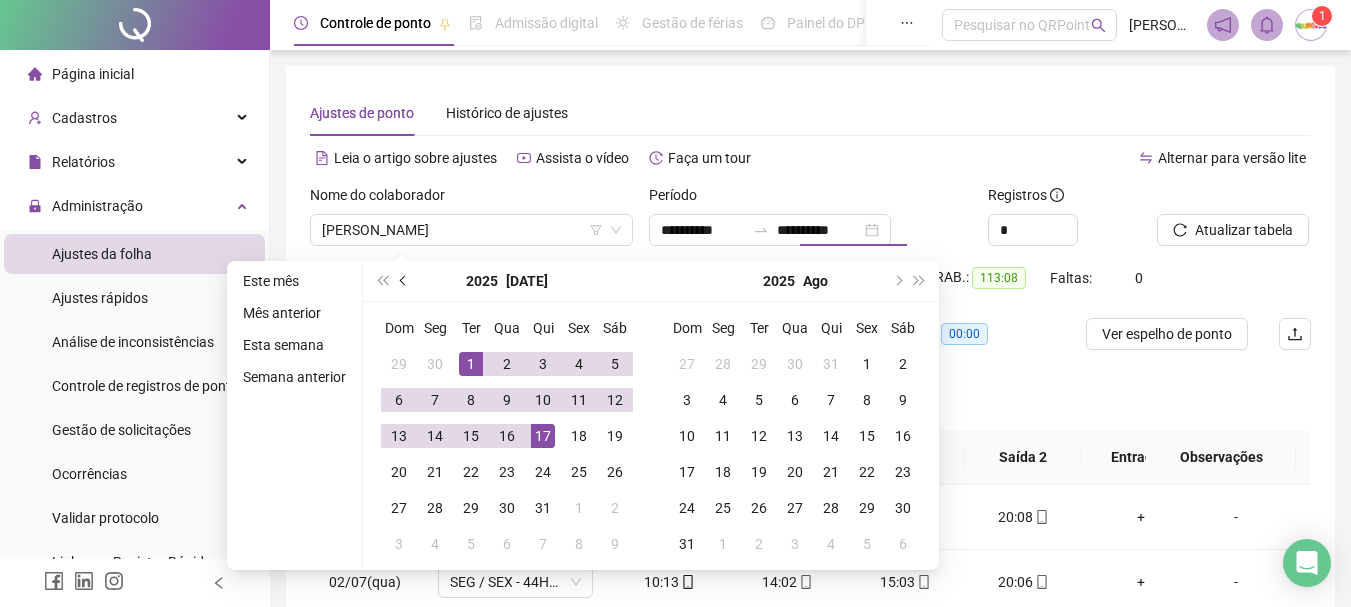 click at bounding box center (405, 281) 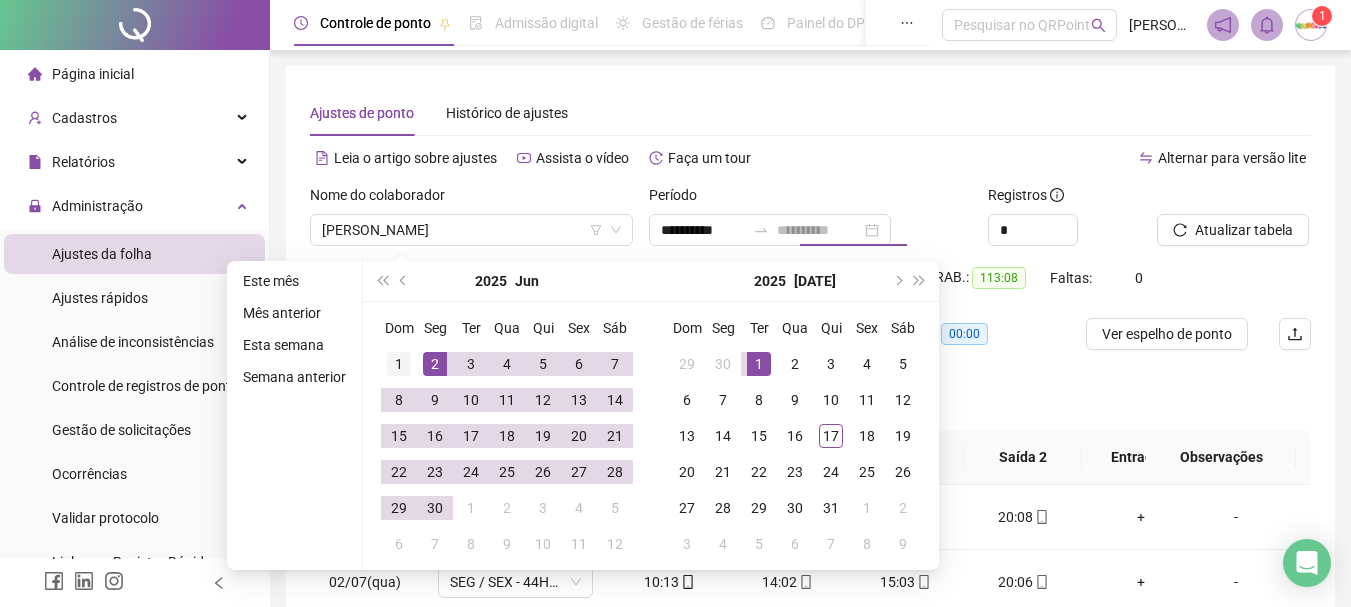 type on "**********" 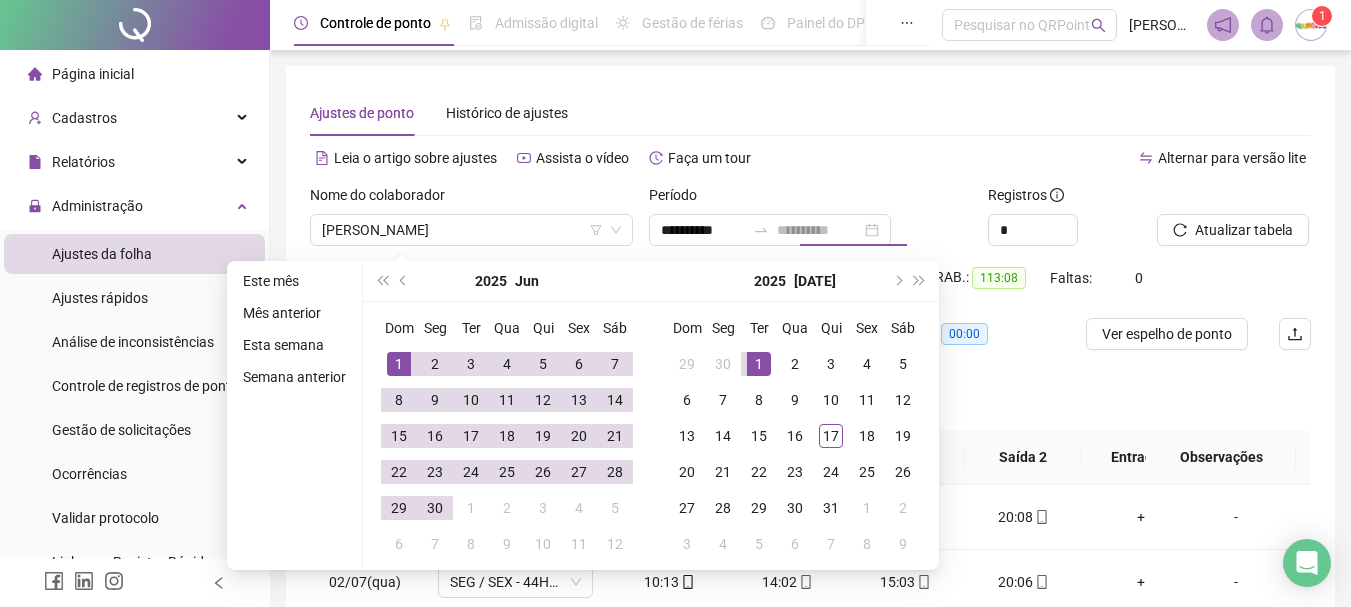 click on "1" at bounding box center (399, 364) 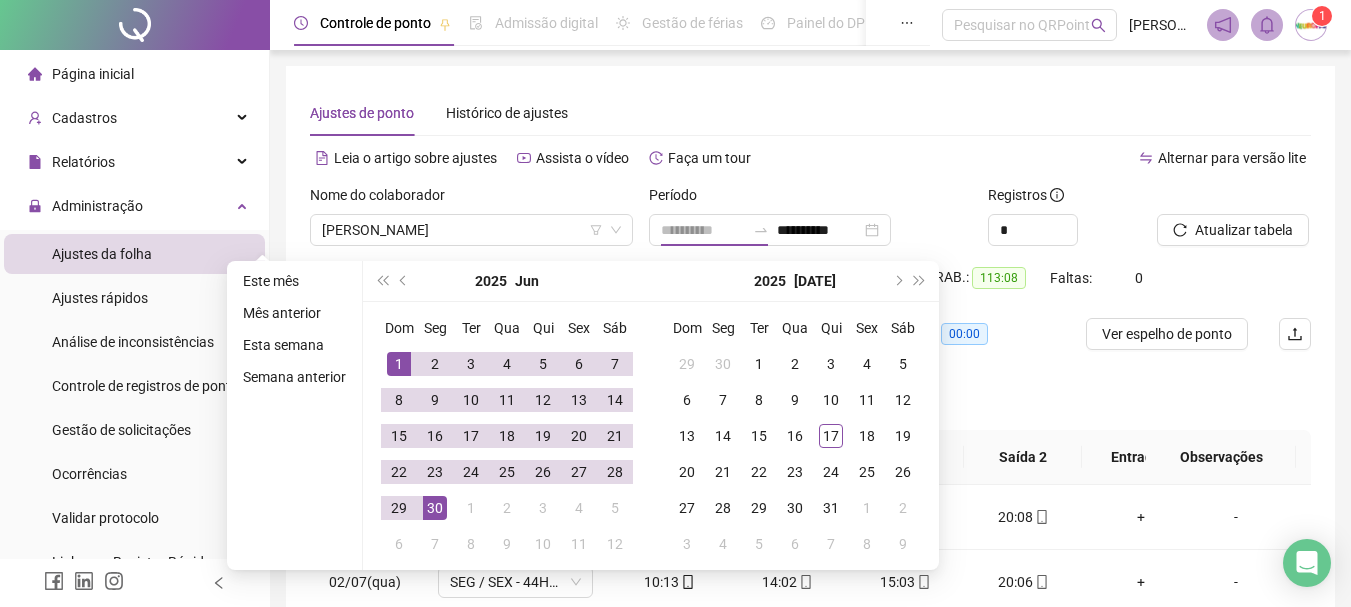 click on "30" at bounding box center (435, 508) 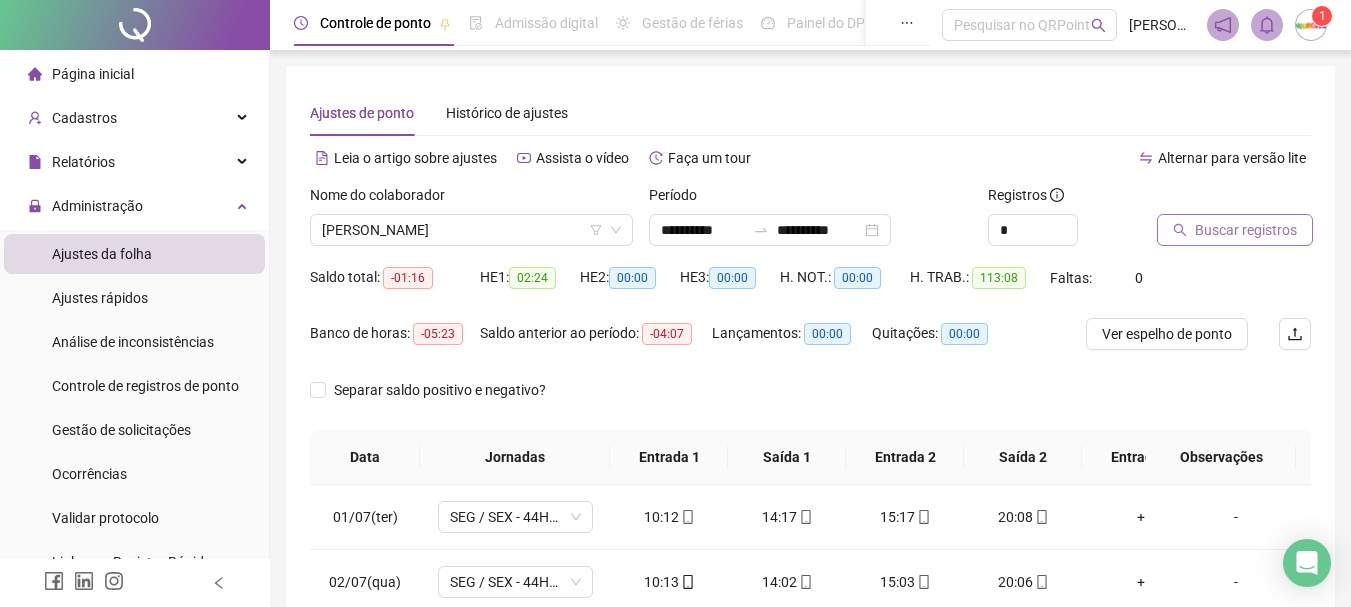 click on "Buscar registros" at bounding box center [1246, 230] 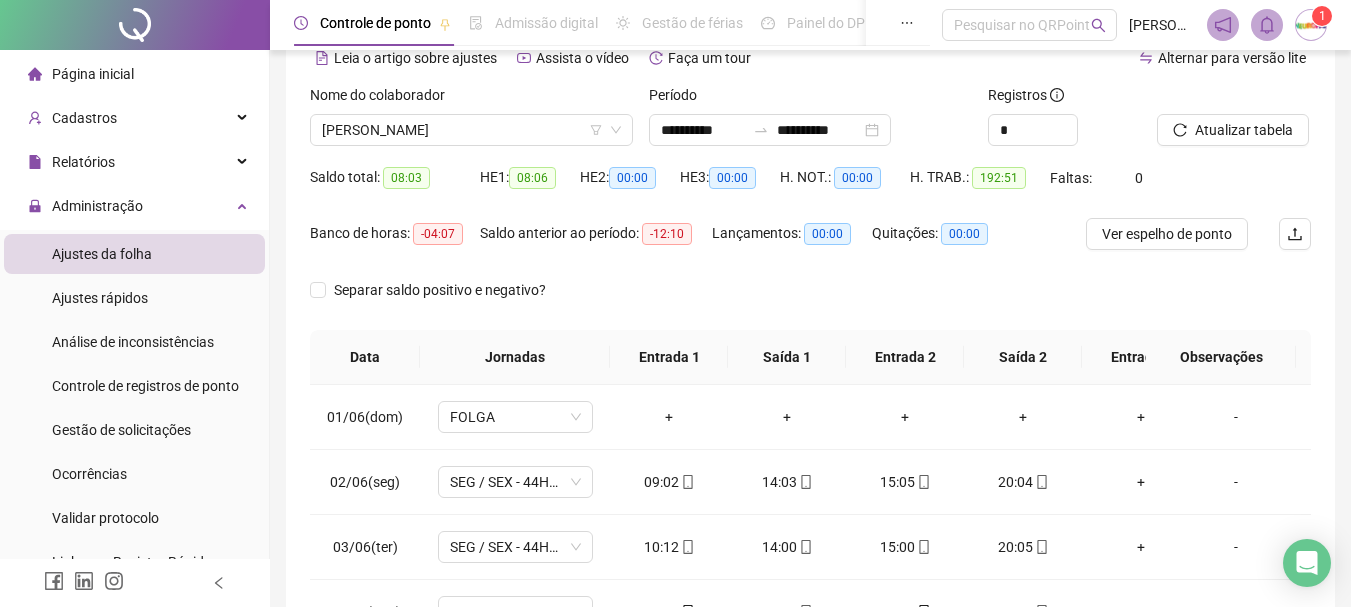 scroll, scrollTop: 200, scrollLeft: 0, axis: vertical 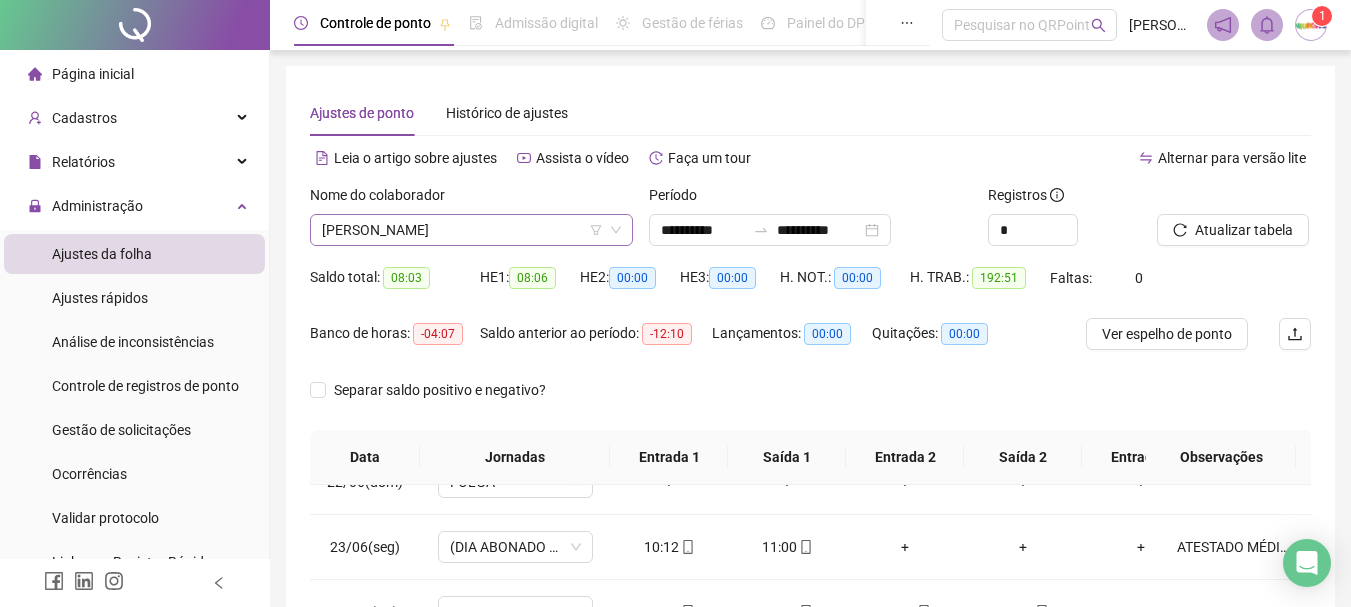 click on "[PERSON_NAME]" at bounding box center [471, 230] 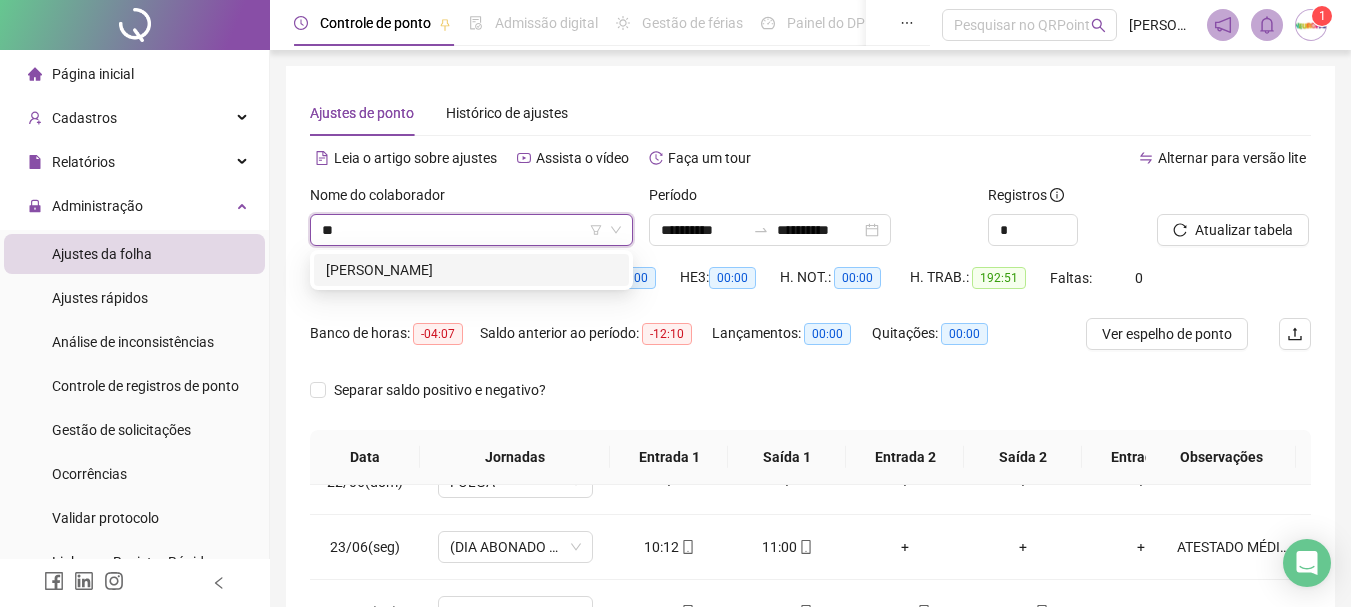type on "***" 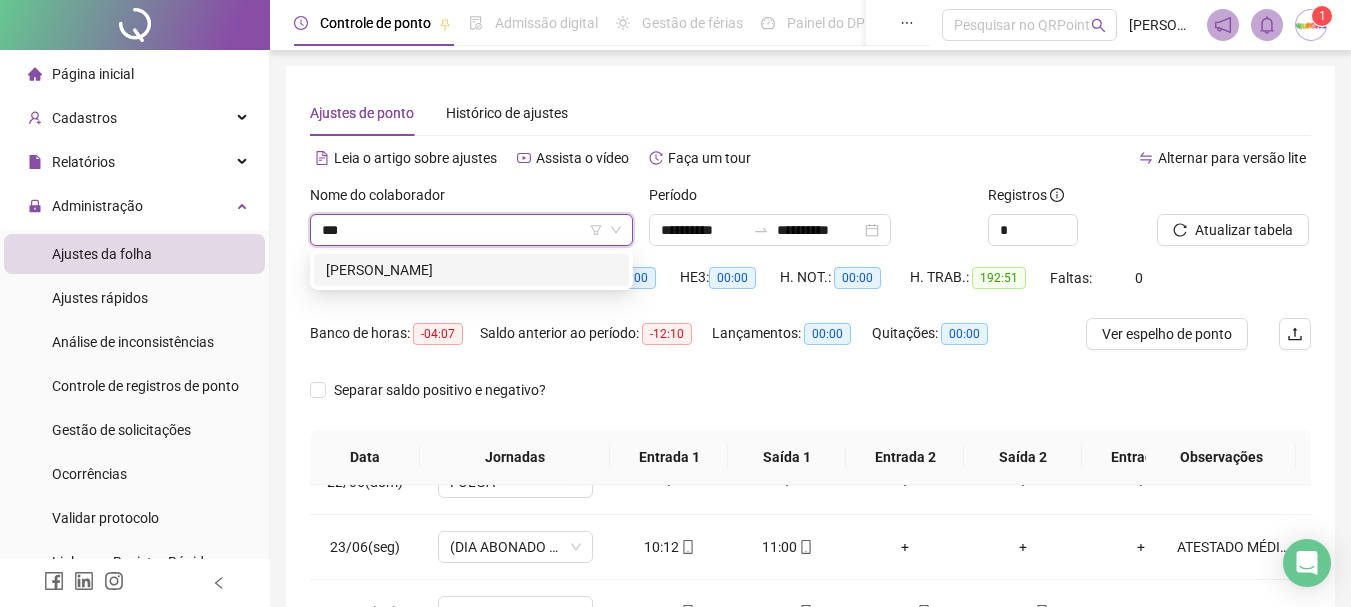 click on "[PERSON_NAME]" at bounding box center [471, 270] 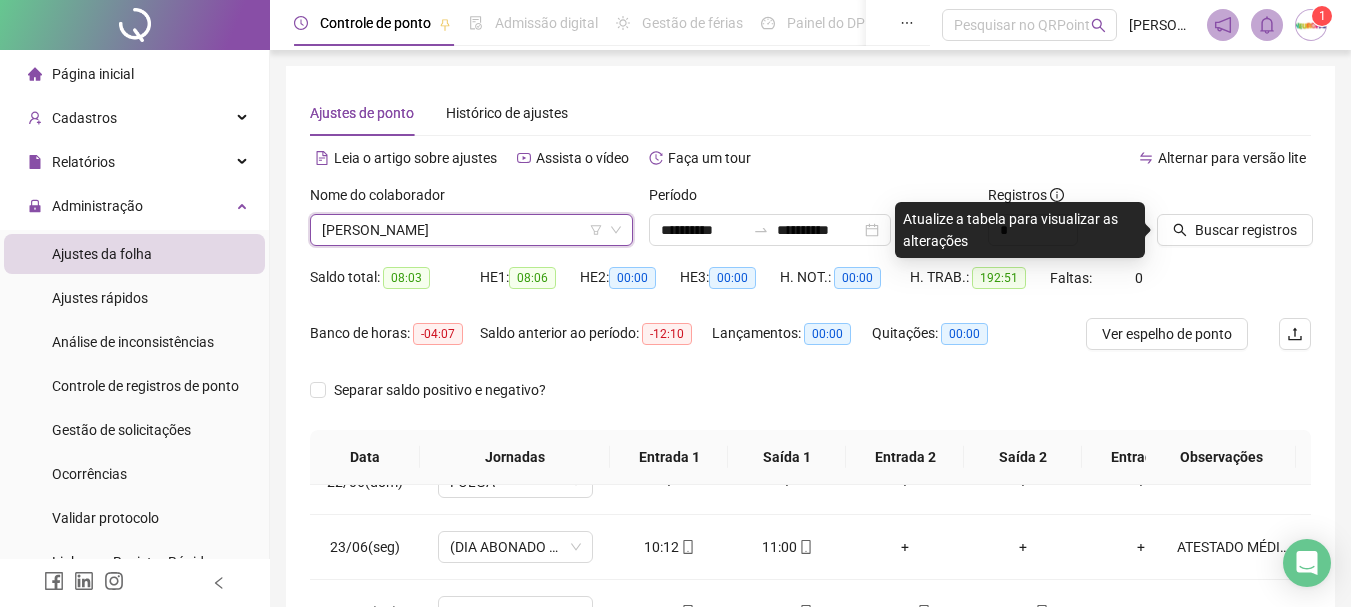 click on "Buscar registros" at bounding box center (1234, 223) 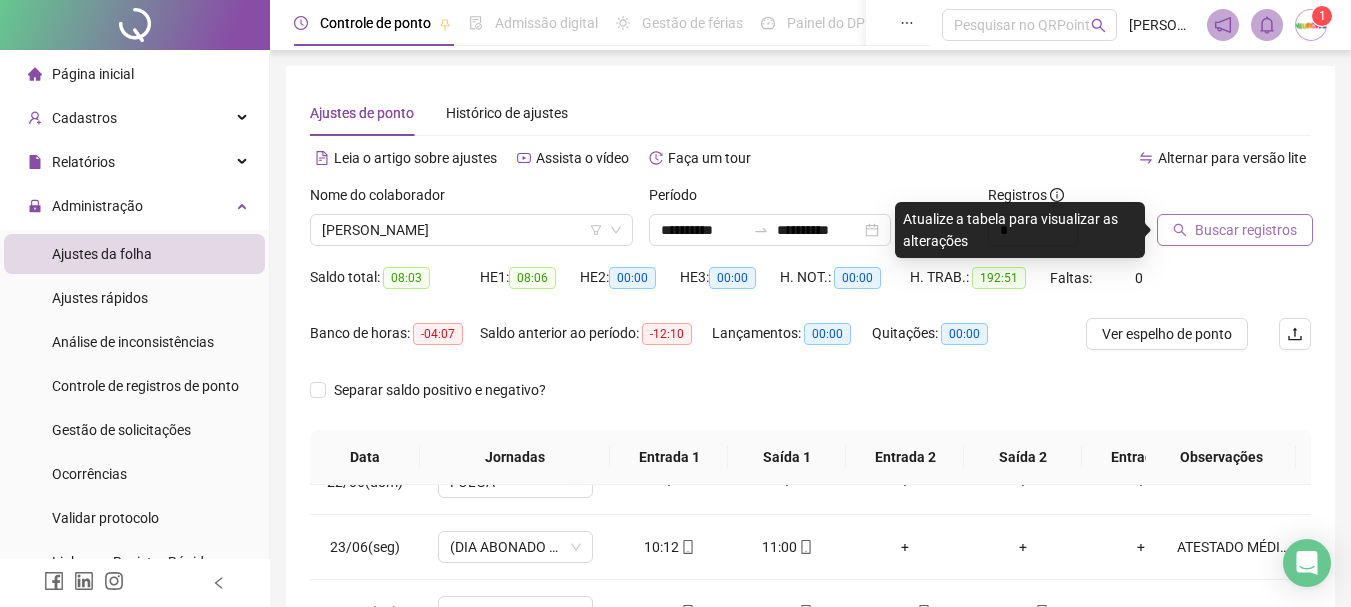 click on "Buscar registros" at bounding box center (1246, 230) 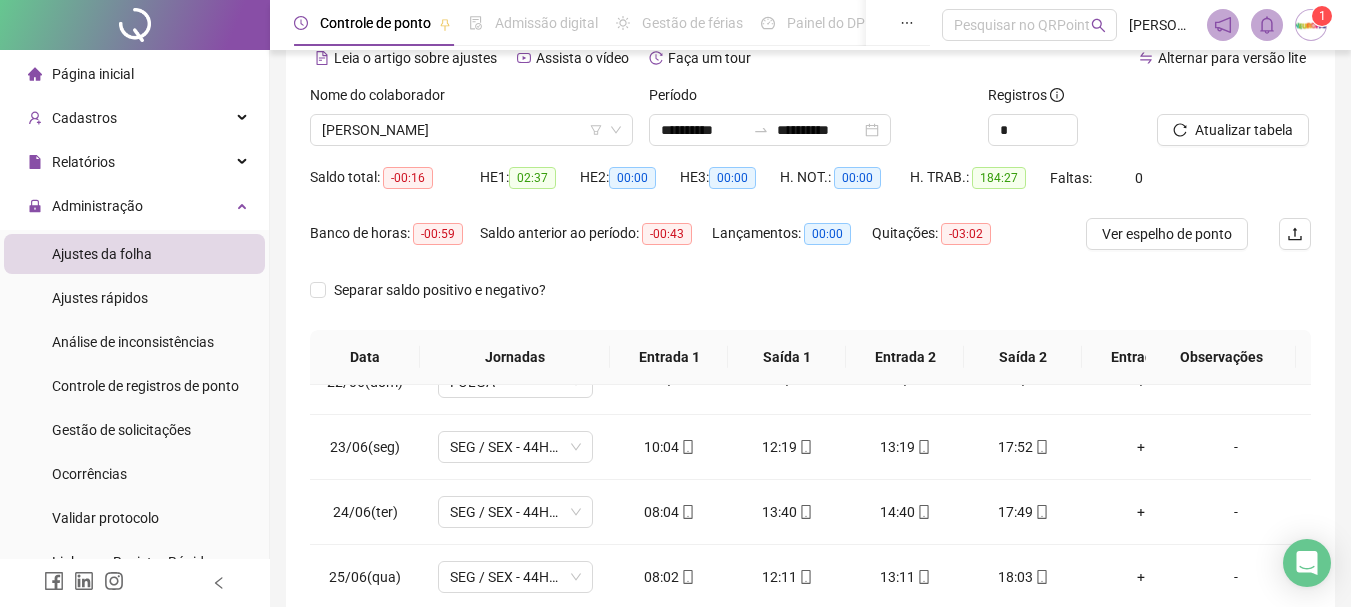 scroll, scrollTop: 400, scrollLeft: 0, axis: vertical 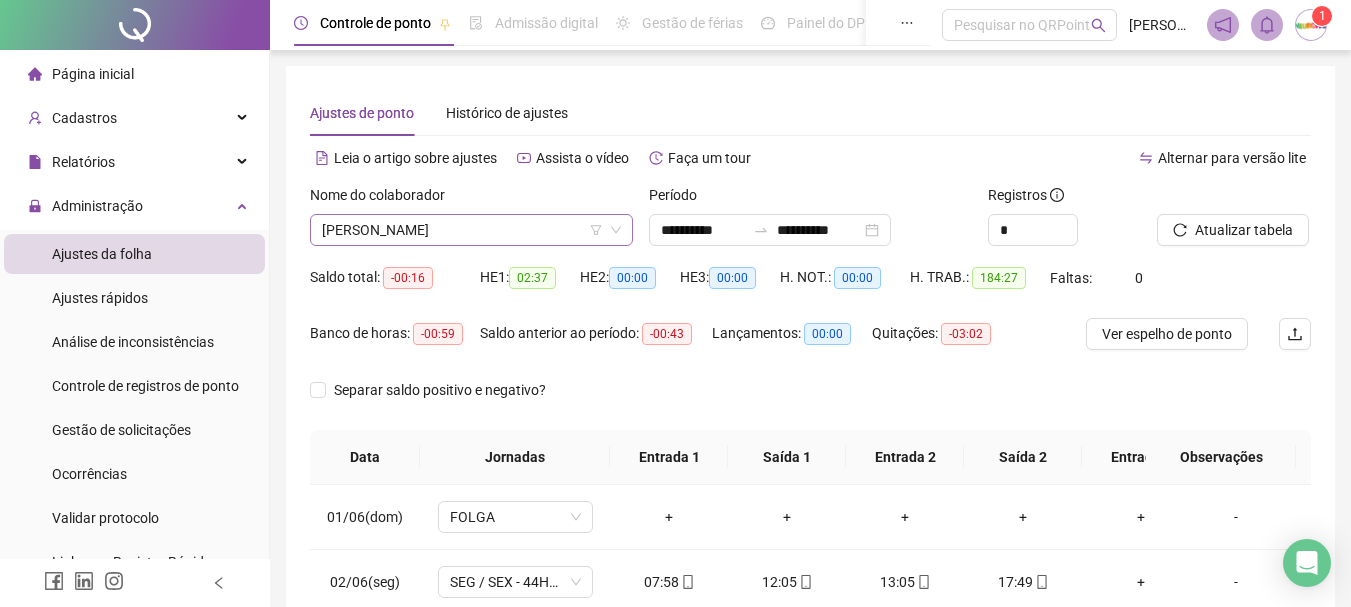 click on "[PERSON_NAME]" at bounding box center (471, 230) 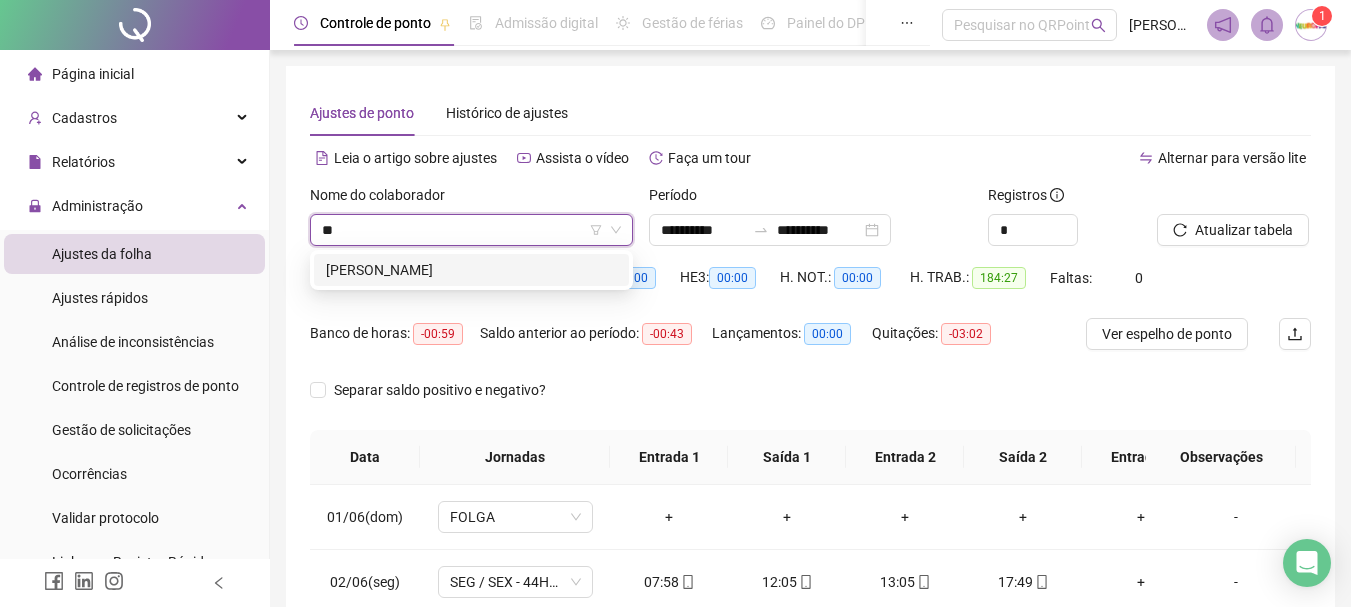 type on "***" 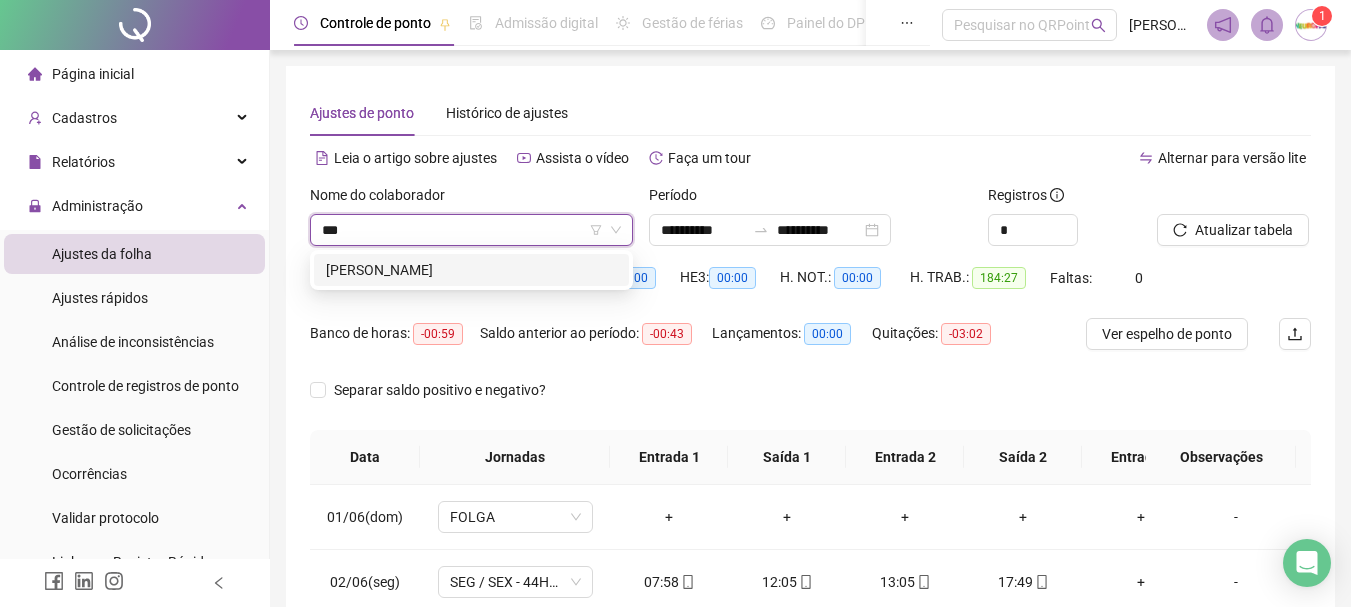 click on "[PERSON_NAME]" at bounding box center [471, 270] 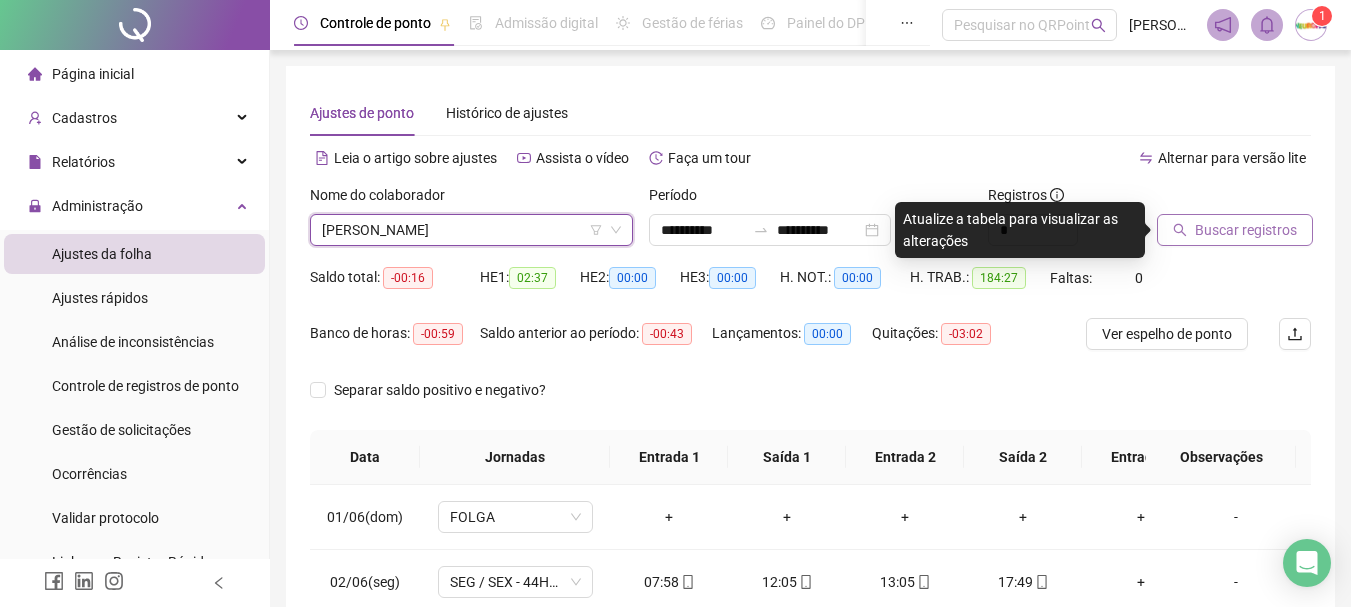 click on "Buscar registros" at bounding box center [1235, 230] 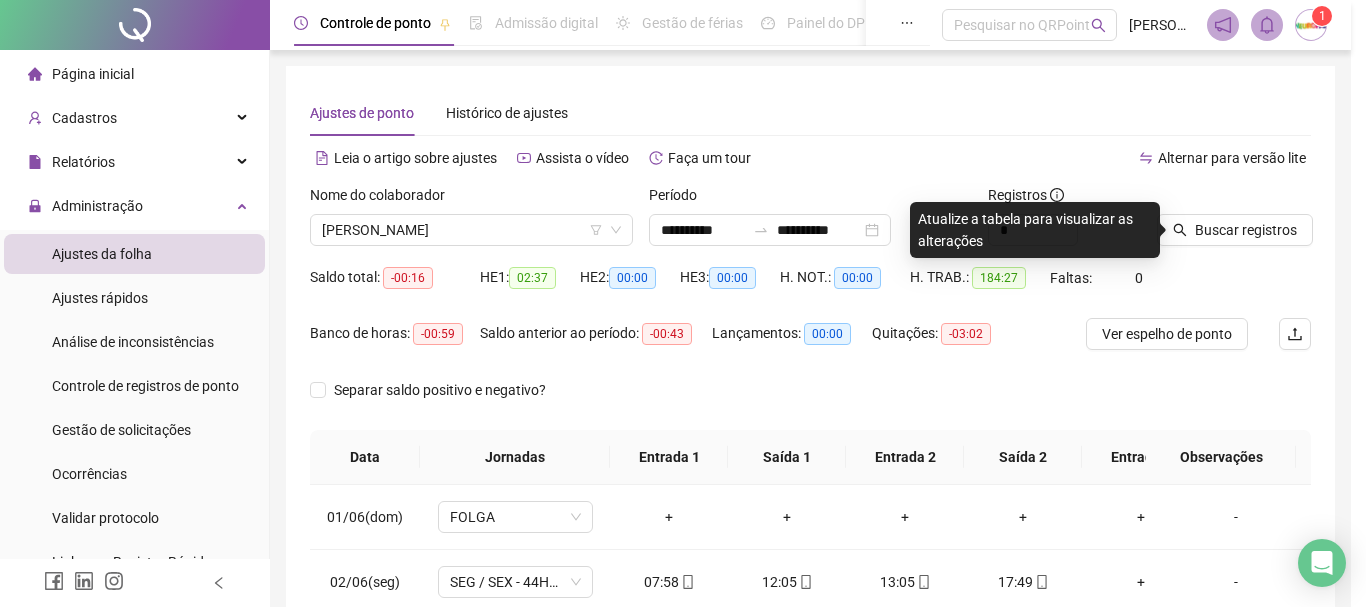click on "Buscando registros Os registros de ponto estão sendo buscados... OK" at bounding box center [683, 303] 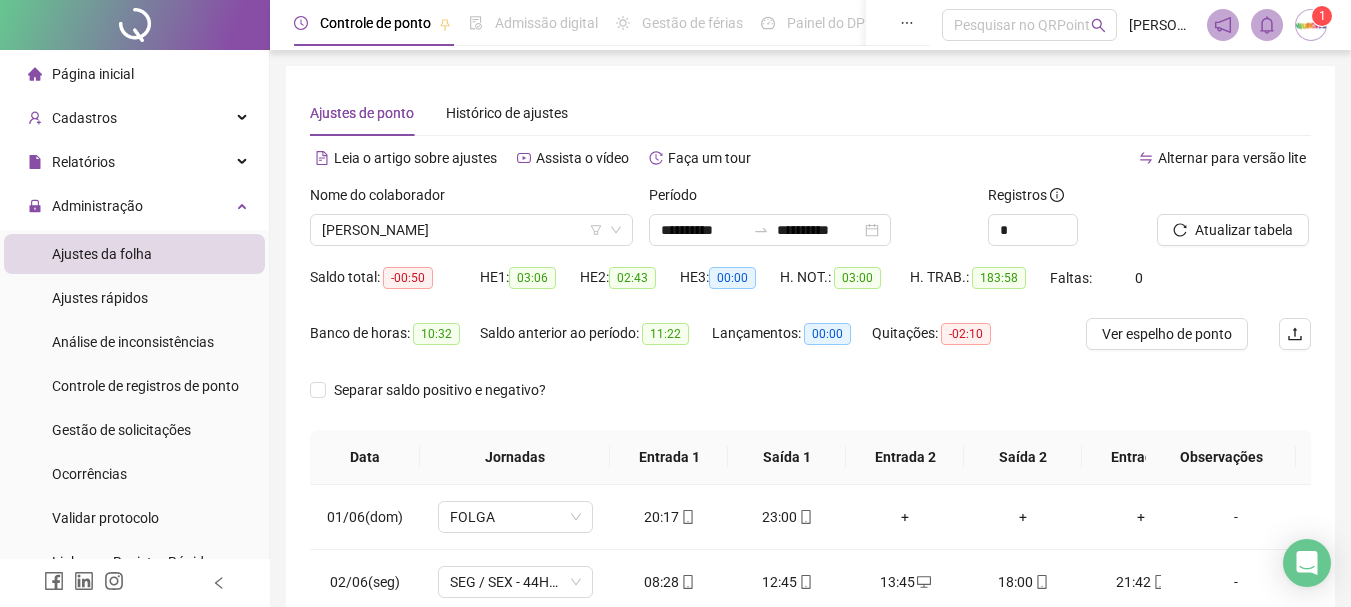 scroll, scrollTop: 300, scrollLeft: 0, axis: vertical 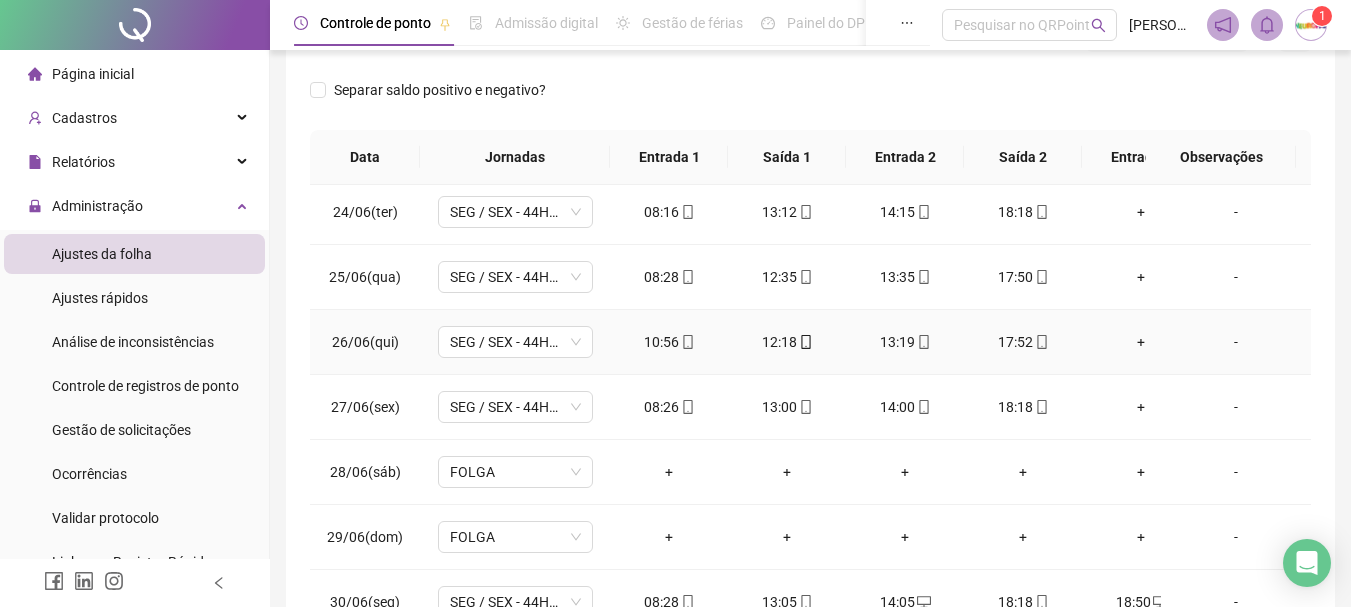 click on "-" at bounding box center [1236, 342] 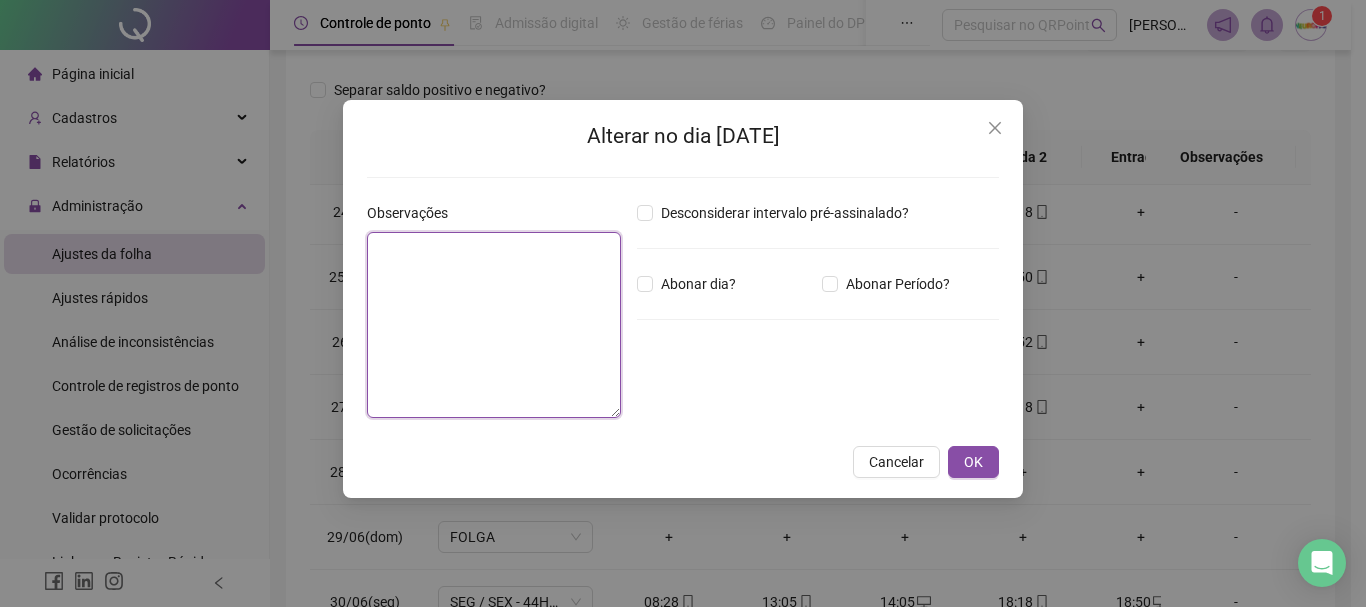 click at bounding box center (494, 325) 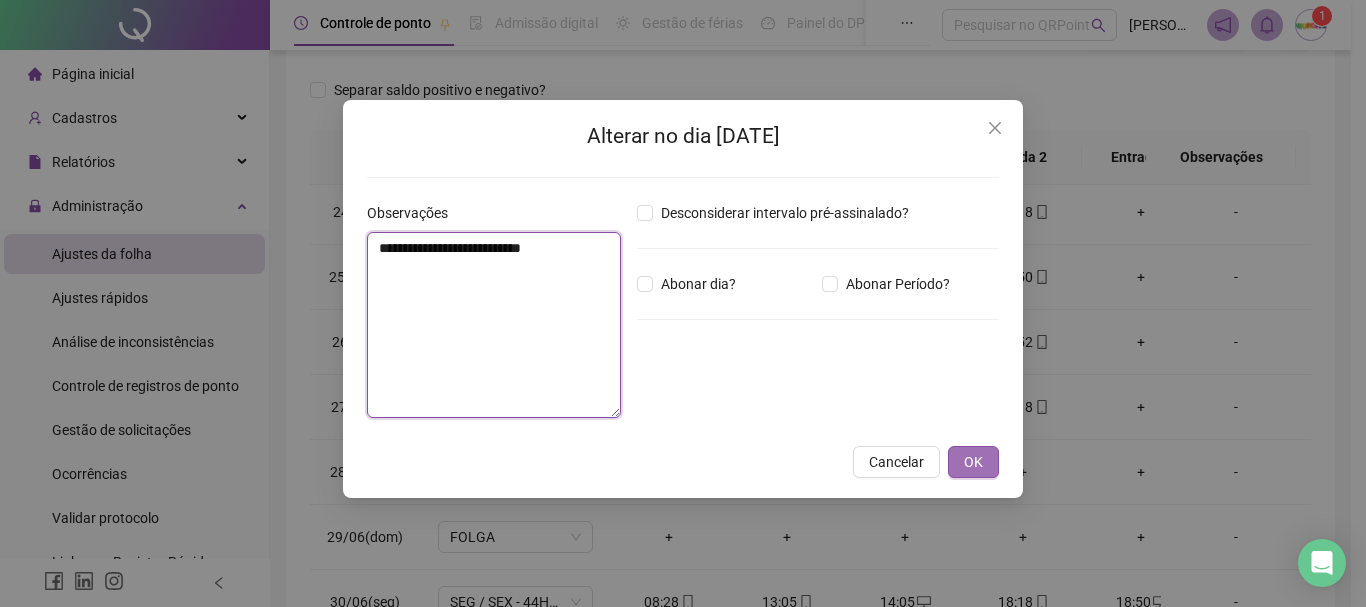type on "**********" 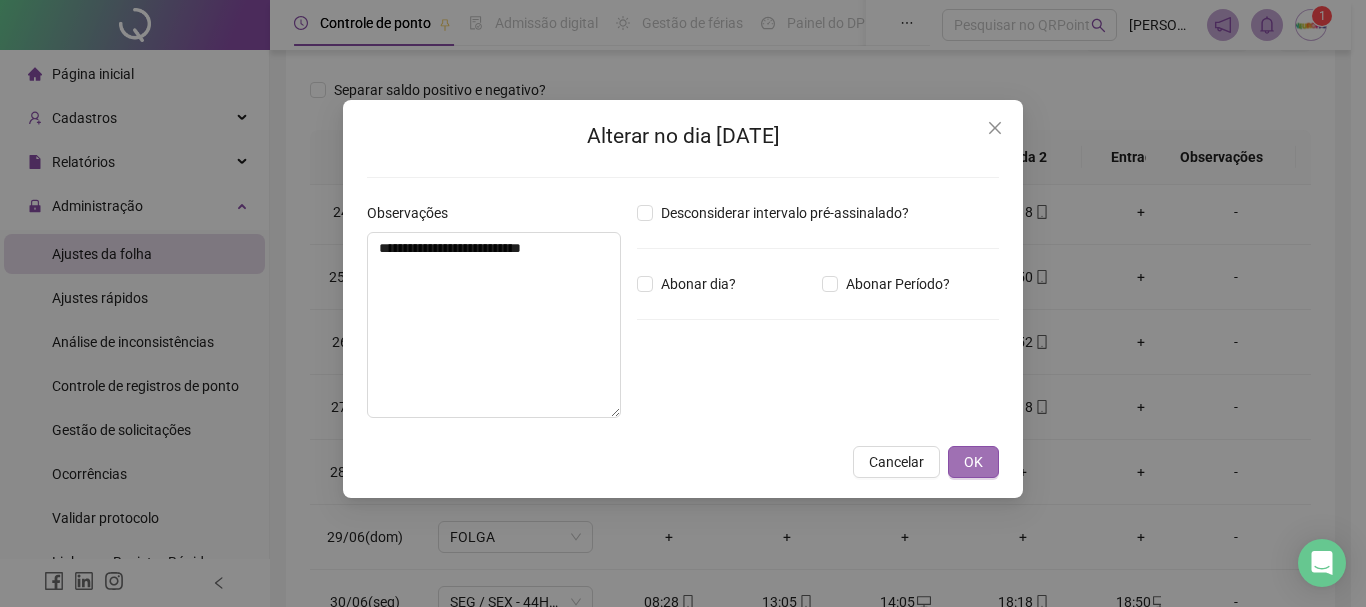 click on "OK" at bounding box center (973, 462) 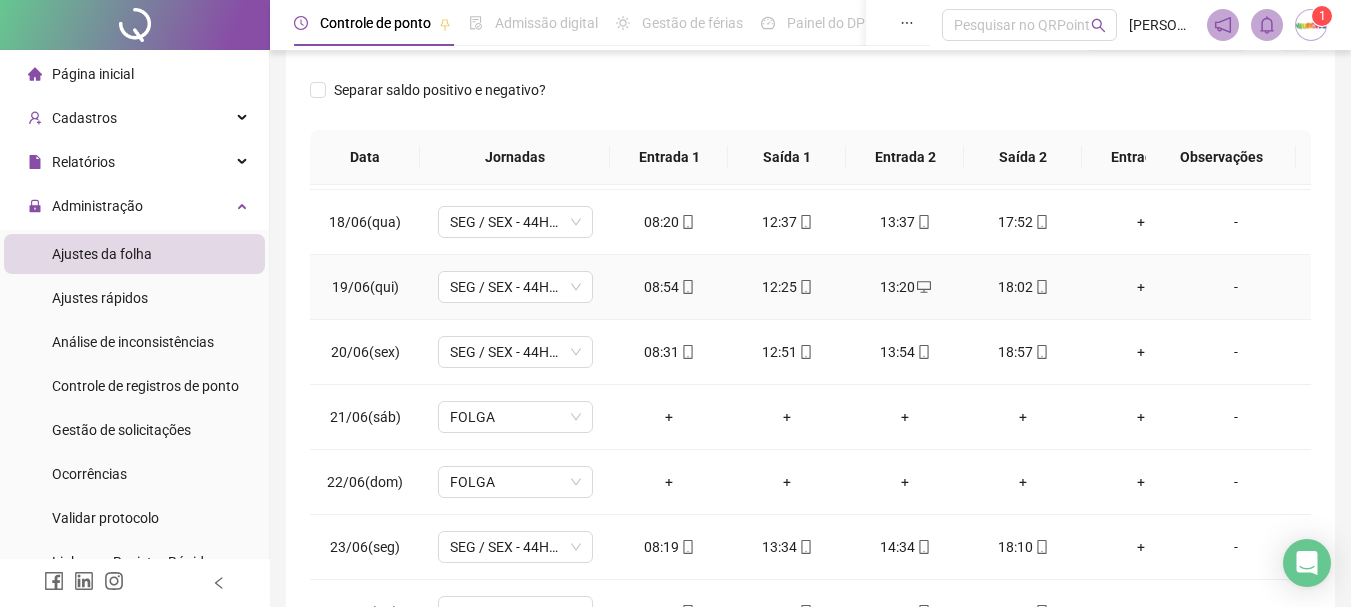 scroll, scrollTop: 700, scrollLeft: 0, axis: vertical 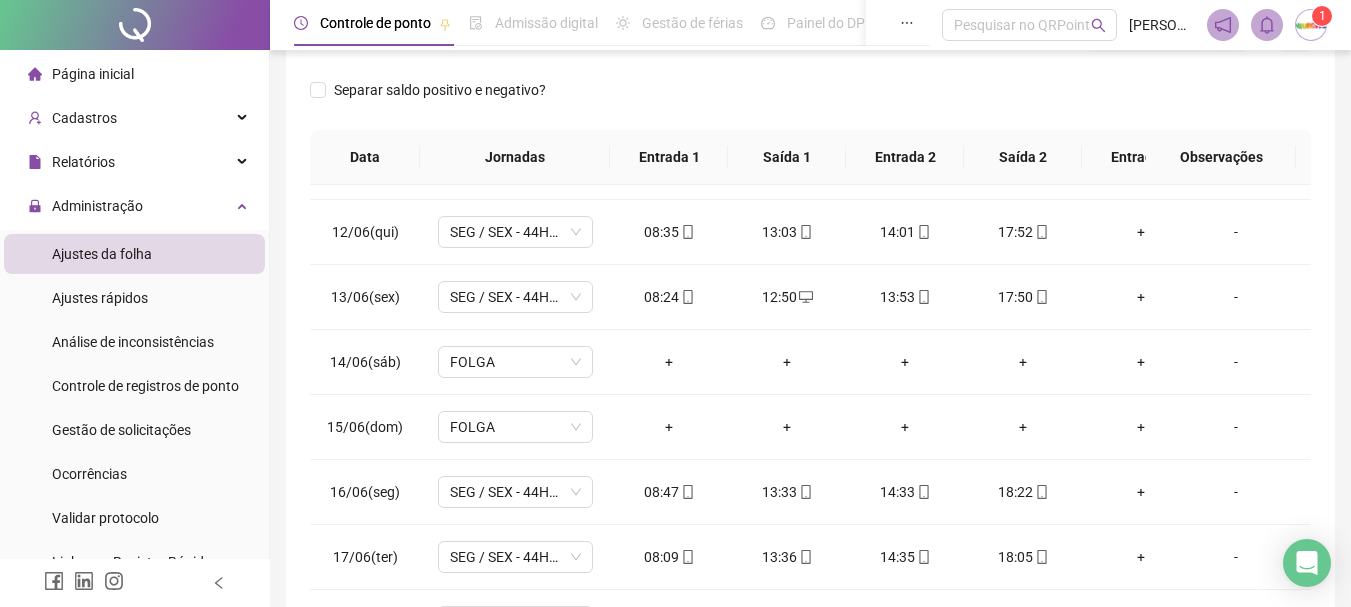 drag, startPoint x: 447, startPoint y: 132, endPoint x: 448, endPoint y: 202, distance: 70.00714 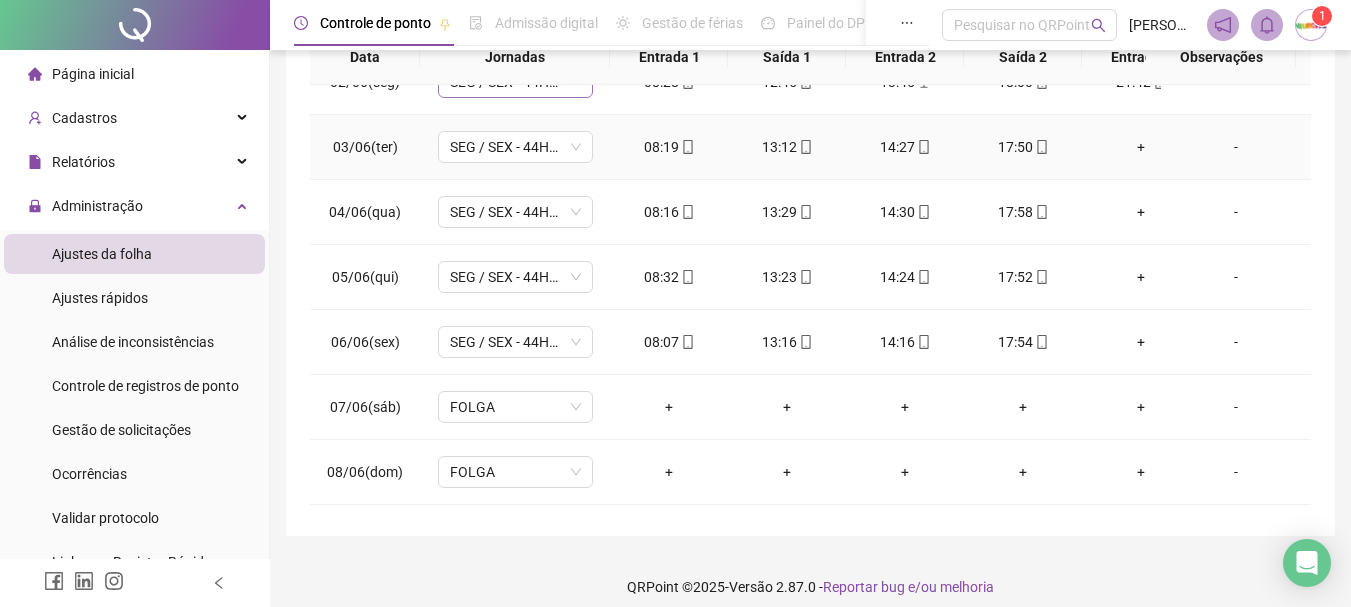 scroll, scrollTop: 0, scrollLeft: 0, axis: both 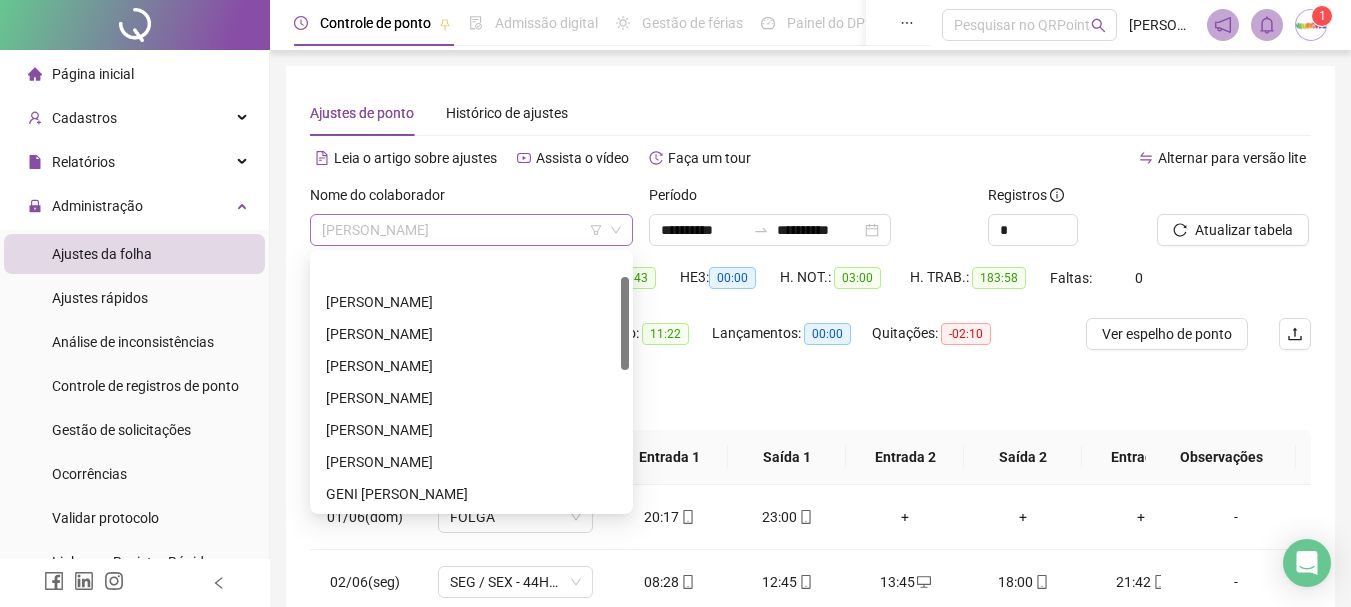 click on "[PERSON_NAME]" at bounding box center (471, 230) 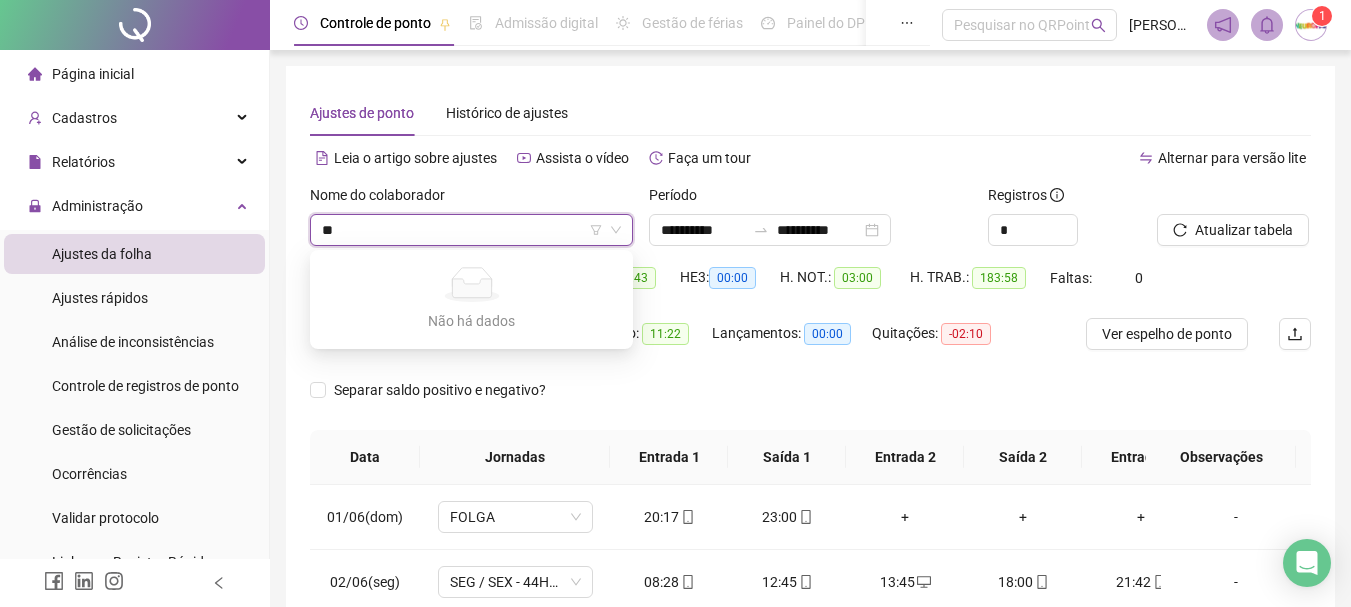 type on "*" 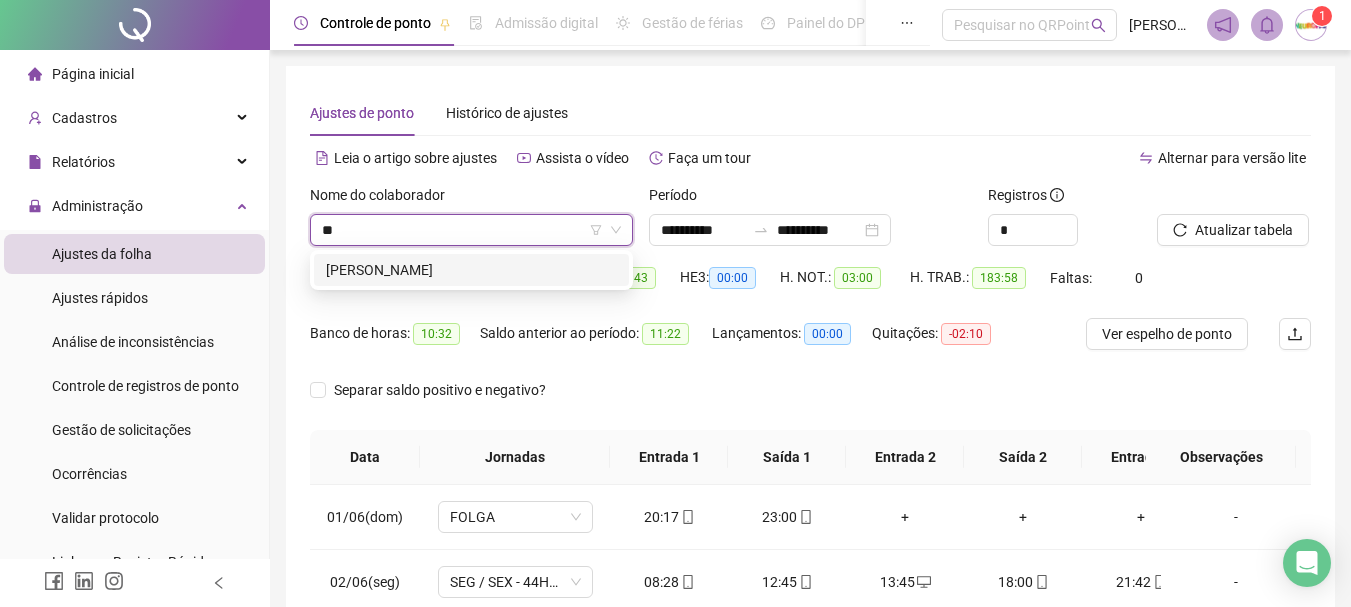 scroll, scrollTop: 0, scrollLeft: 0, axis: both 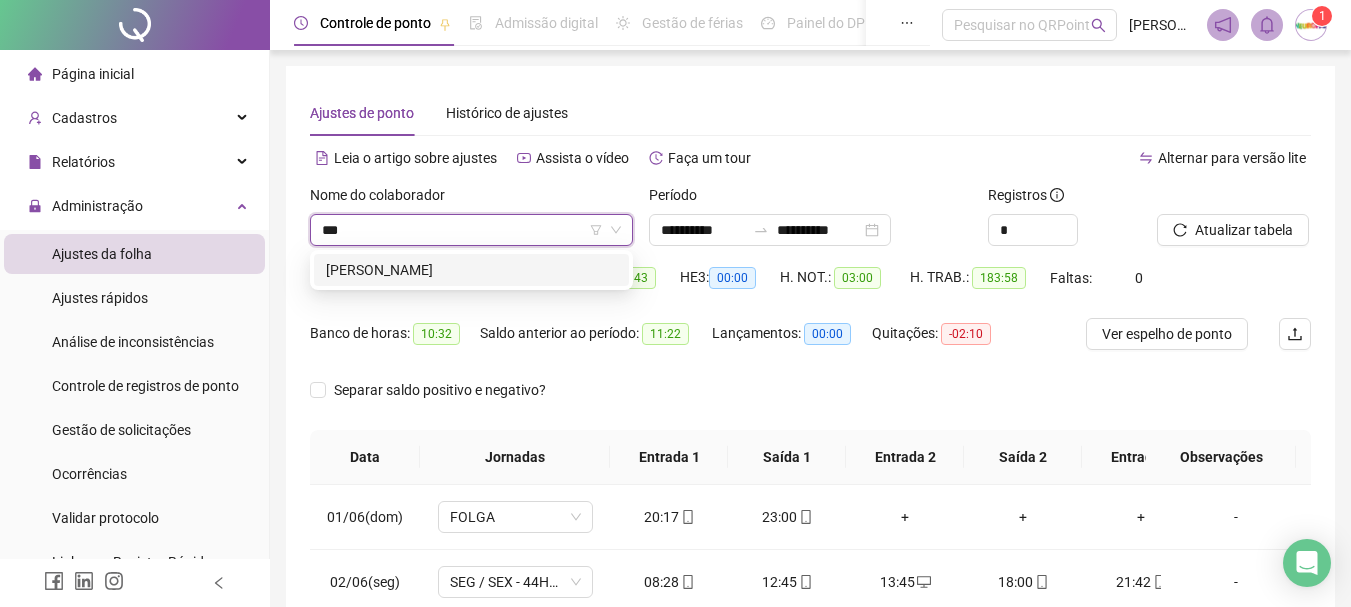 type on "****" 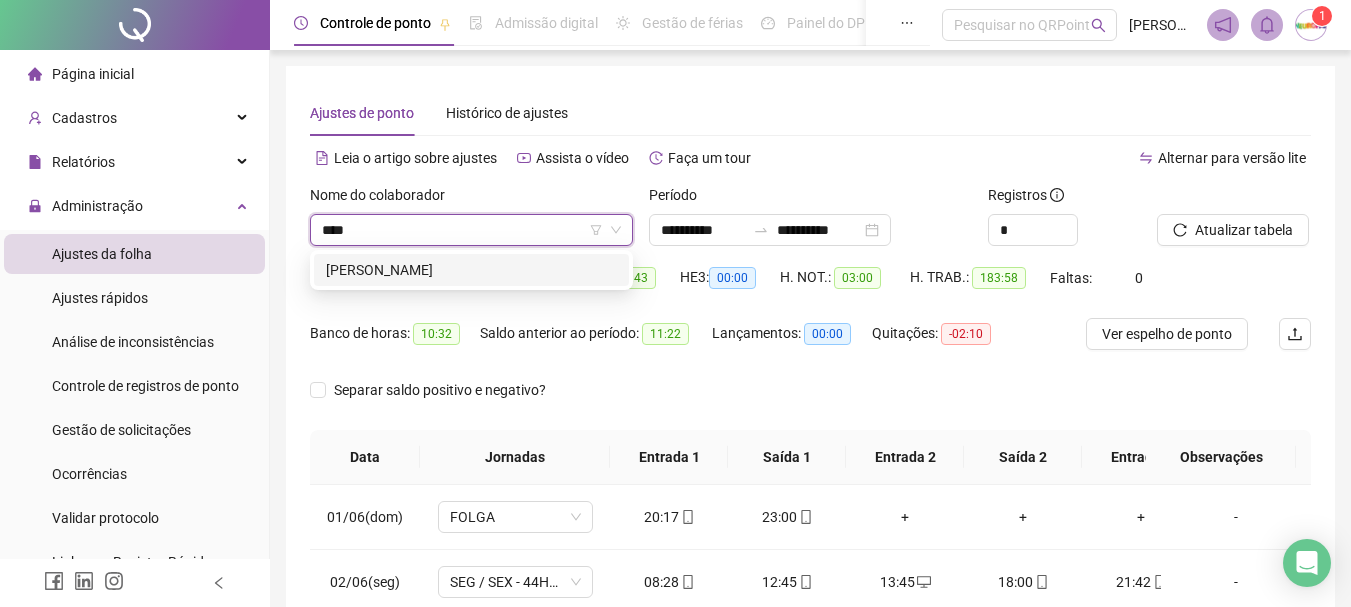 click on "[PERSON_NAME]" at bounding box center (471, 270) 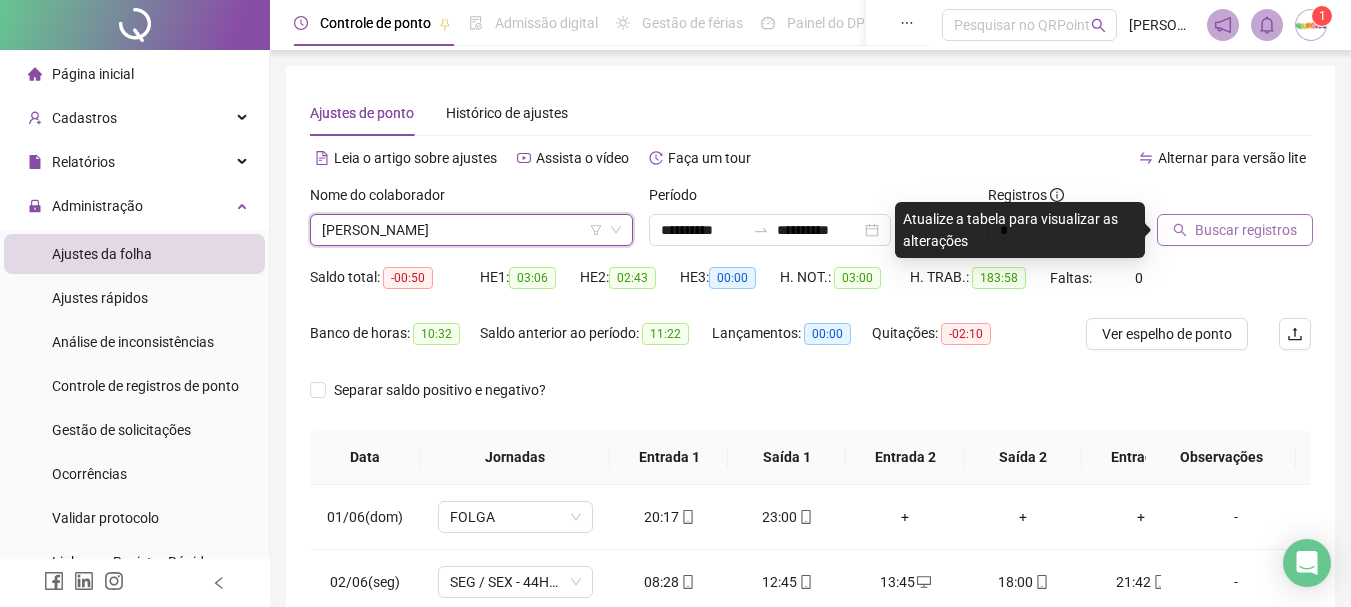 click on "Buscar registros" at bounding box center [1246, 230] 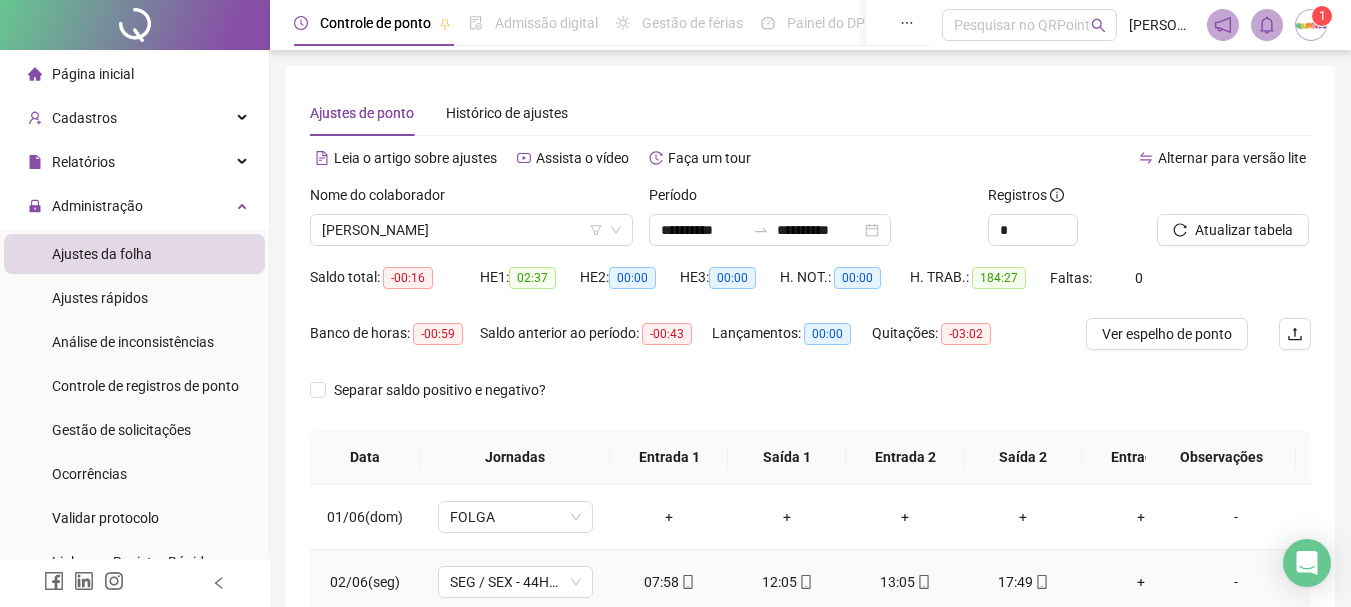 scroll, scrollTop: 300, scrollLeft: 0, axis: vertical 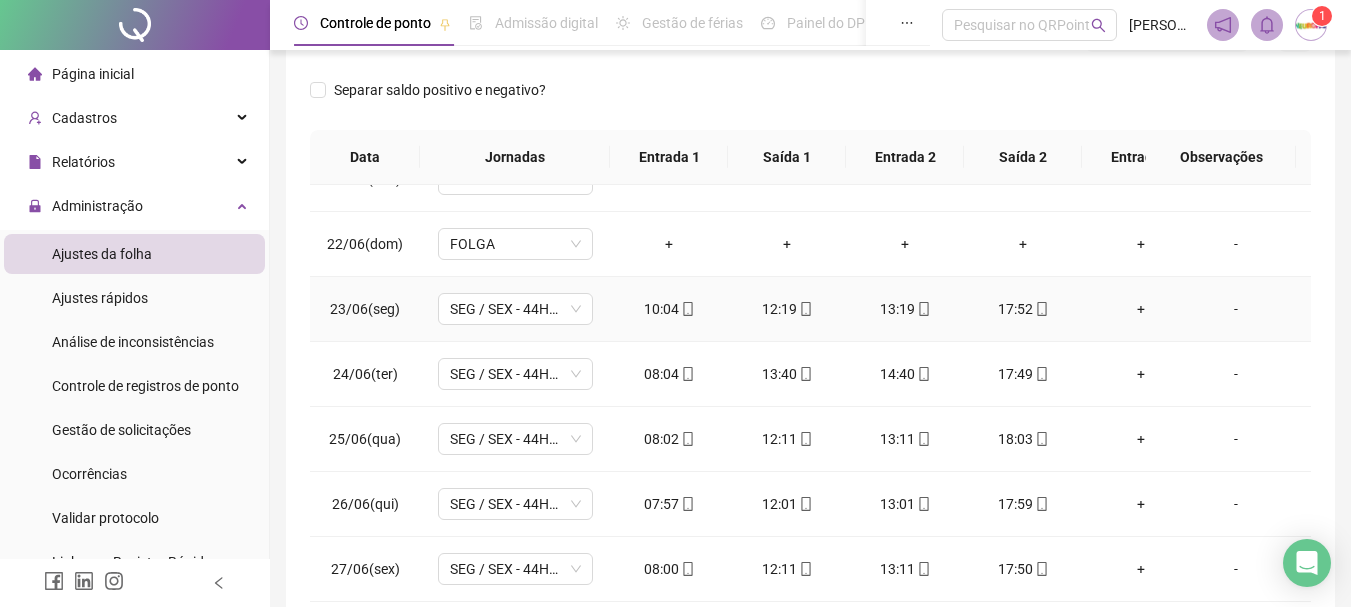 click on "-" at bounding box center [1236, 309] 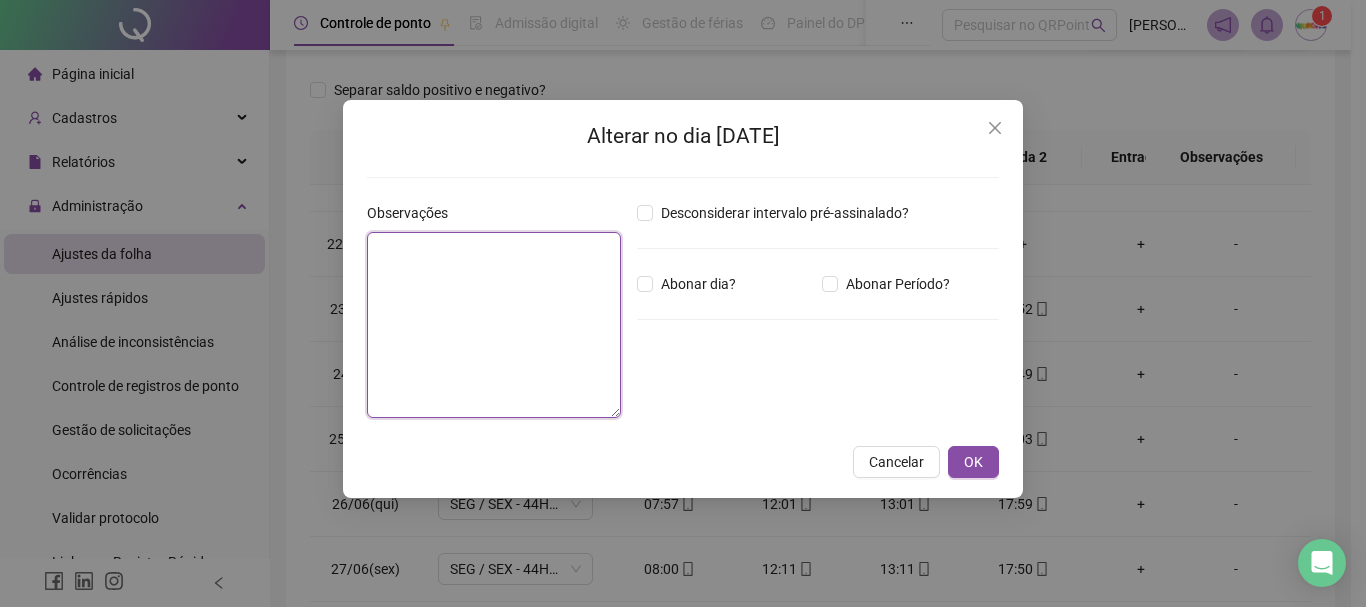 click at bounding box center (494, 325) 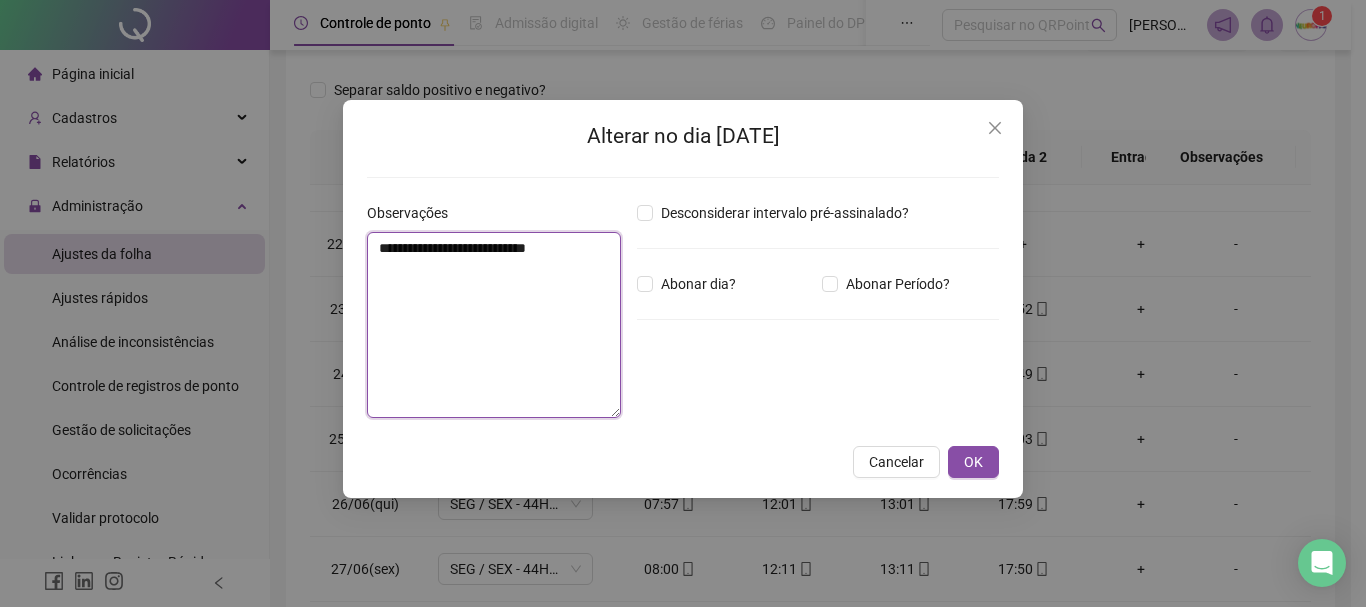 type on "**********" 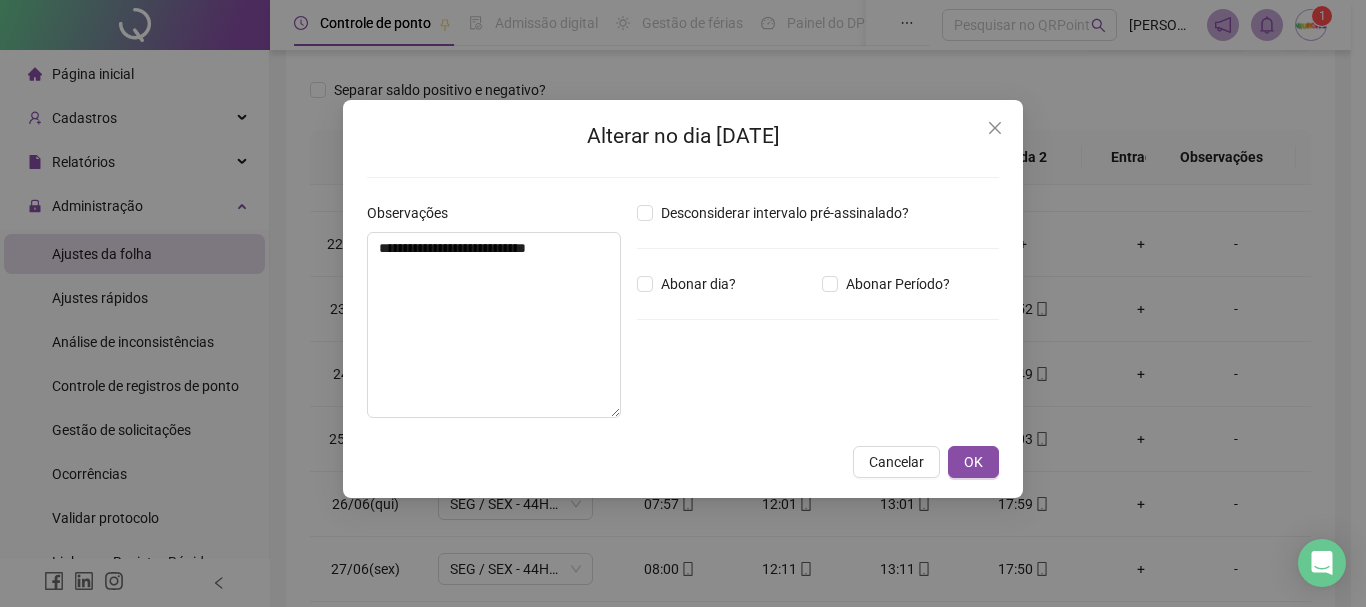 click on "**********" at bounding box center [683, 299] 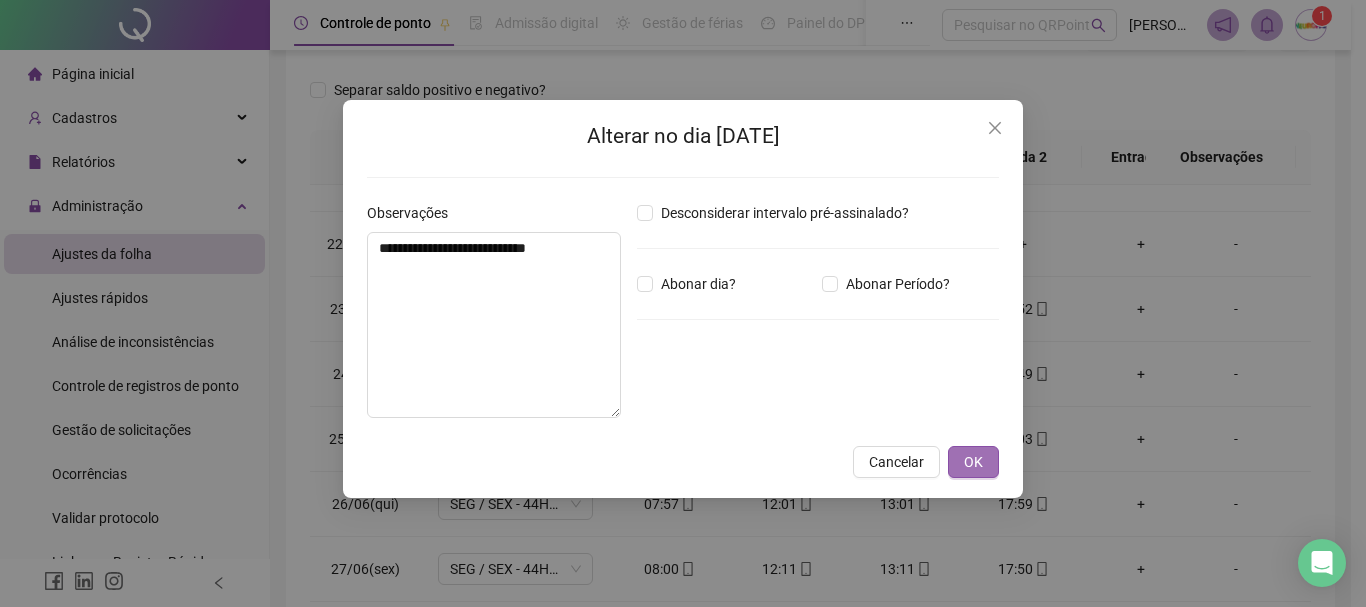 click on "OK" at bounding box center (973, 462) 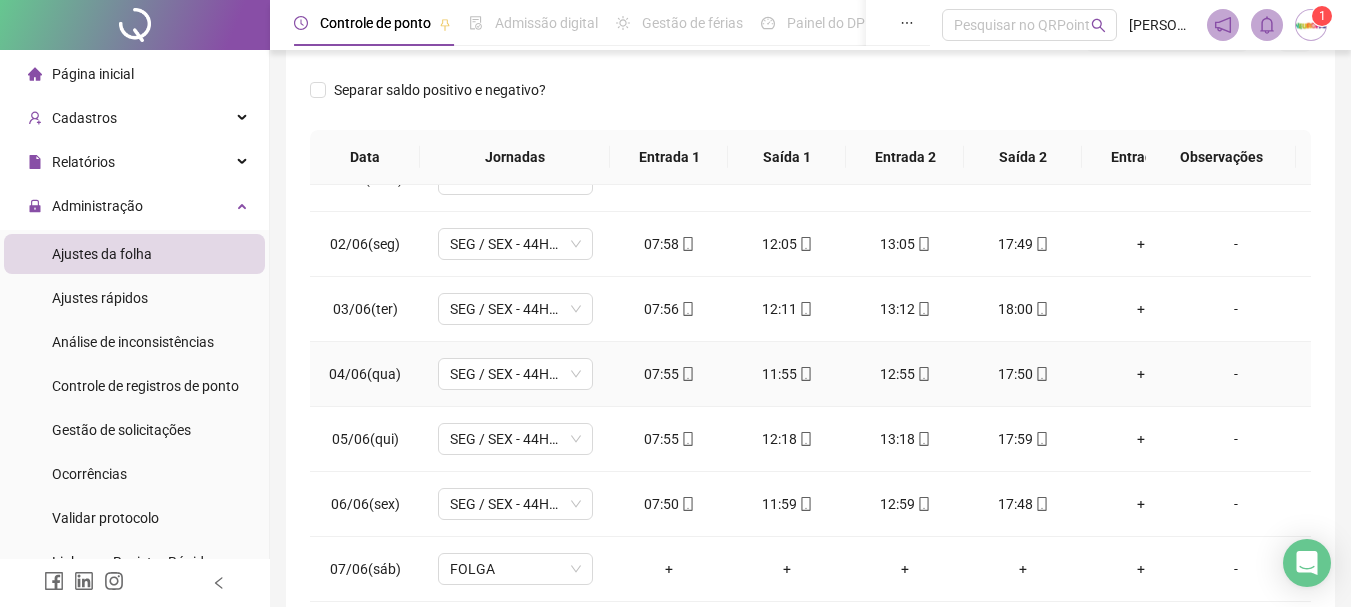 scroll, scrollTop: 0, scrollLeft: 0, axis: both 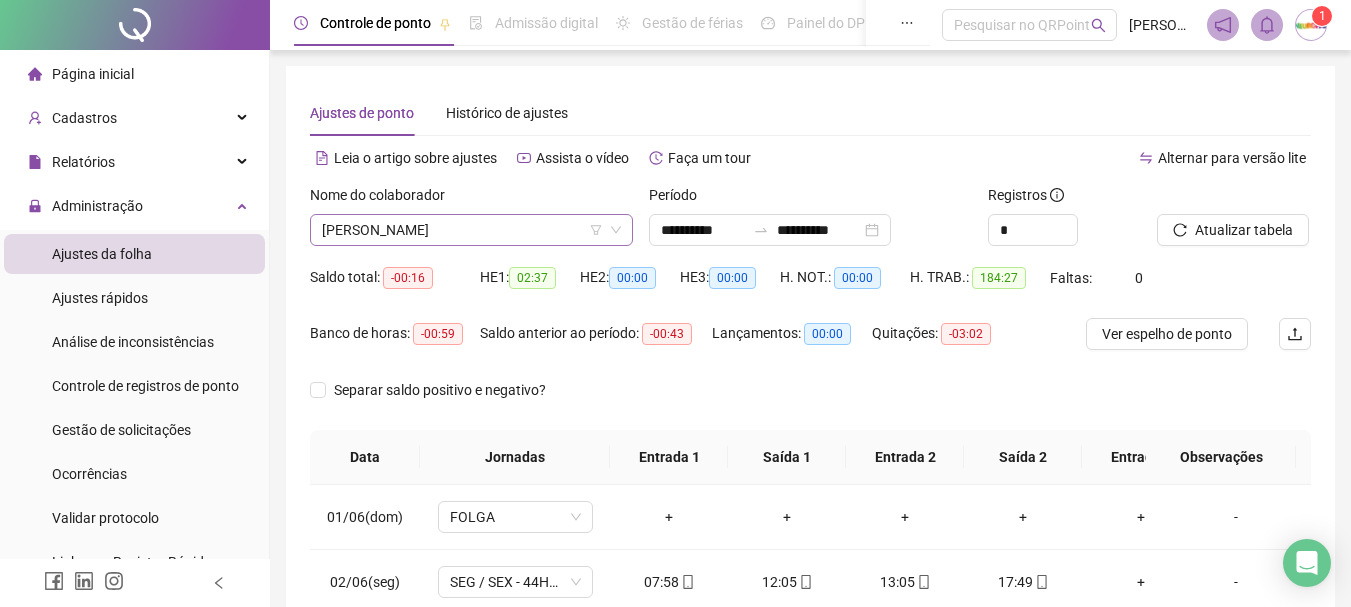 click on "[PERSON_NAME]" at bounding box center (471, 230) 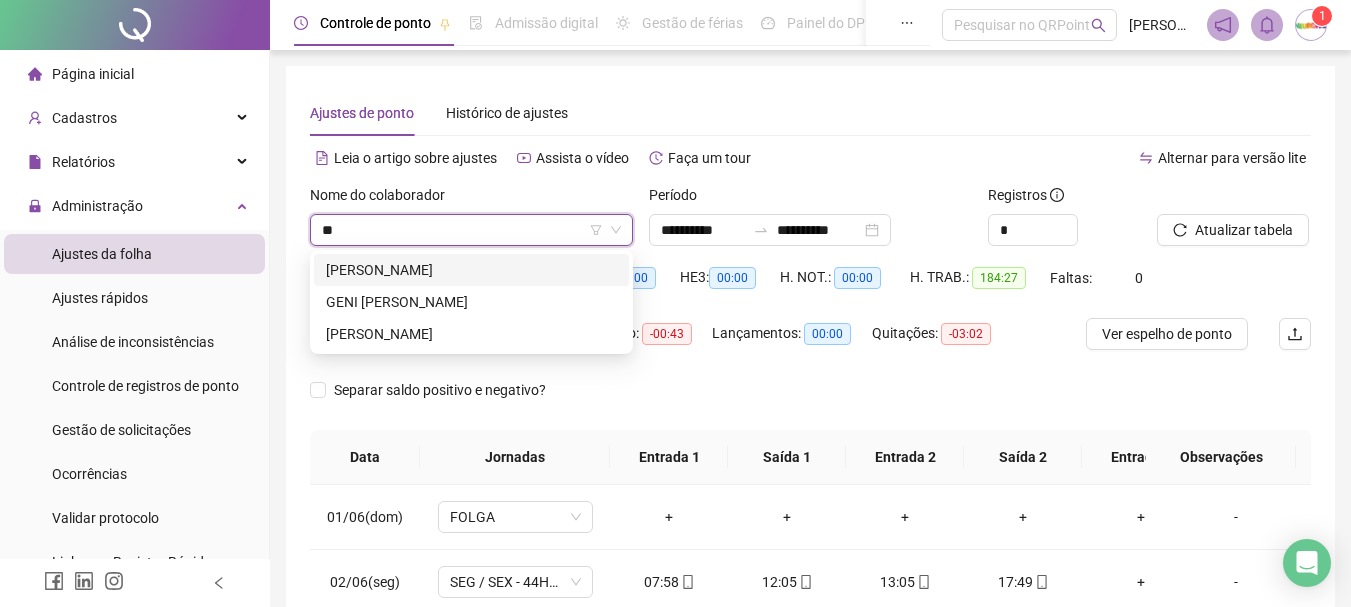 type on "*" 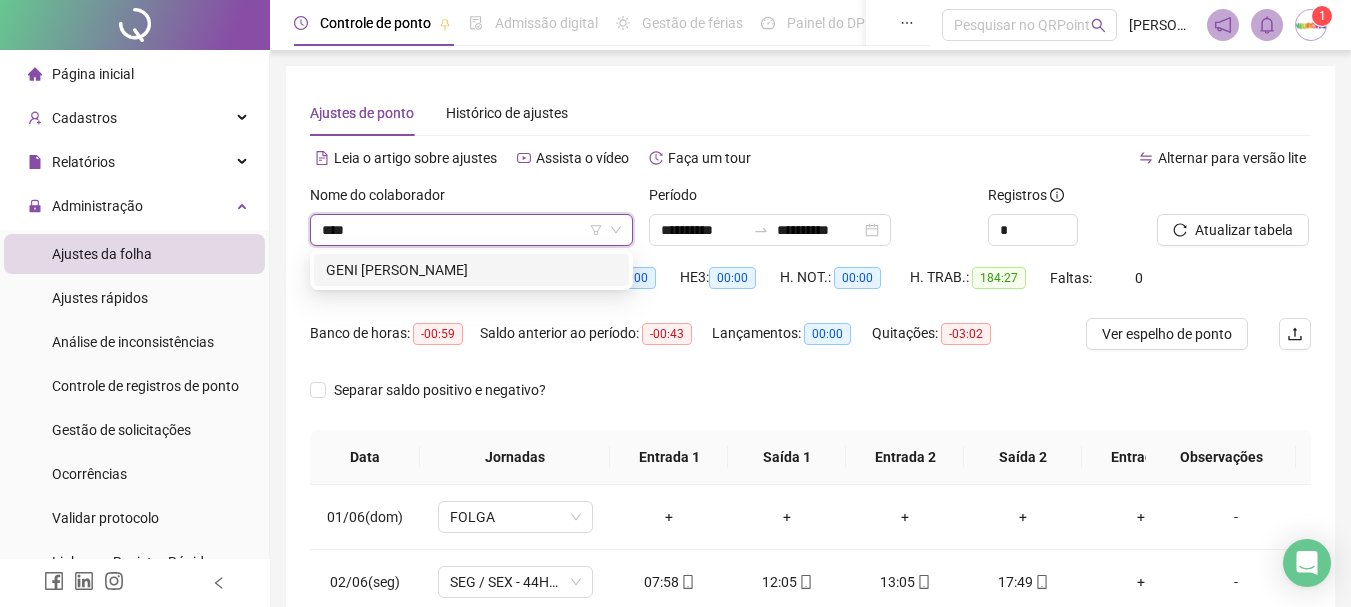 type on "*****" 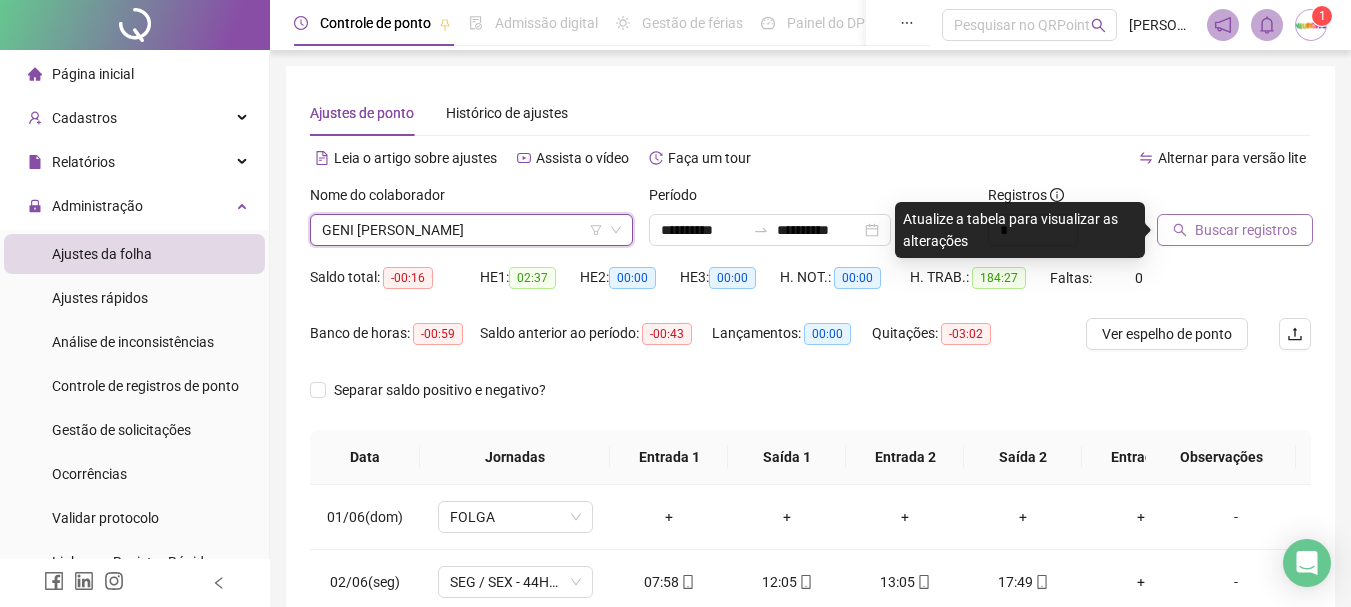 click on "Buscar registros" at bounding box center (1246, 230) 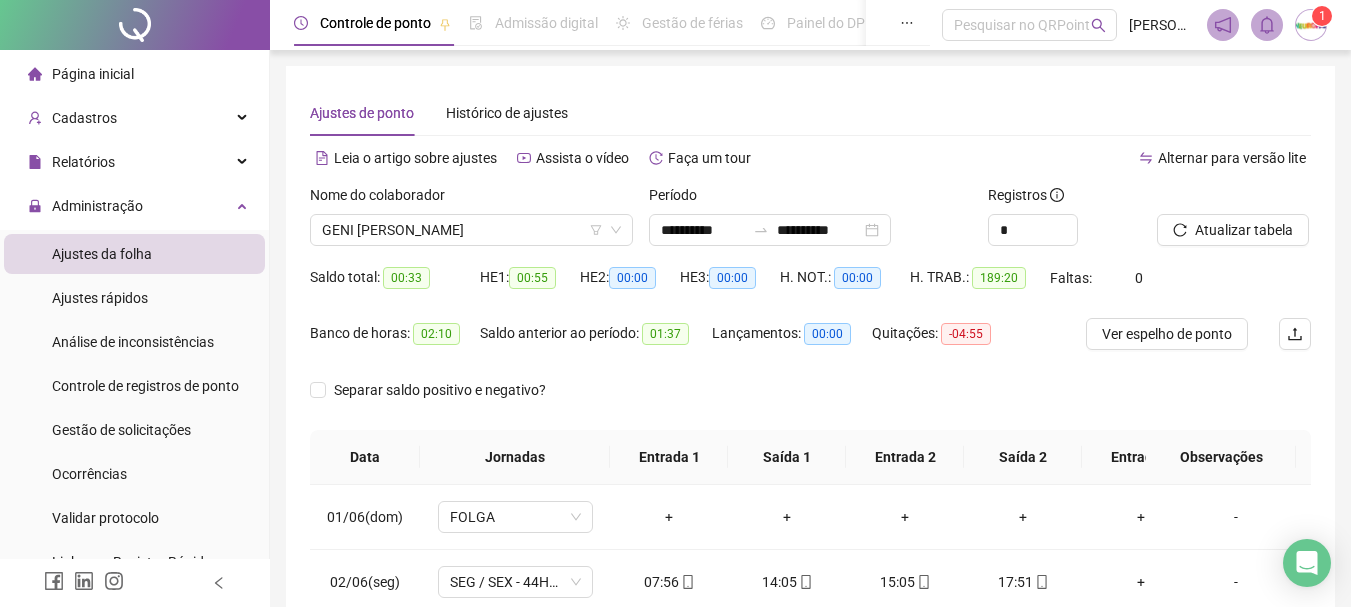 scroll, scrollTop: 415, scrollLeft: 0, axis: vertical 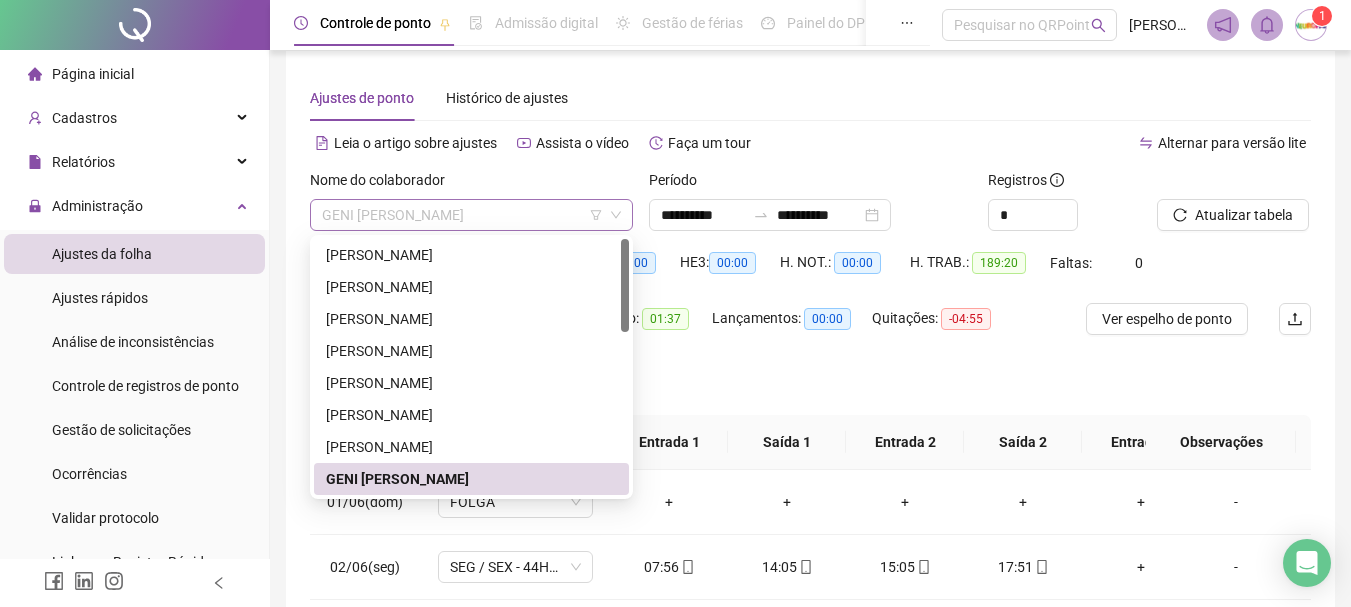 click on "GENI [PERSON_NAME]" at bounding box center (471, 215) 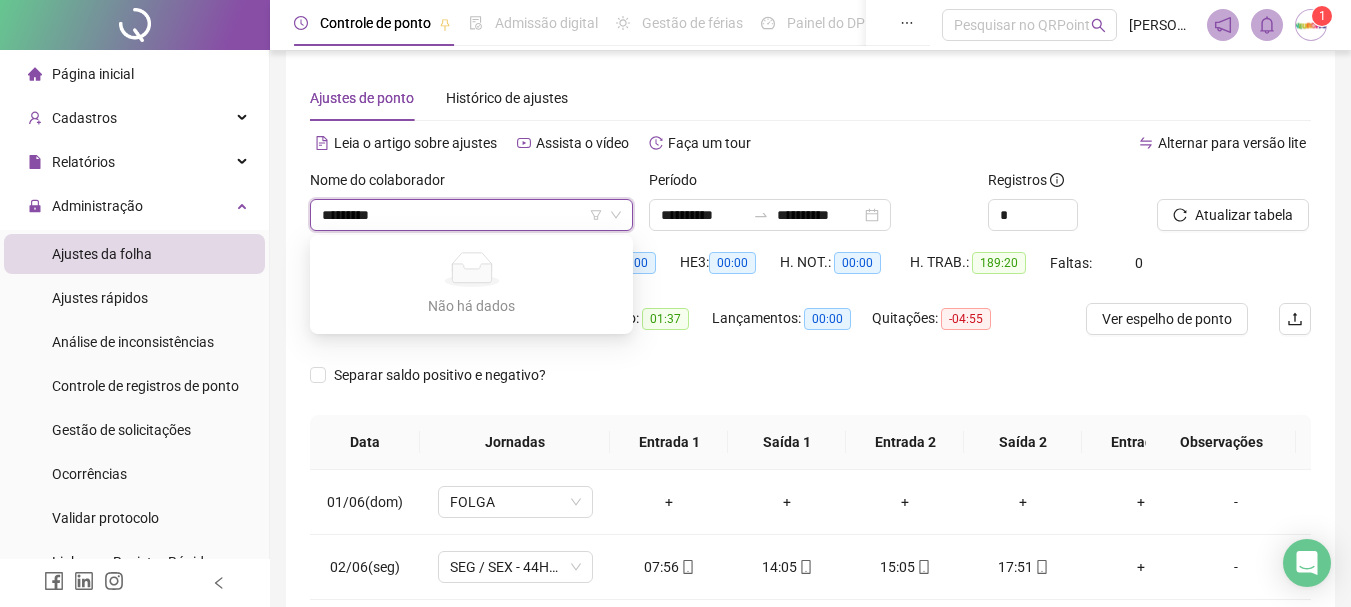 type on "********" 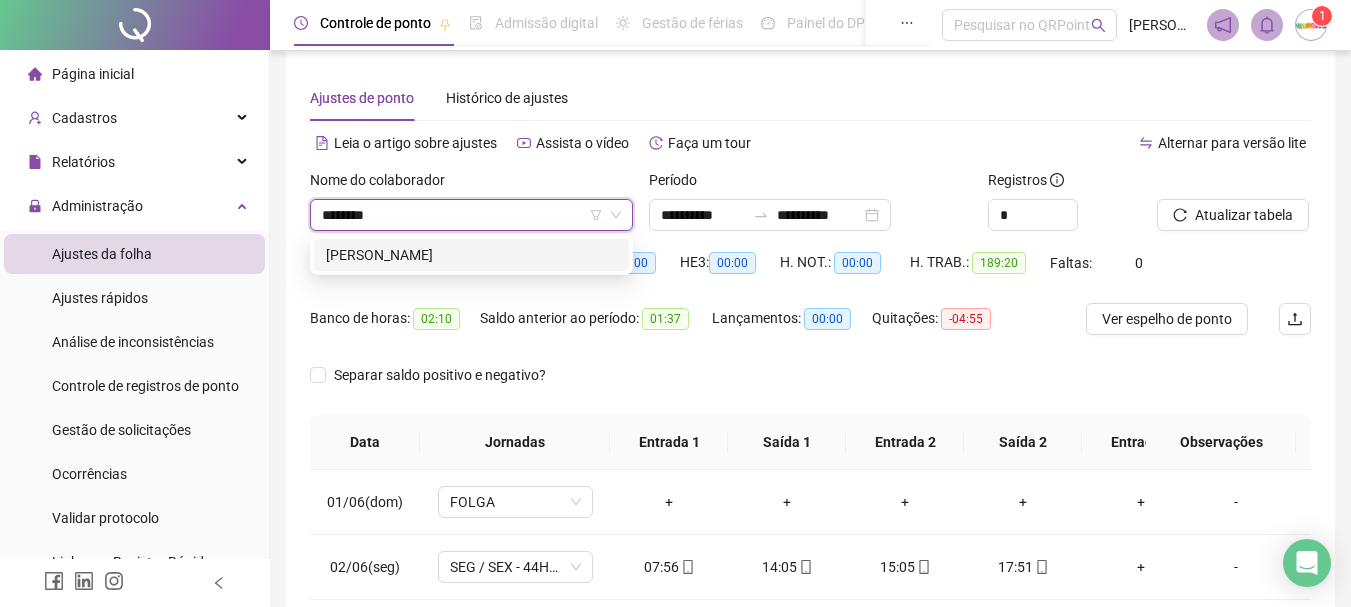 click on "[PERSON_NAME]" at bounding box center [471, 255] 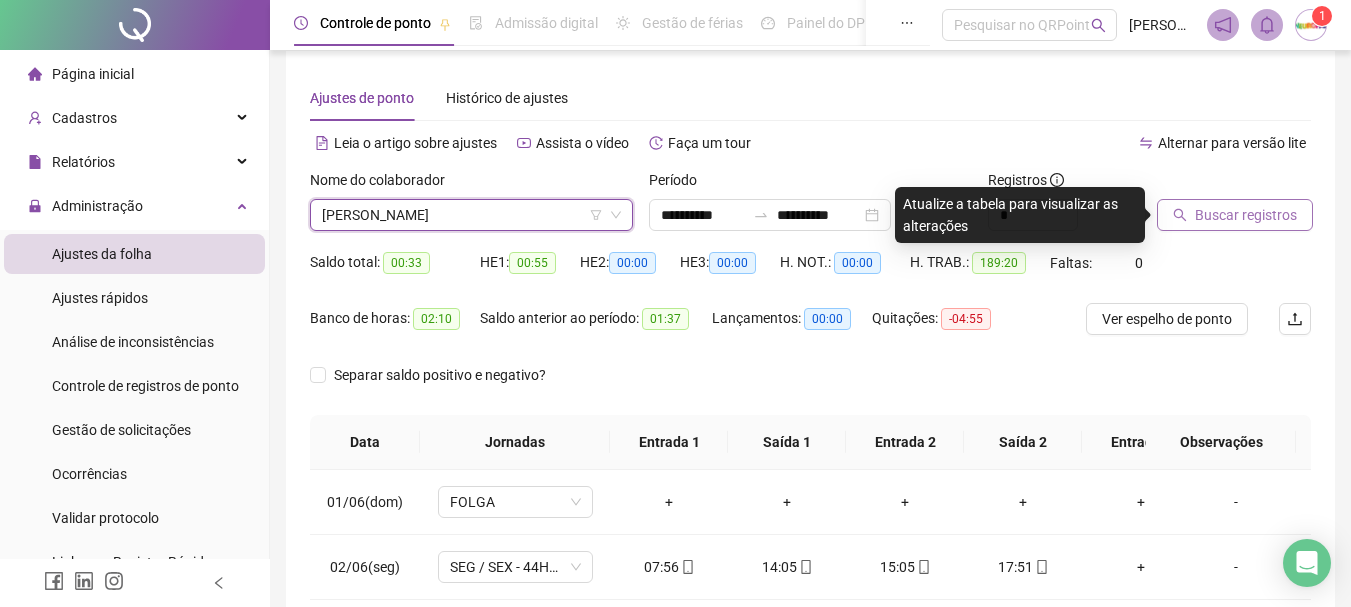 click on "Buscar registros" at bounding box center (1235, 215) 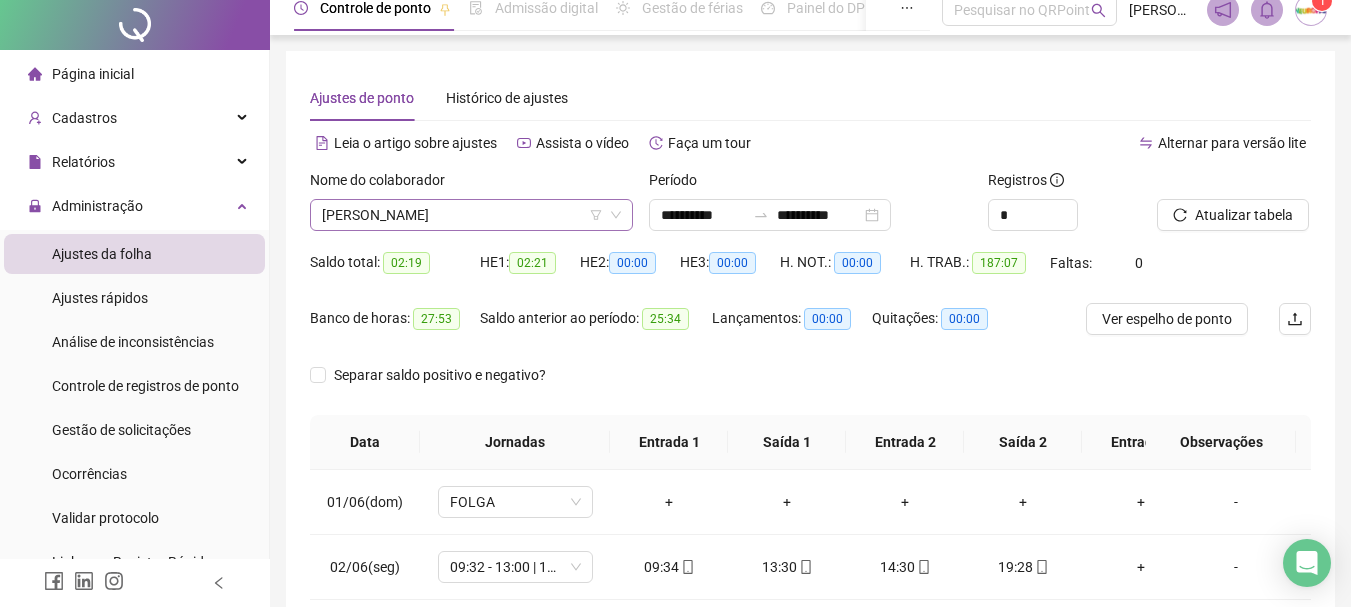 scroll, scrollTop: 0, scrollLeft: 0, axis: both 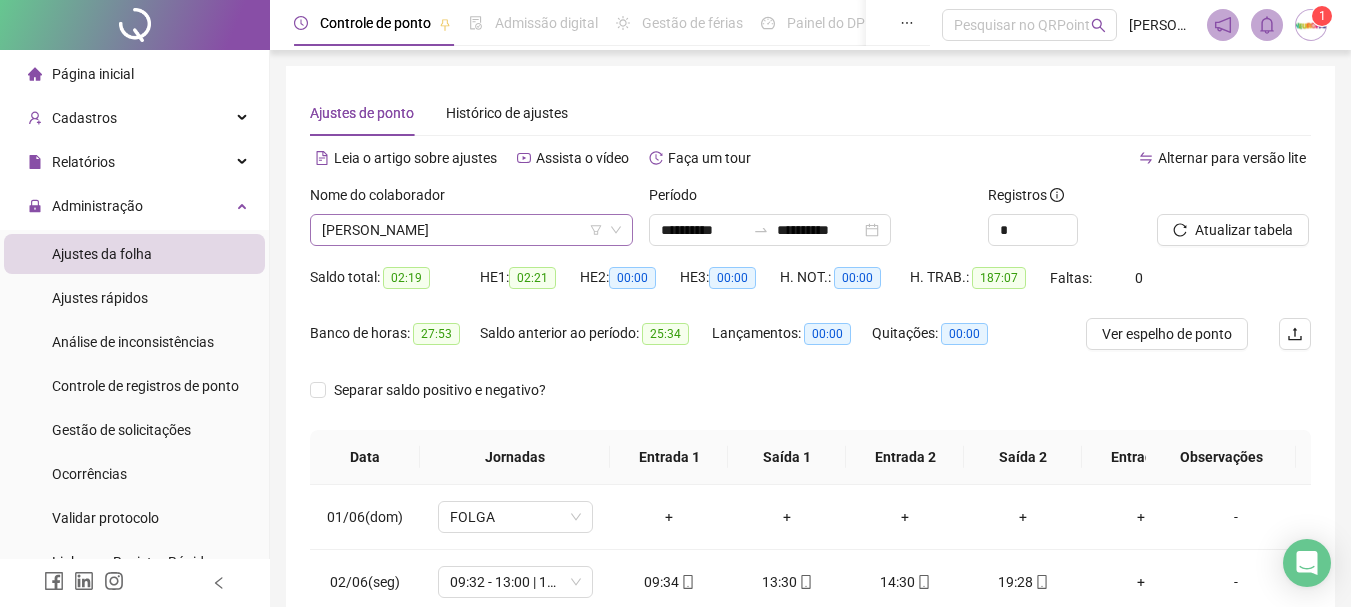 click on "[PERSON_NAME]" at bounding box center [471, 230] 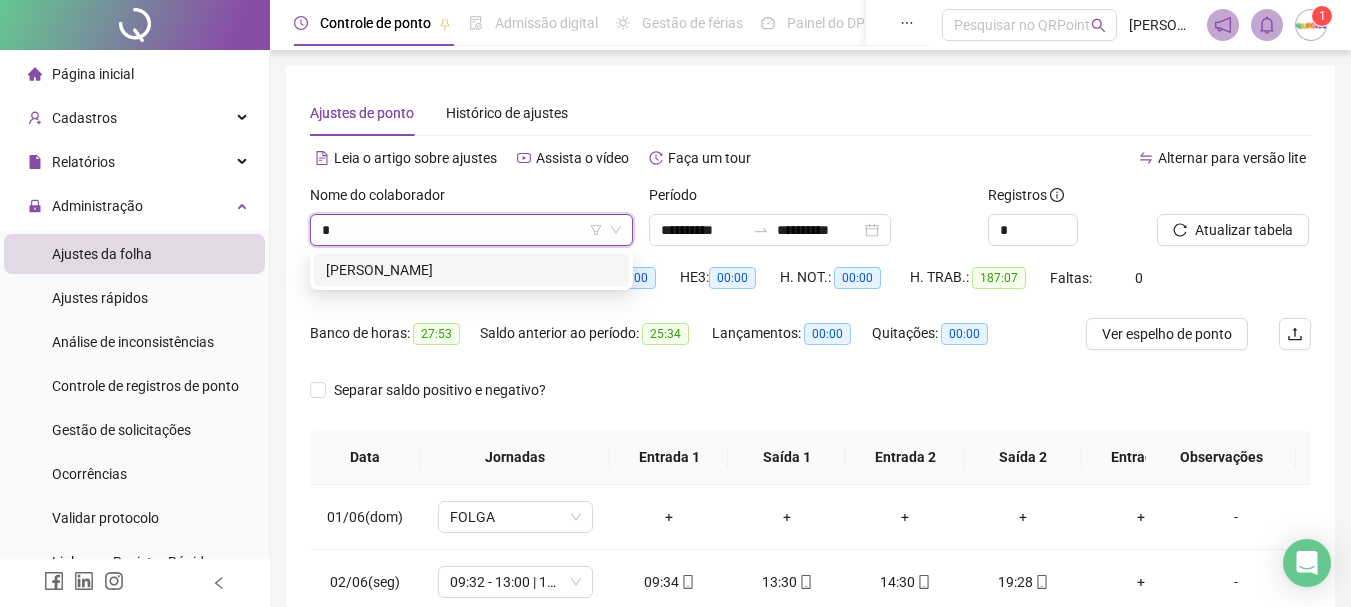 scroll, scrollTop: 0, scrollLeft: 0, axis: both 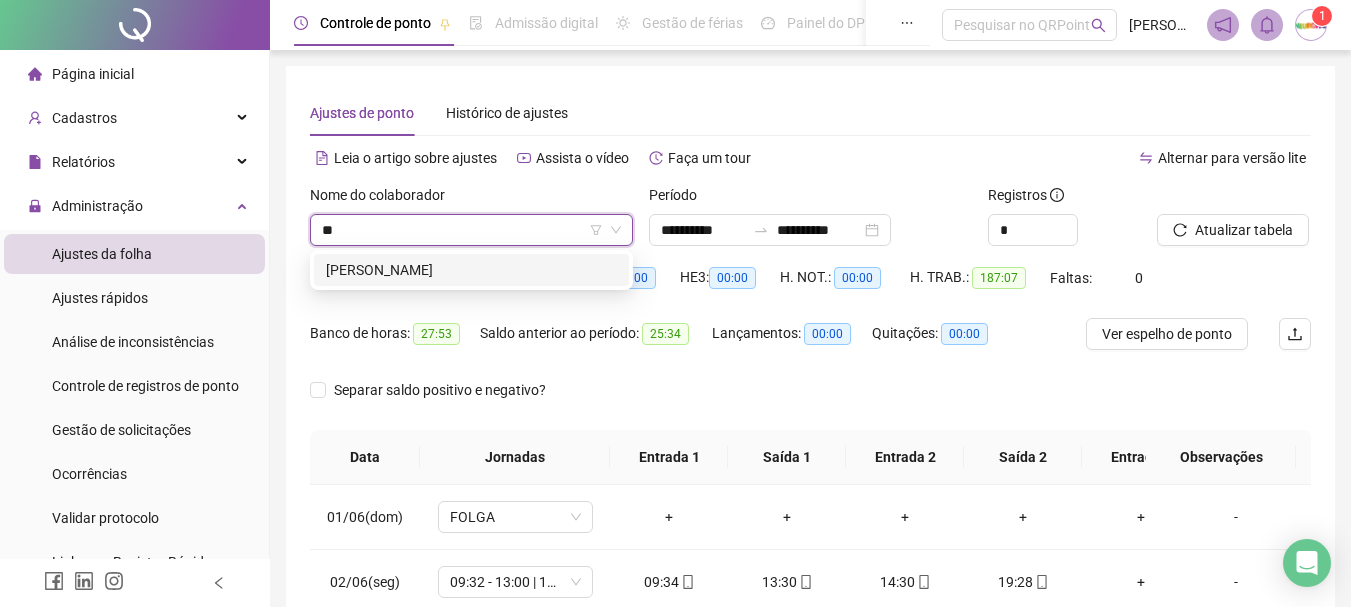 type on "***" 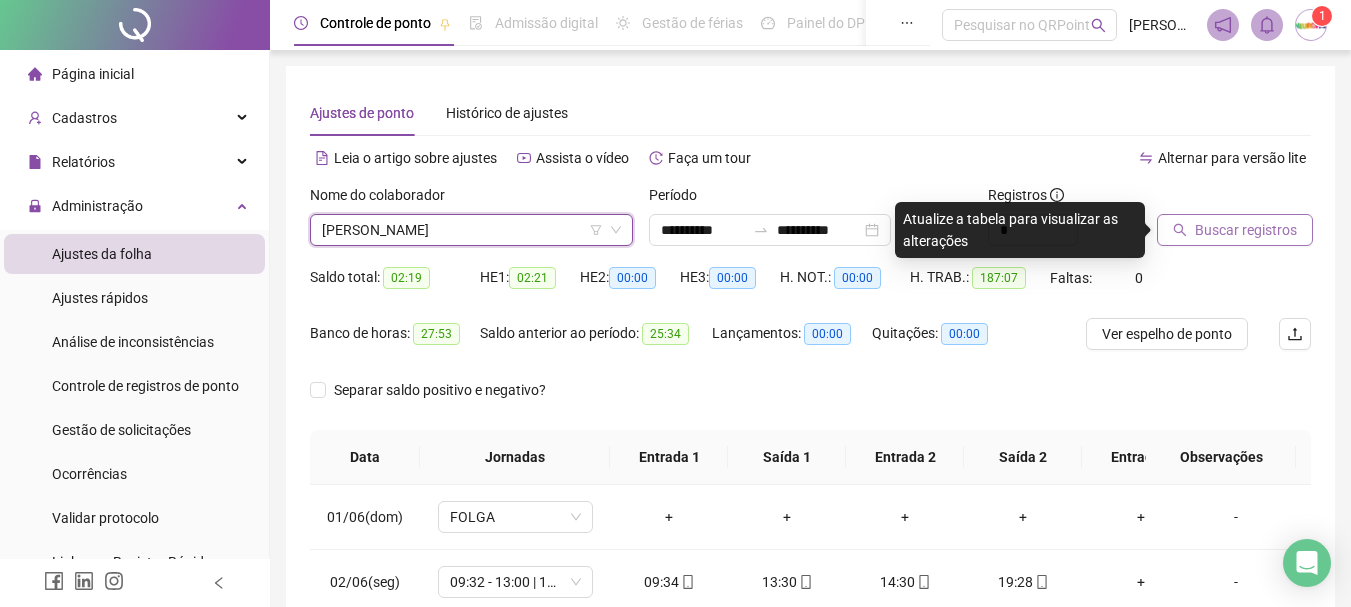 click on "Buscar registros" at bounding box center [1246, 230] 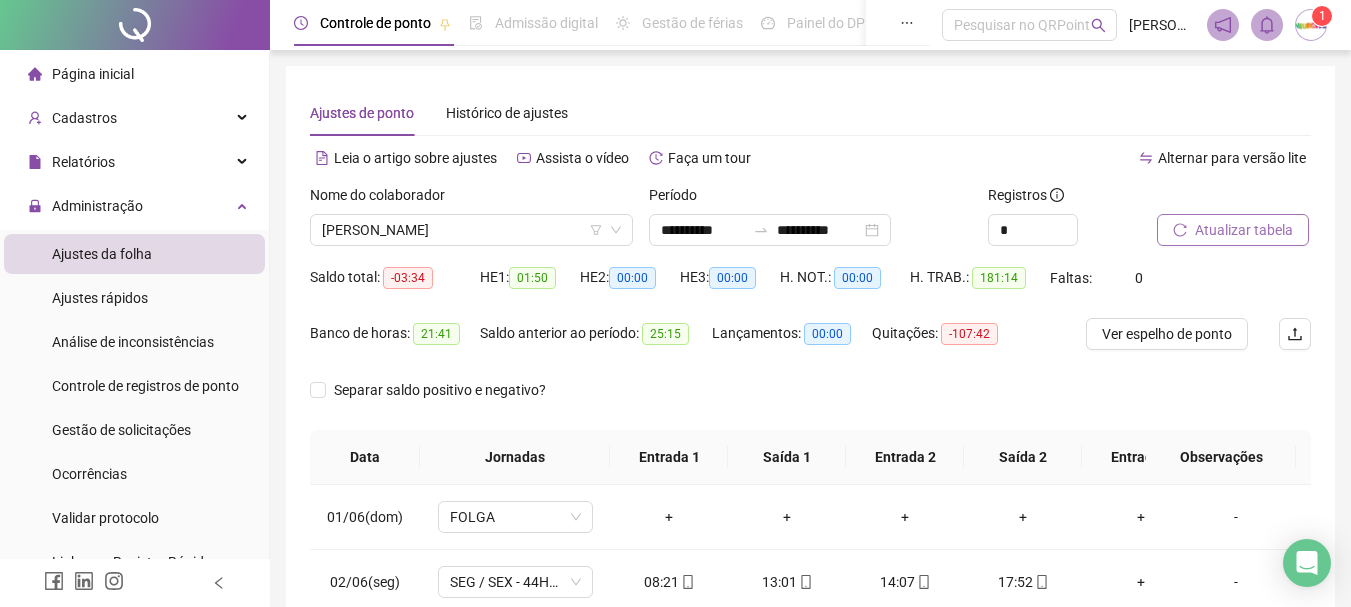 scroll, scrollTop: 300, scrollLeft: 0, axis: vertical 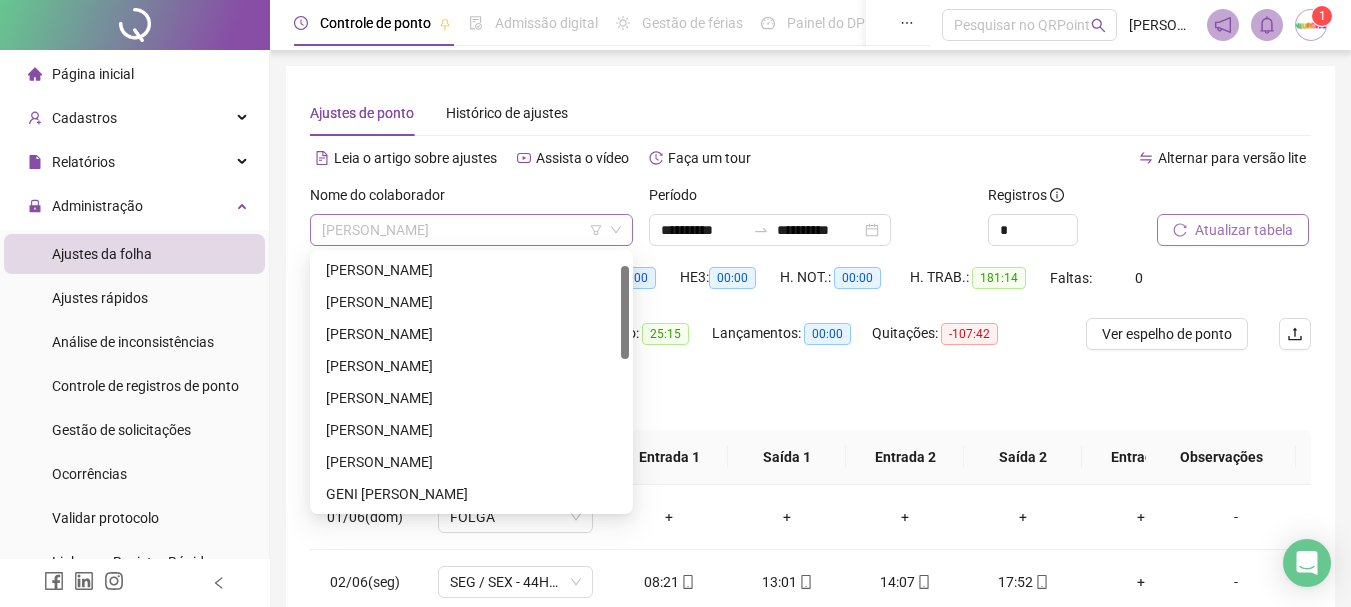 click on "[PERSON_NAME]" at bounding box center [471, 230] 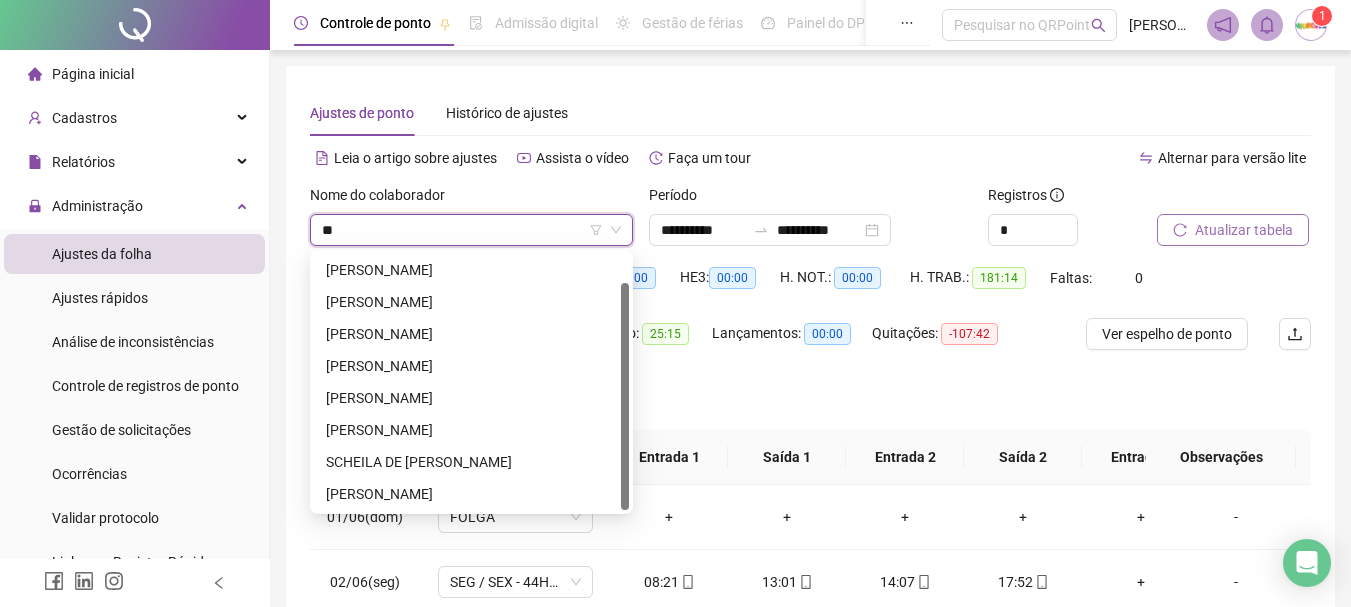 type on "***" 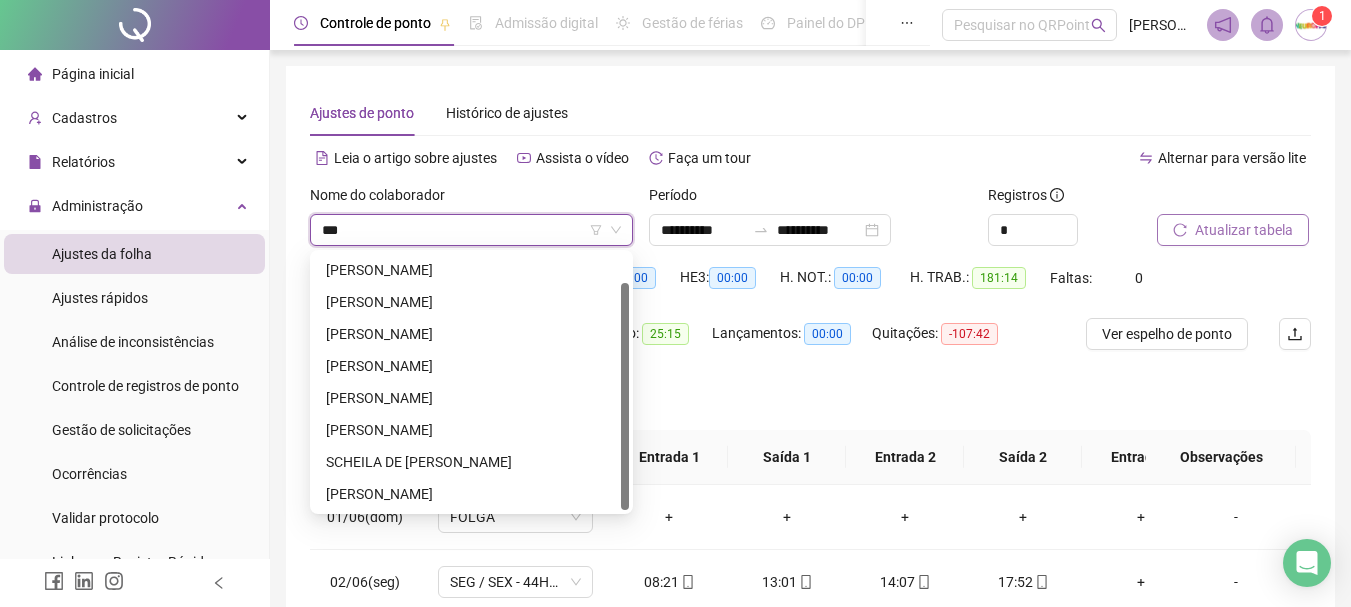 scroll, scrollTop: 0, scrollLeft: 0, axis: both 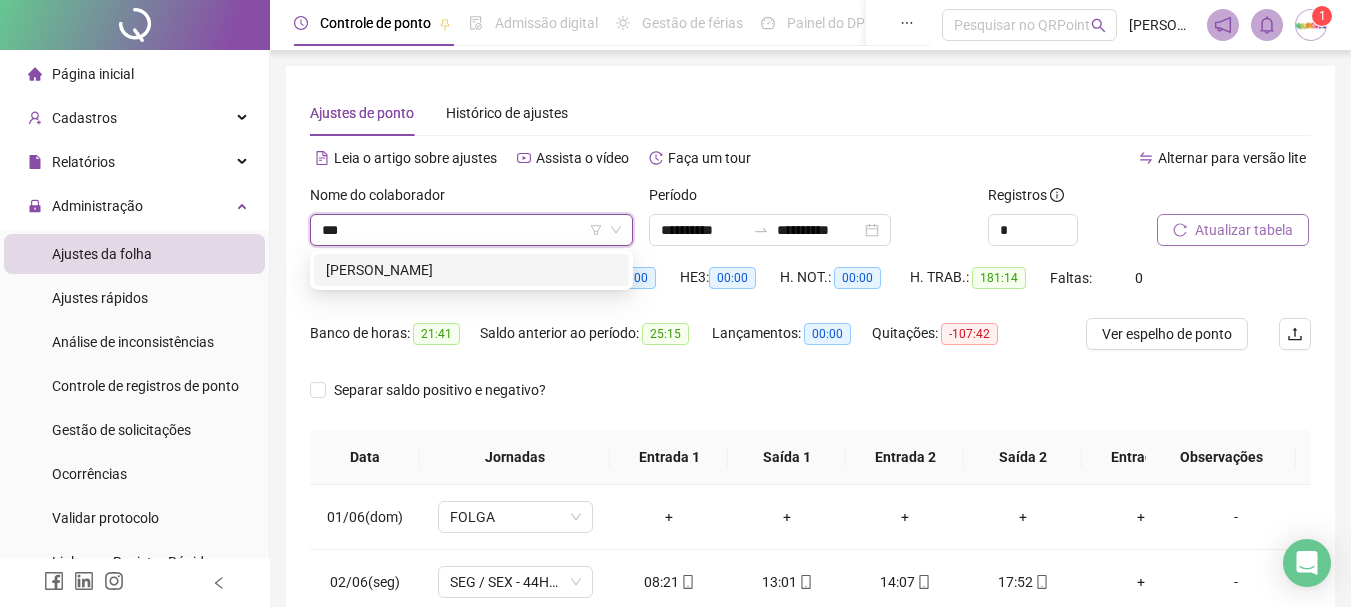 type 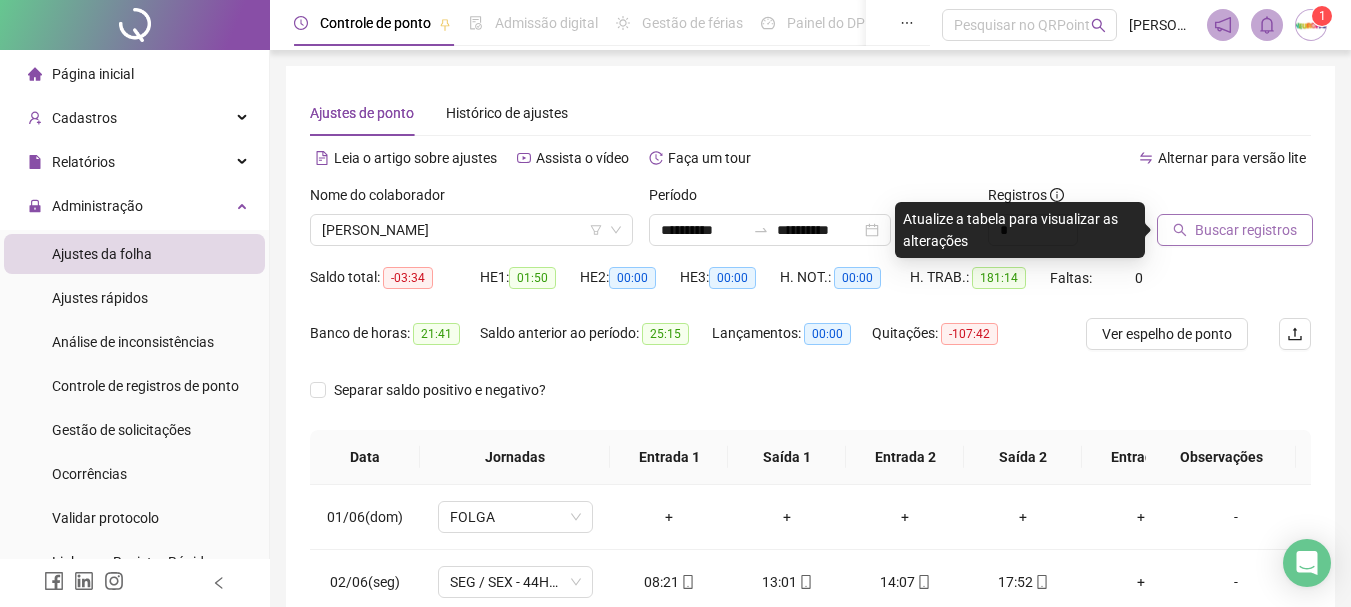 click on "Buscar registros" at bounding box center (1246, 230) 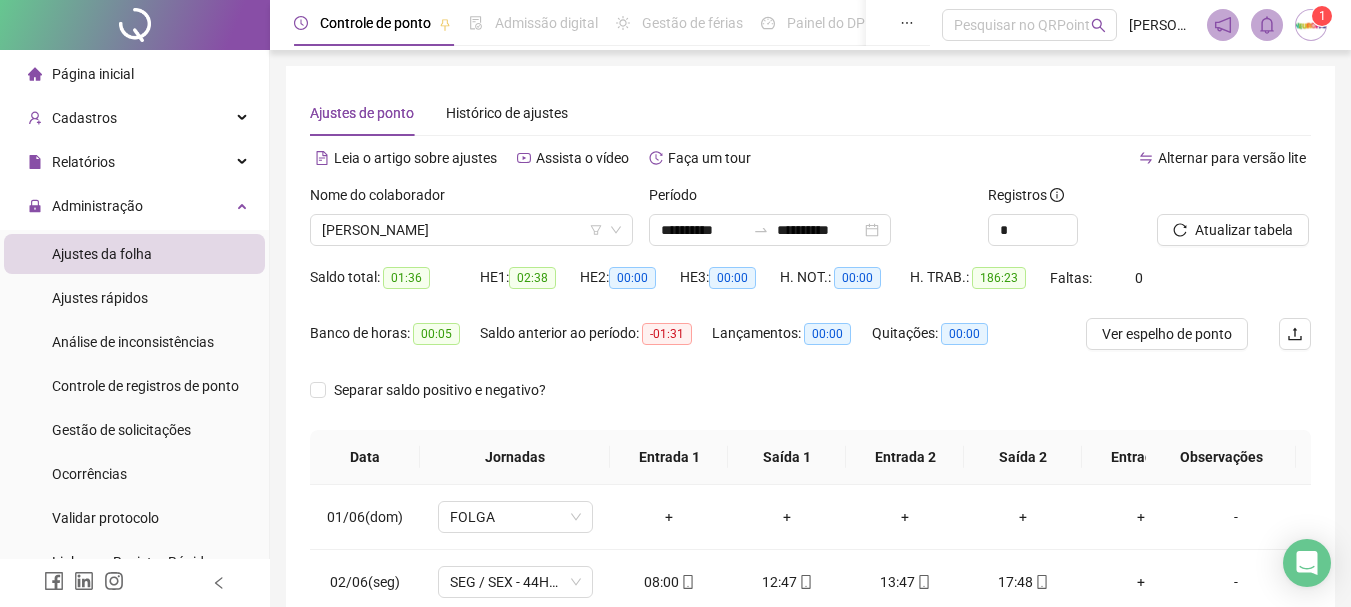 scroll, scrollTop: 200, scrollLeft: 0, axis: vertical 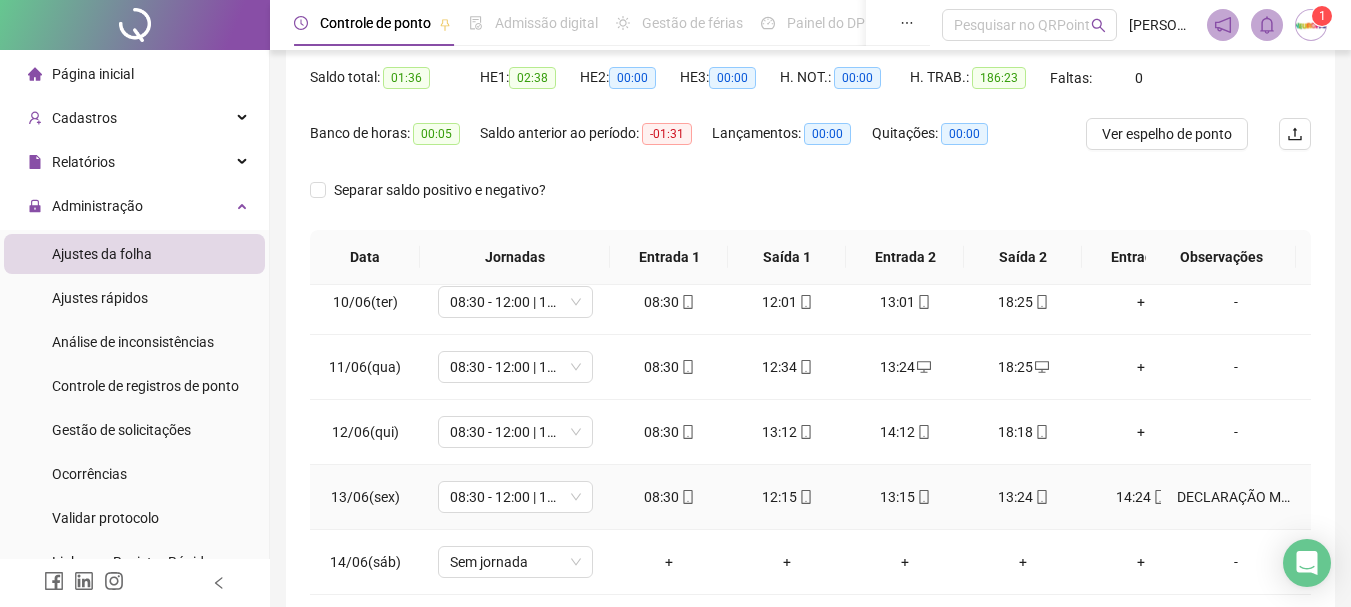 click on "DECLARAÇÃO MÉDICA" at bounding box center [1236, 497] 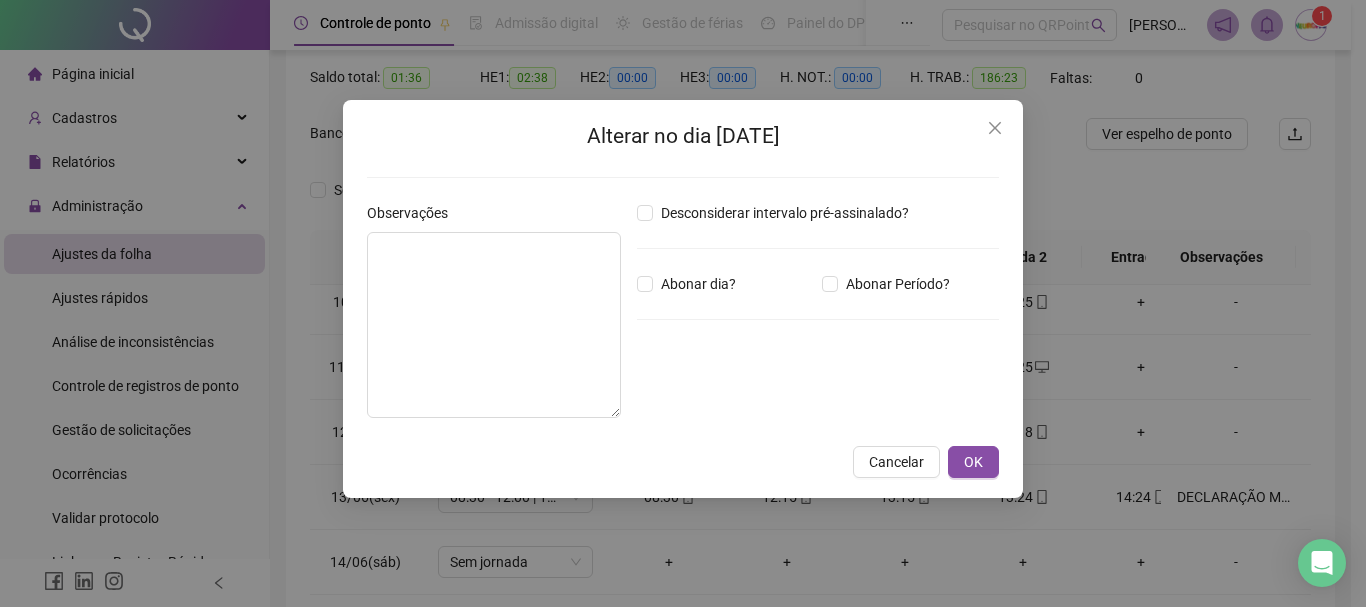 type on "**********" 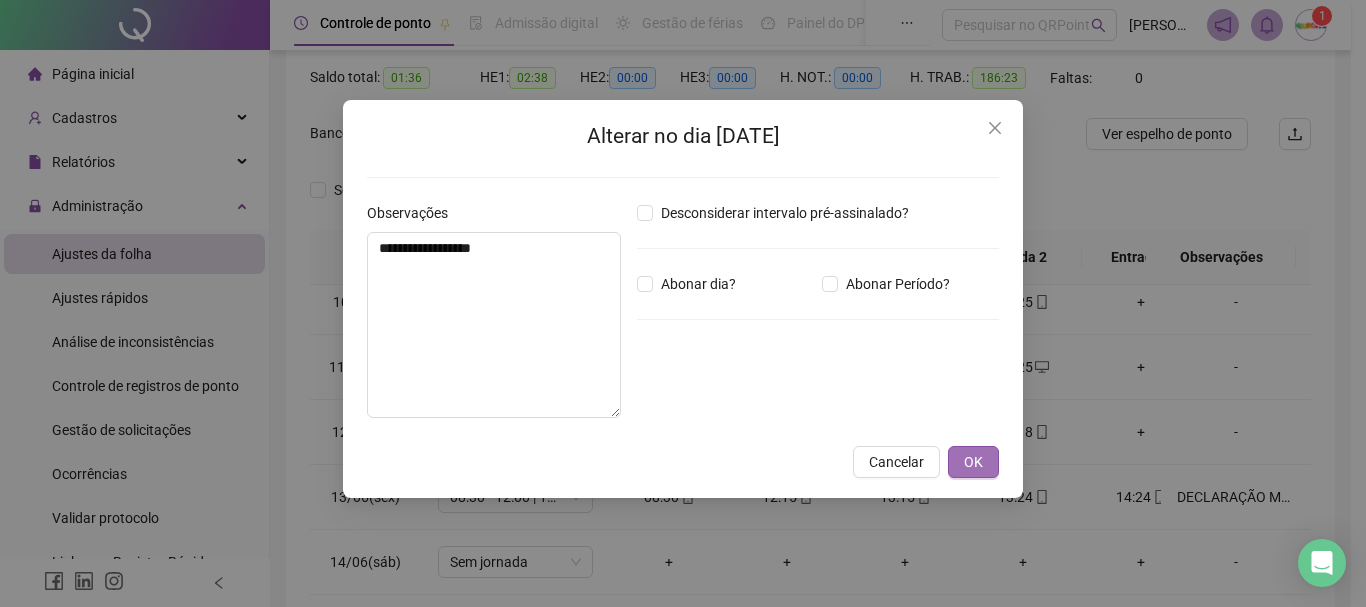 click on "OK" at bounding box center (973, 462) 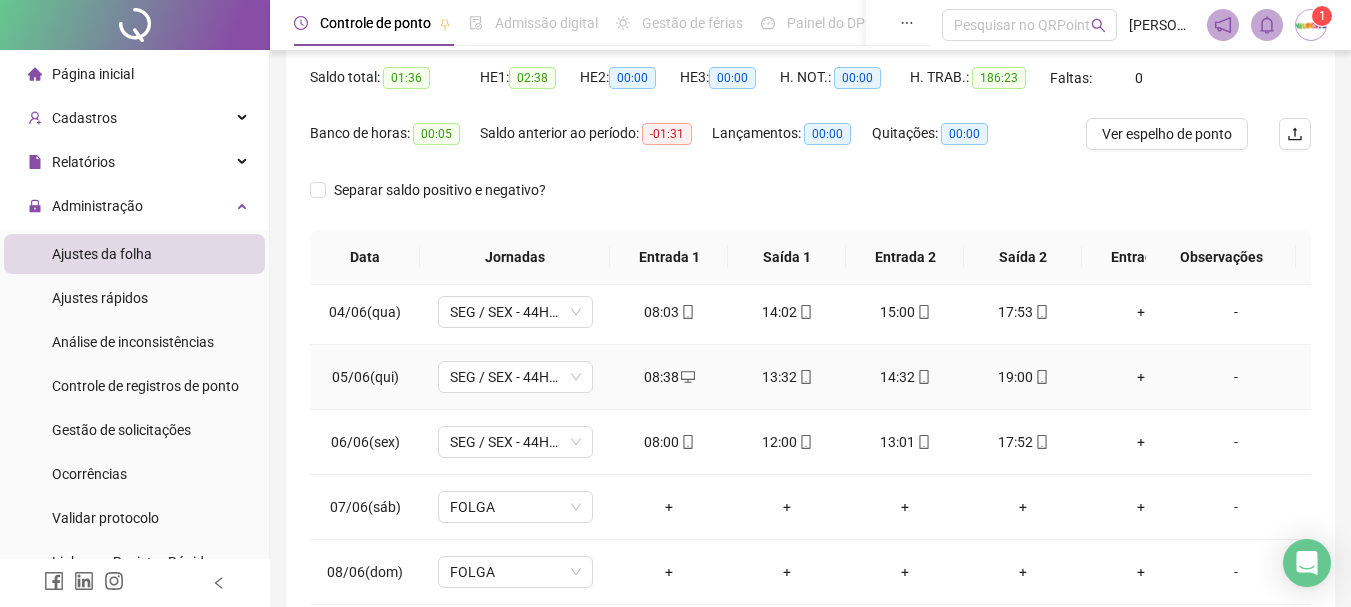 scroll, scrollTop: 0, scrollLeft: 0, axis: both 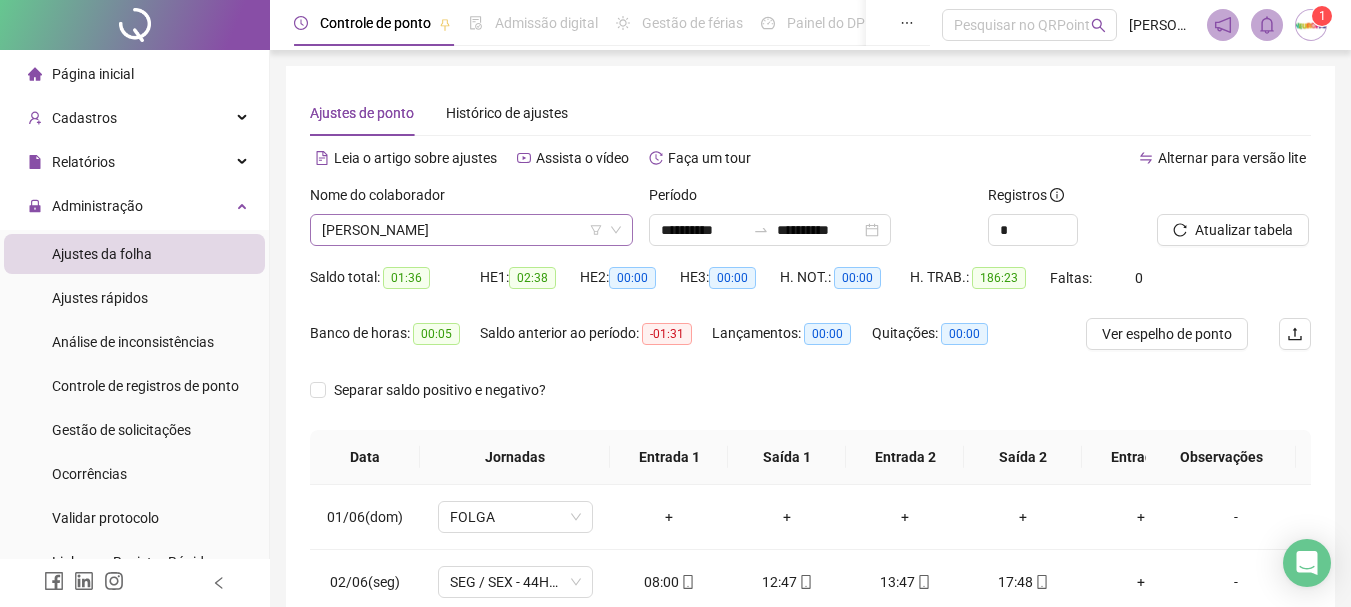 click on "[PERSON_NAME]" at bounding box center (471, 230) 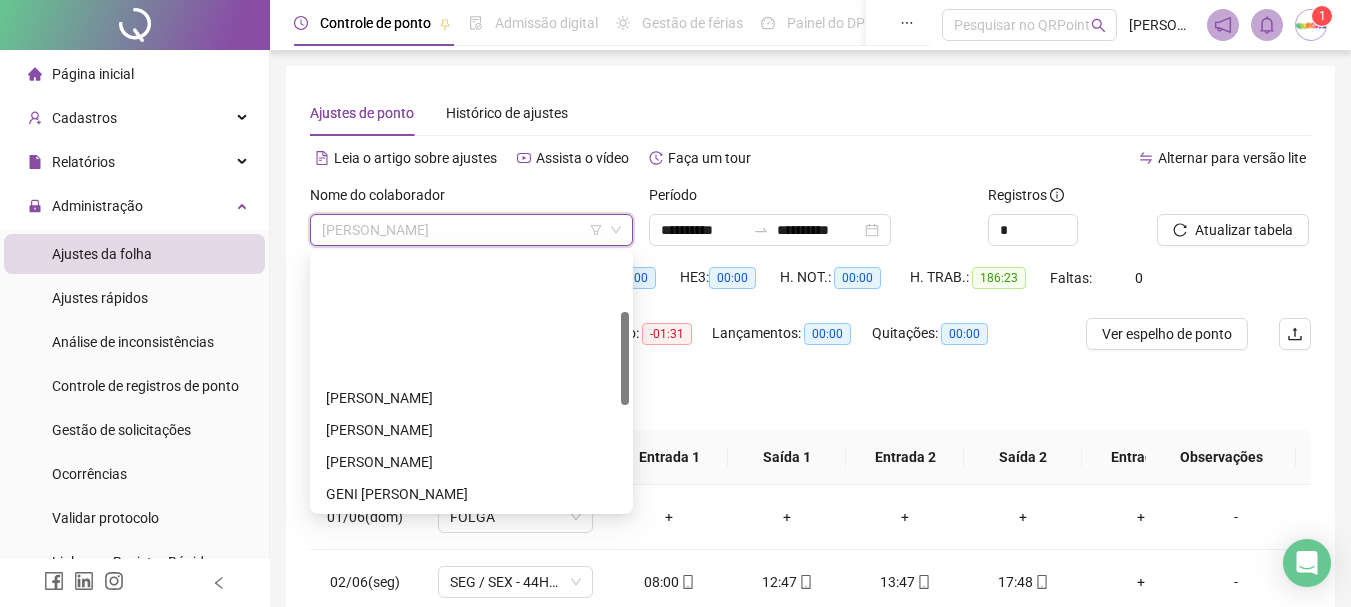 scroll, scrollTop: 160, scrollLeft: 0, axis: vertical 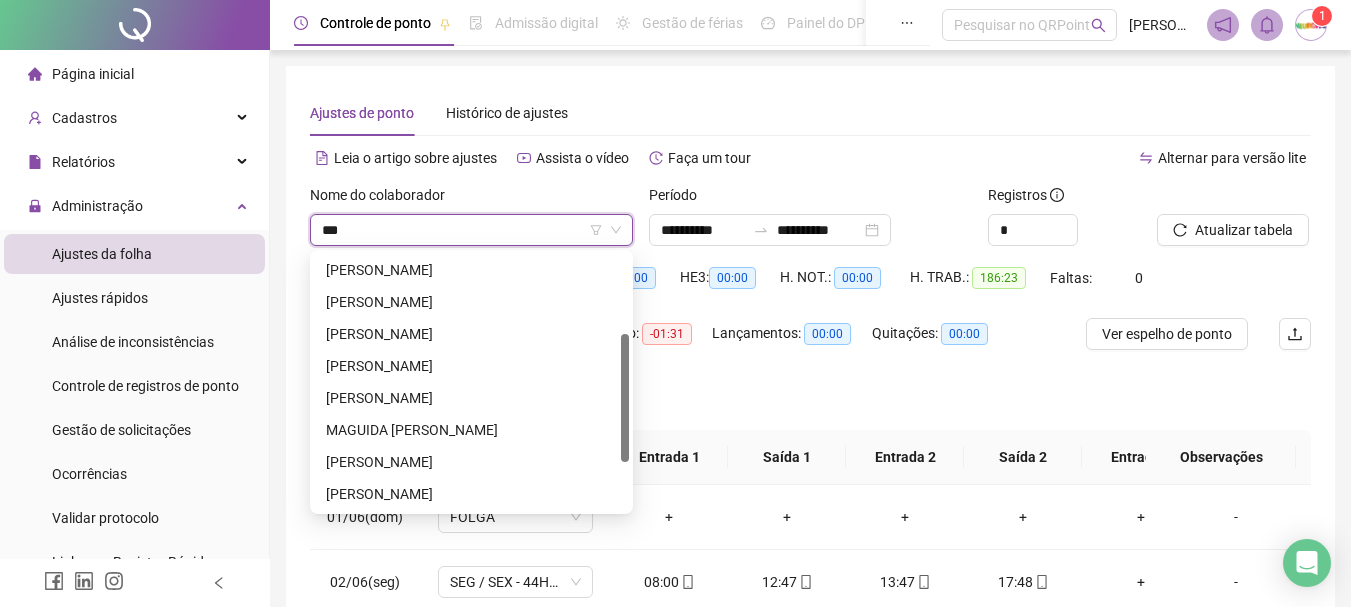type on "****" 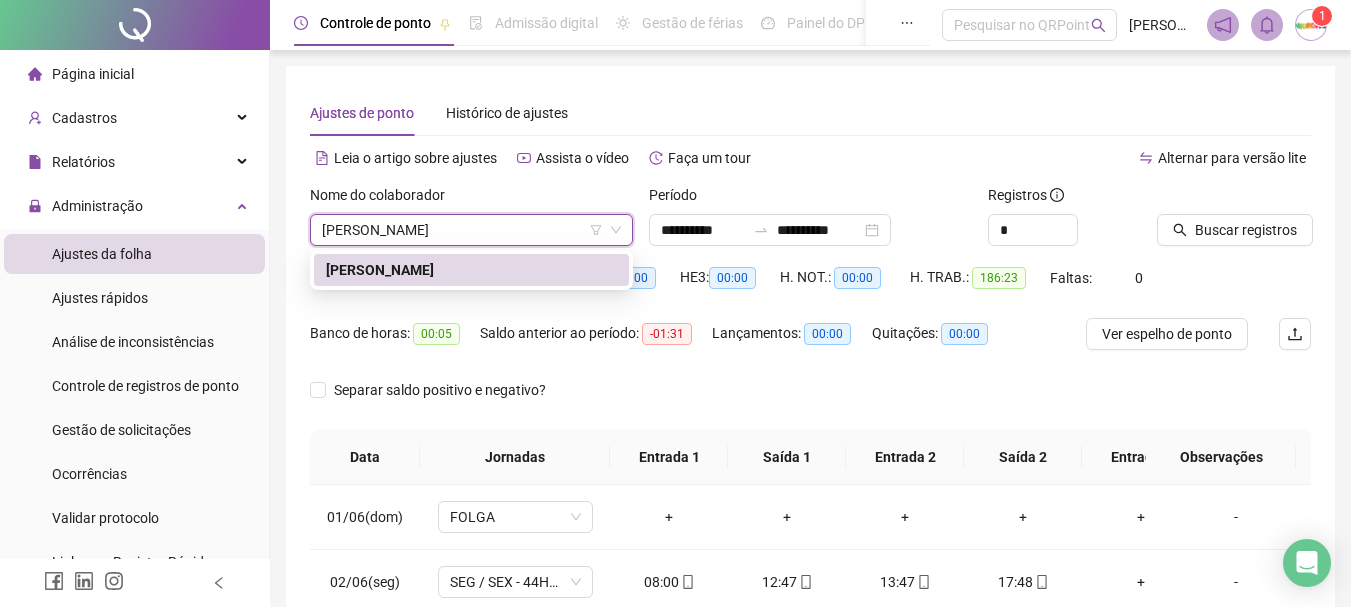 scroll, scrollTop: 0, scrollLeft: 0, axis: both 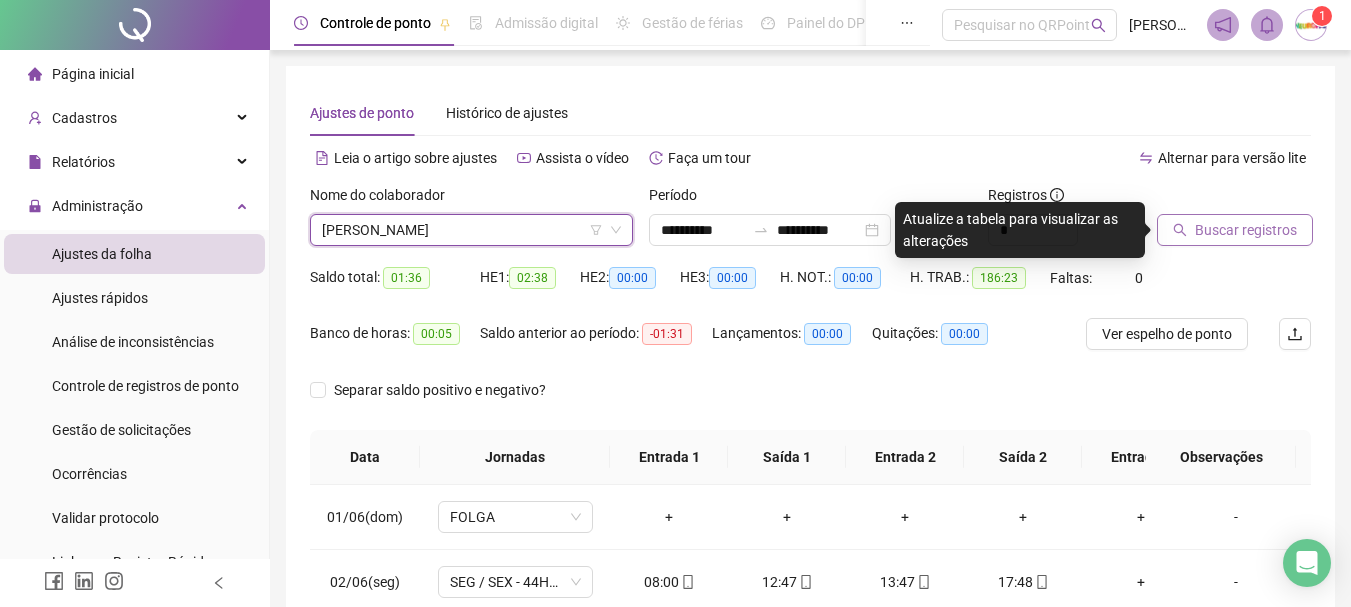click on "Buscar registros" at bounding box center [1246, 230] 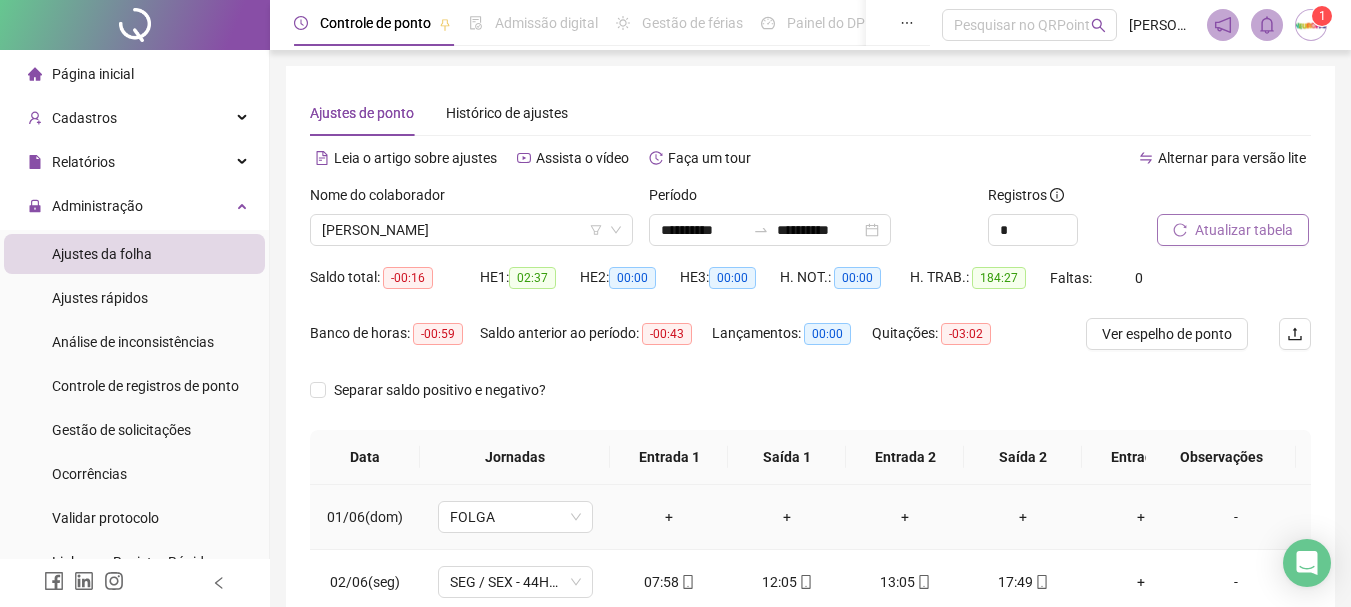 scroll, scrollTop: 100, scrollLeft: 0, axis: vertical 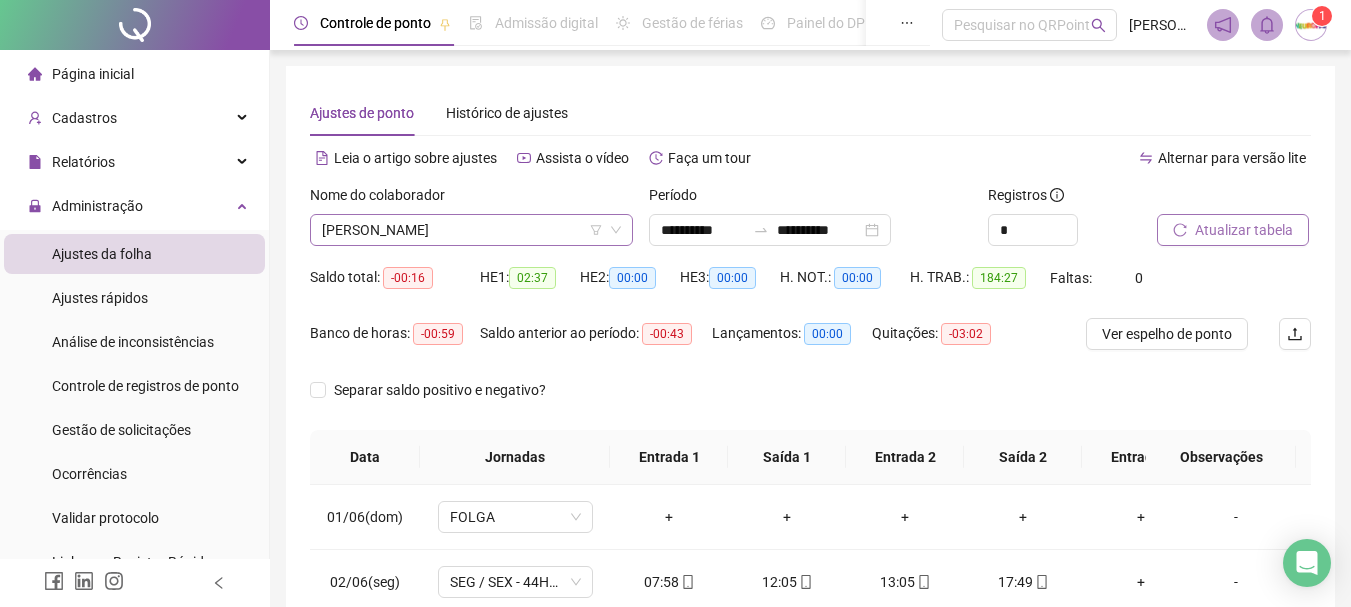 click on "[PERSON_NAME]" at bounding box center [471, 230] 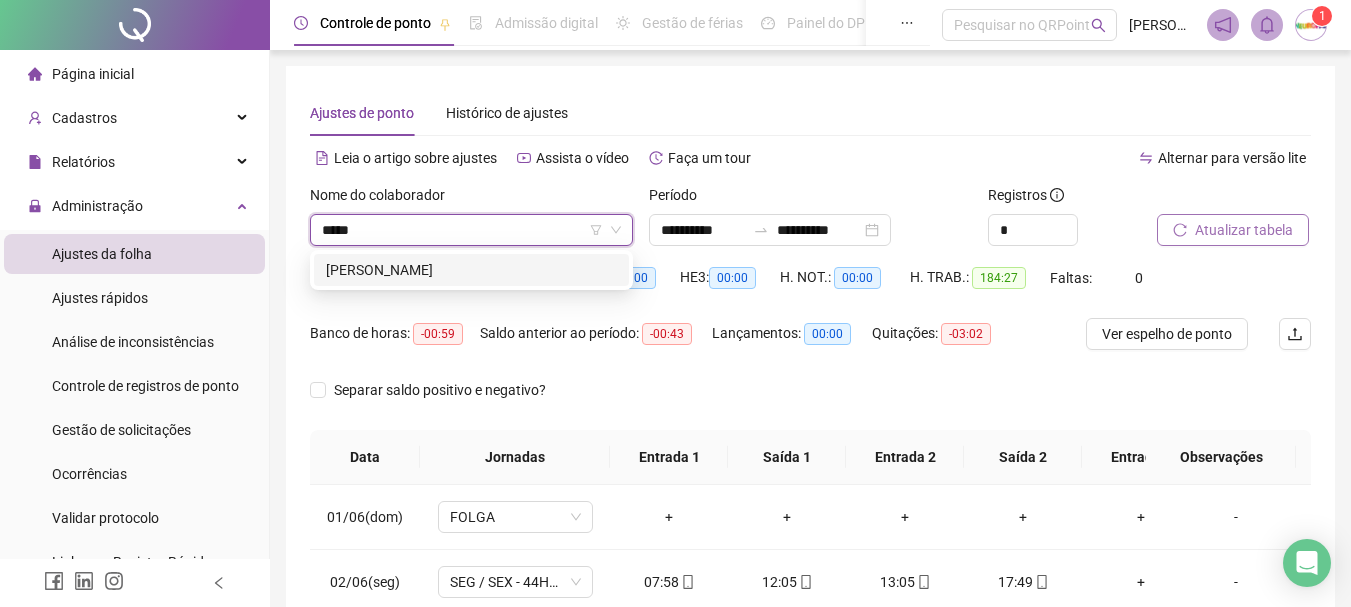 type on "*****" 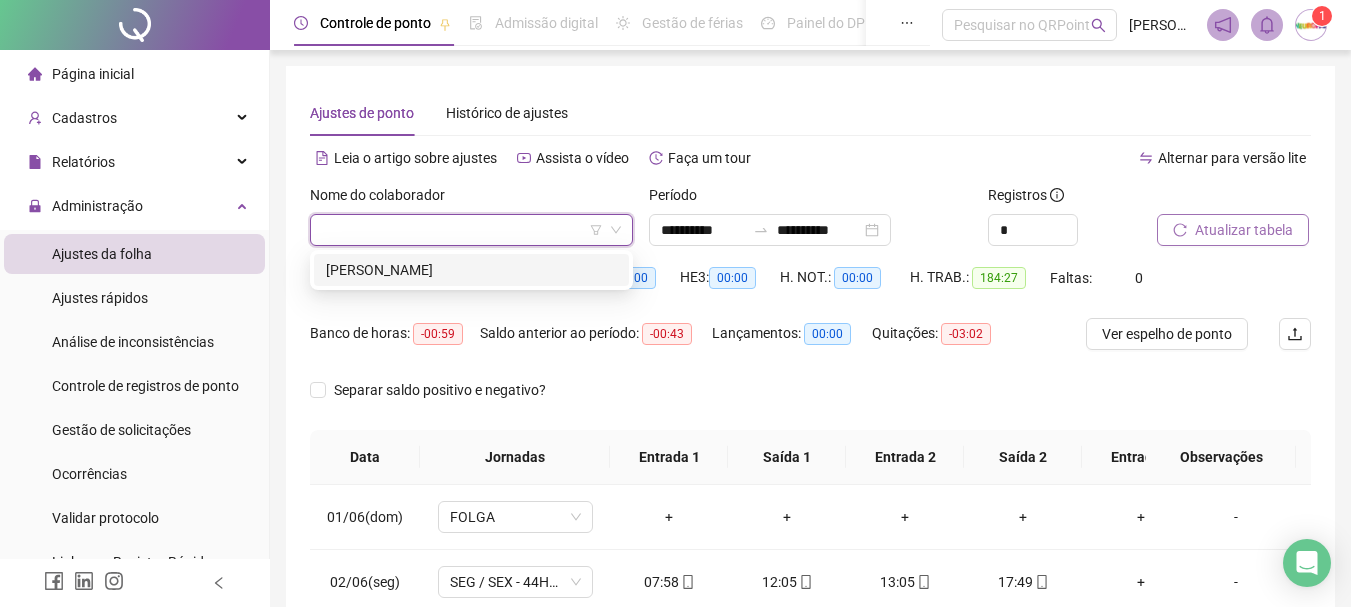 click on "Nome do colaborador [PERSON_NAME]" at bounding box center [471, 223] 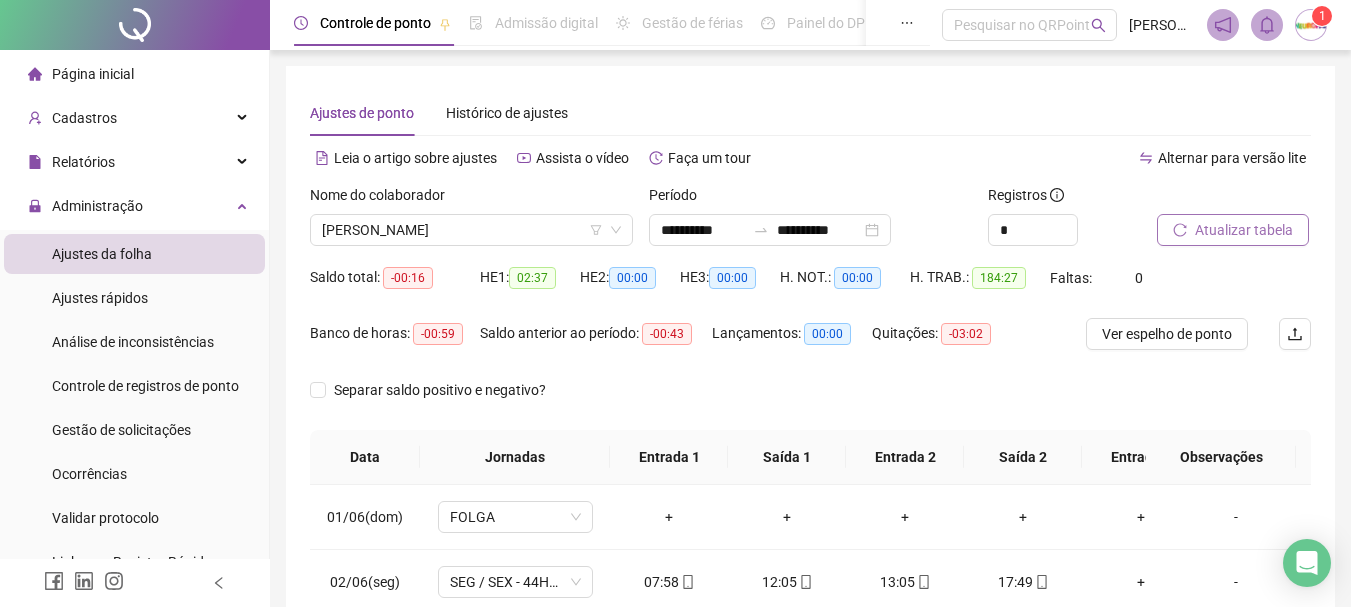 click on "Nome do colaborador [PERSON_NAME]" at bounding box center (471, 223) 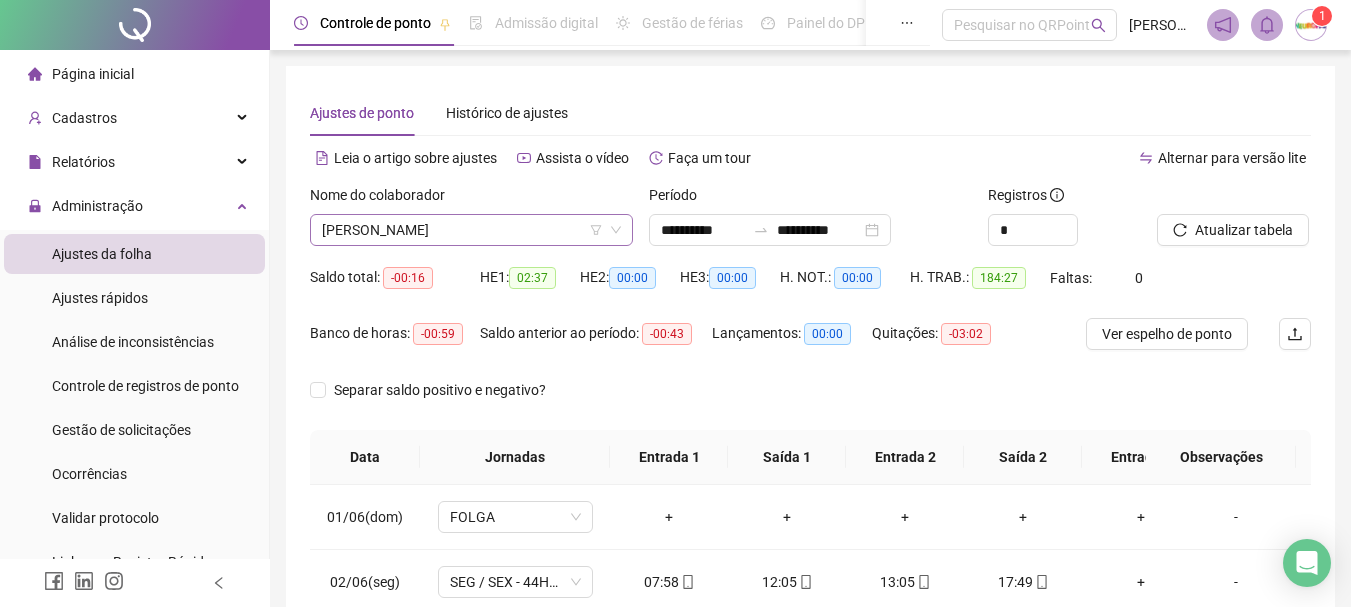 click on "[PERSON_NAME]" at bounding box center [471, 230] 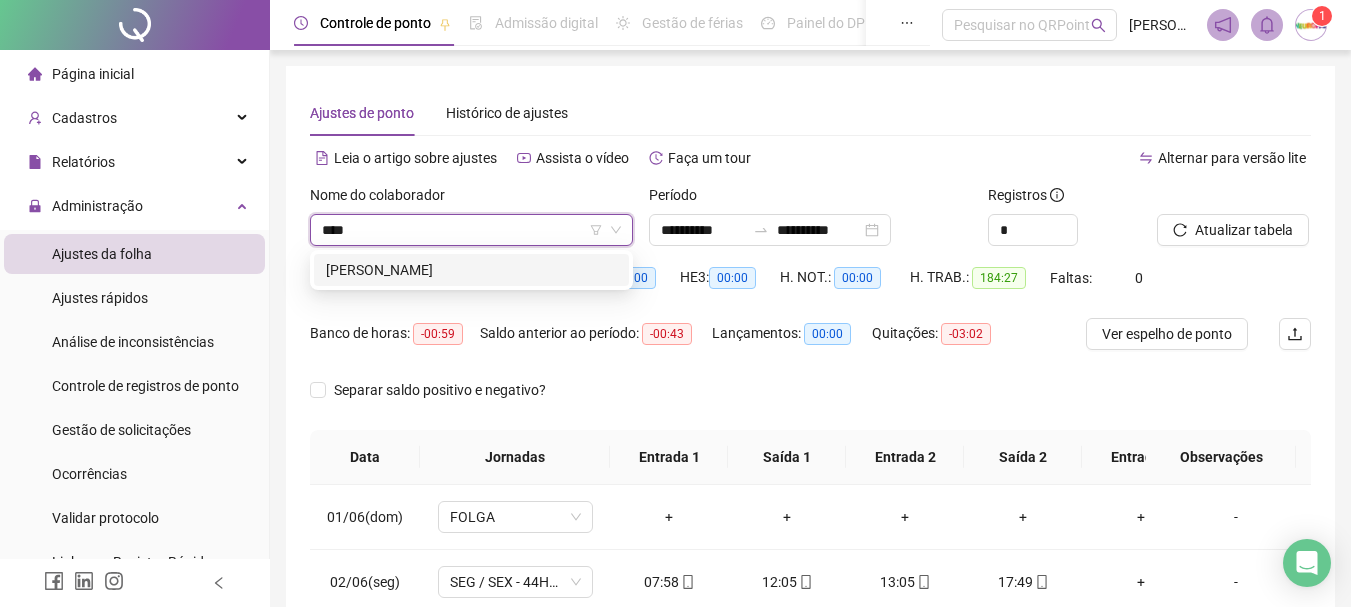 type on "*****" 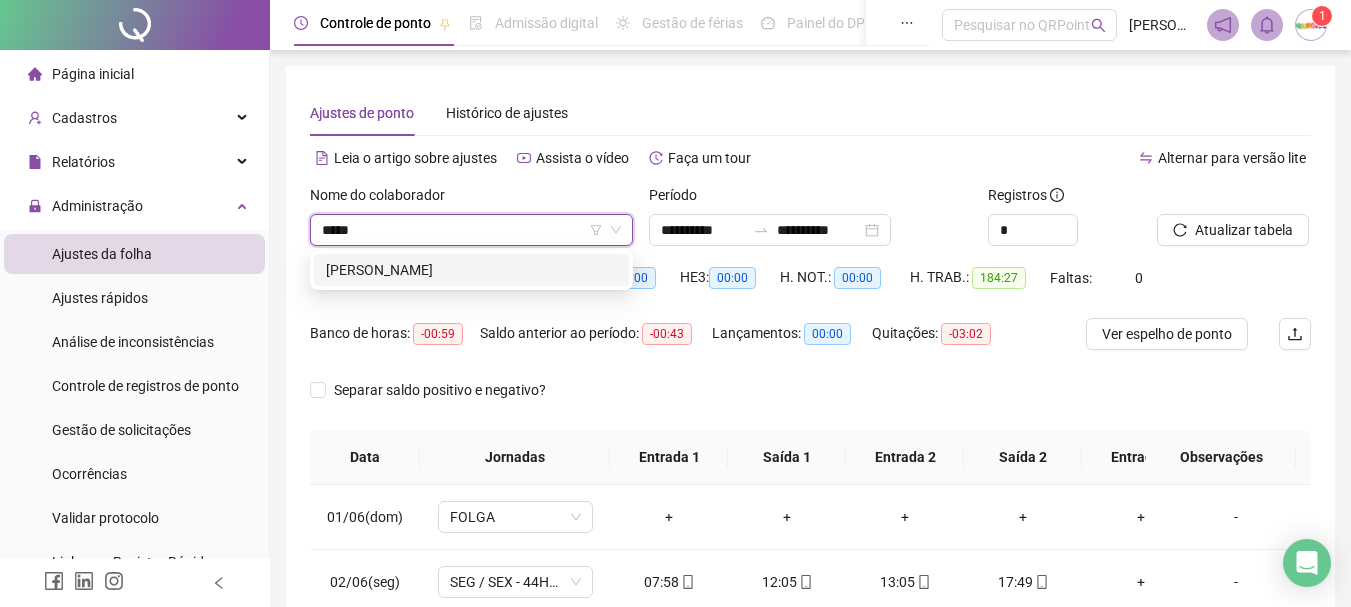 type 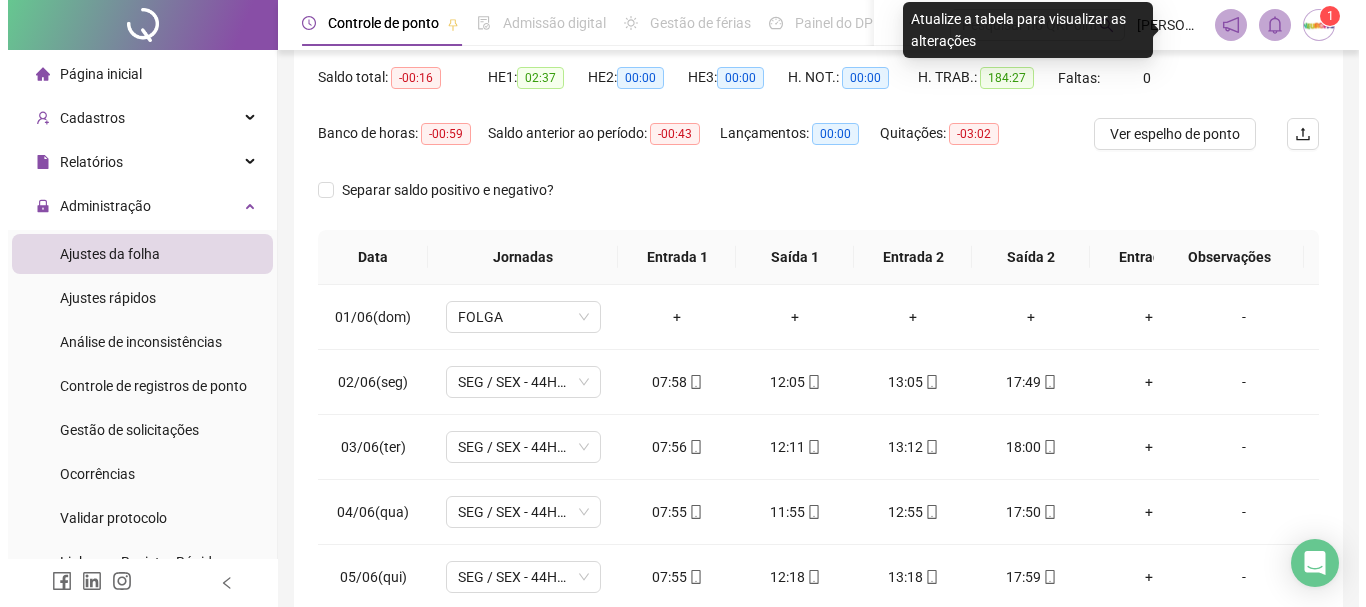 scroll, scrollTop: 0, scrollLeft: 0, axis: both 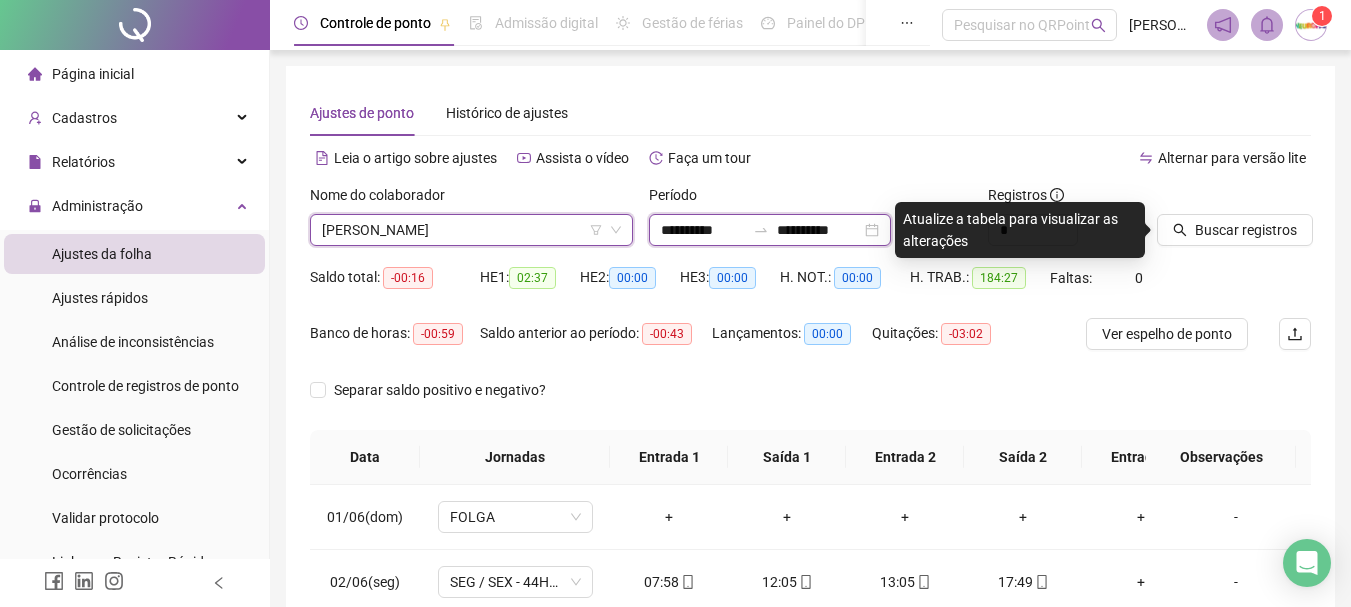 drag, startPoint x: 844, startPoint y: 224, endPoint x: 831, endPoint y: 226, distance: 13.152946 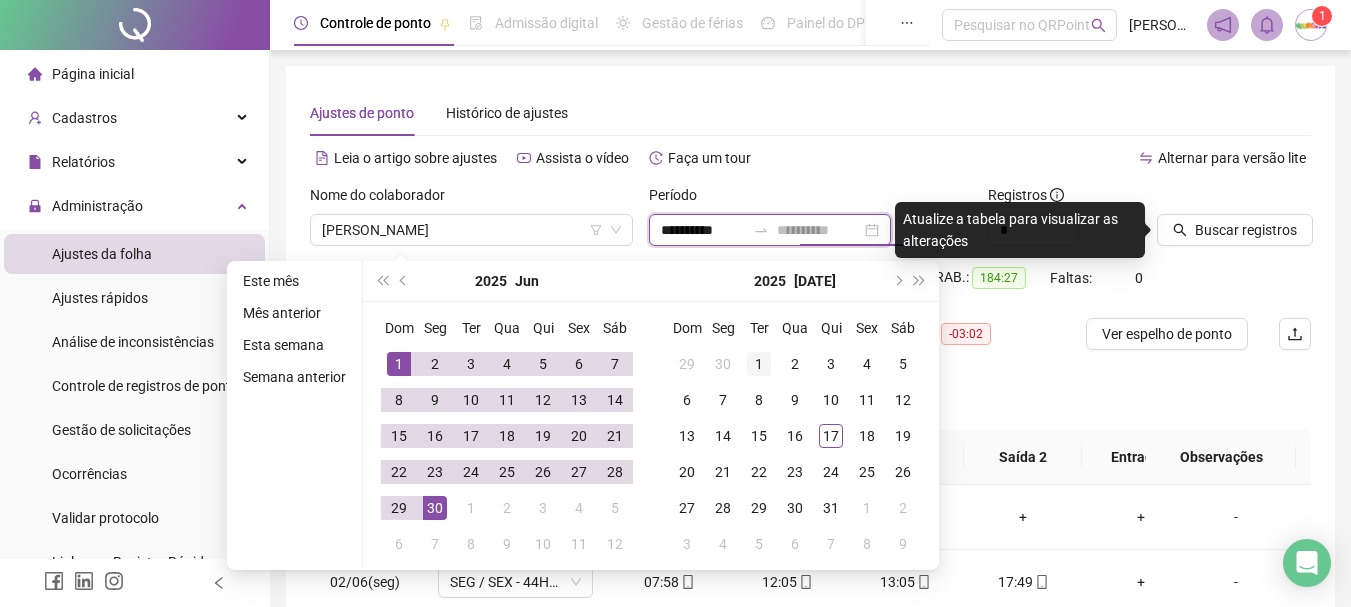 type on "**********" 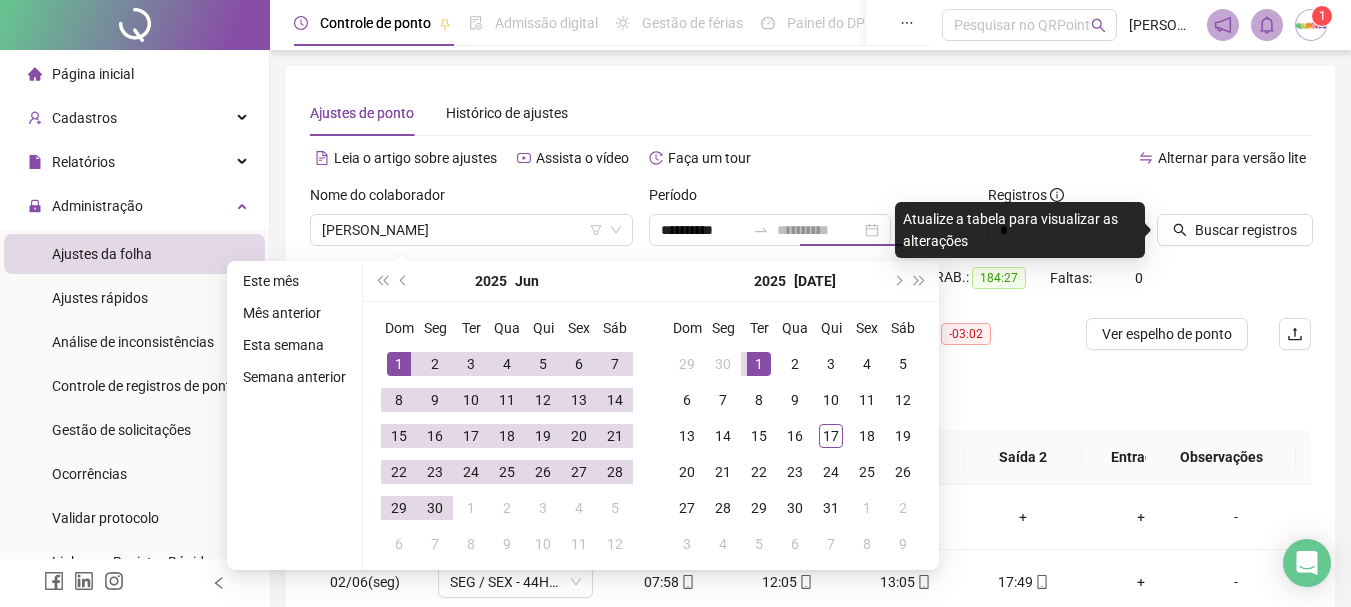 click on "1" at bounding box center (759, 364) 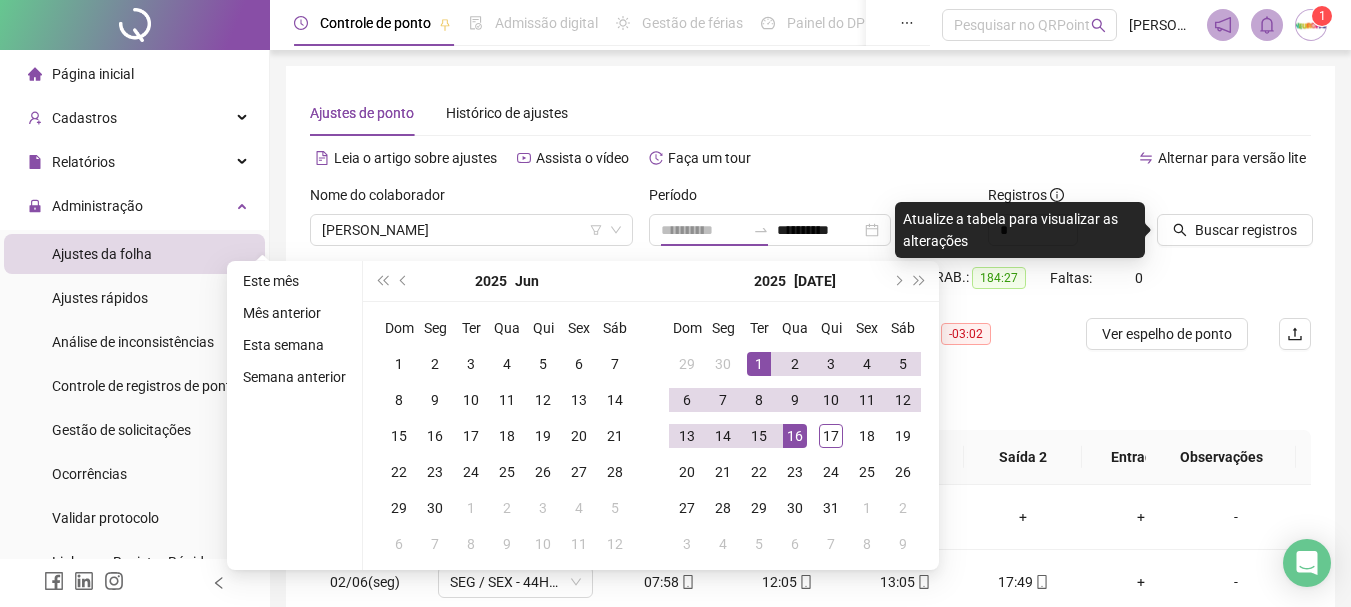 click on "16" at bounding box center (795, 436) 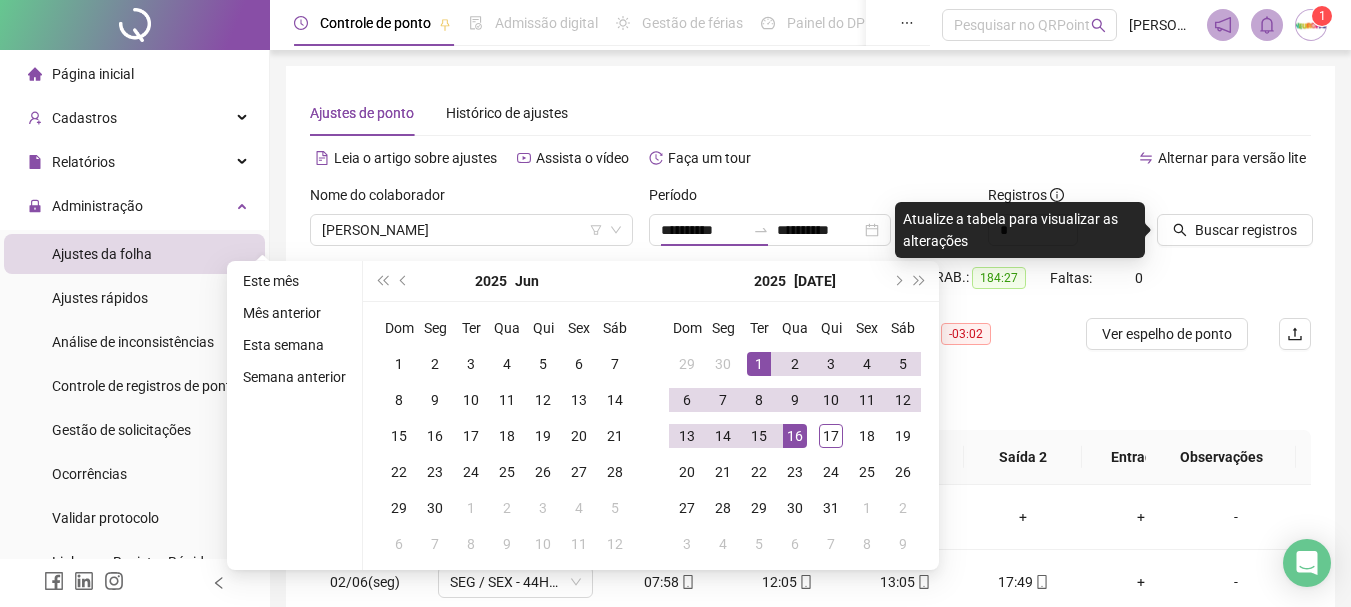 type on "**********" 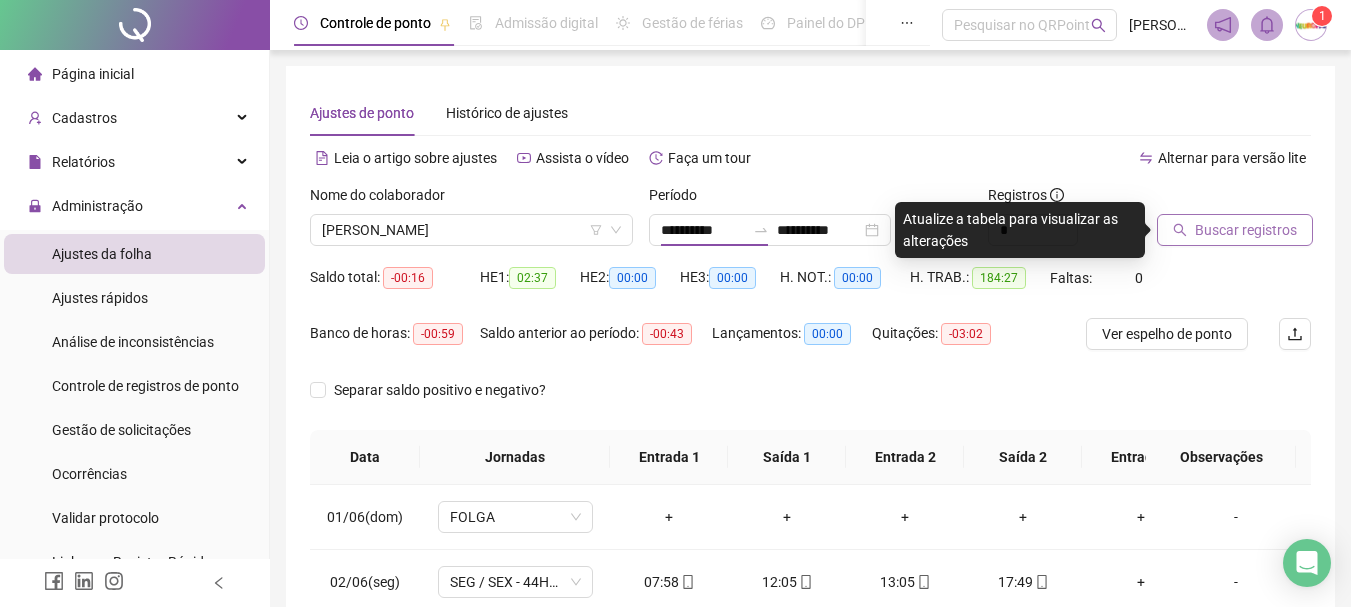 click on "Buscar registros" at bounding box center (1235, 230) 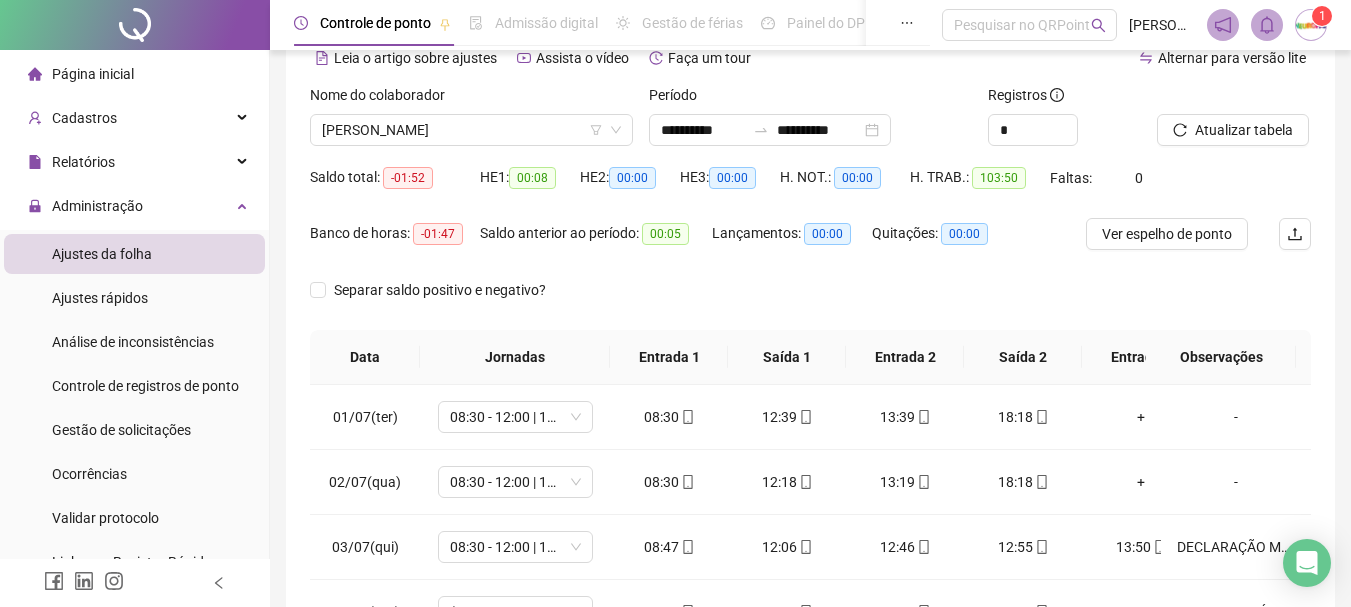 scroll, scrollTop: 200, scrollLeft: 0, axis: vertical 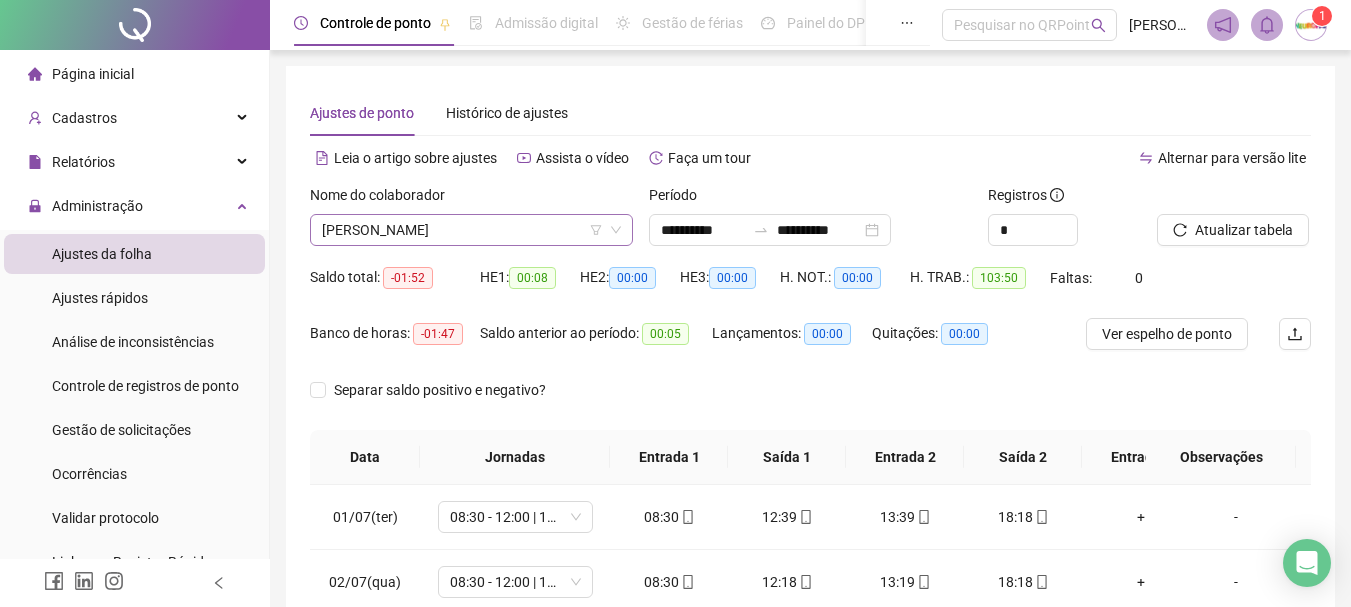 click on "[PERSON_NAME]" at bounding box center (471, 230) 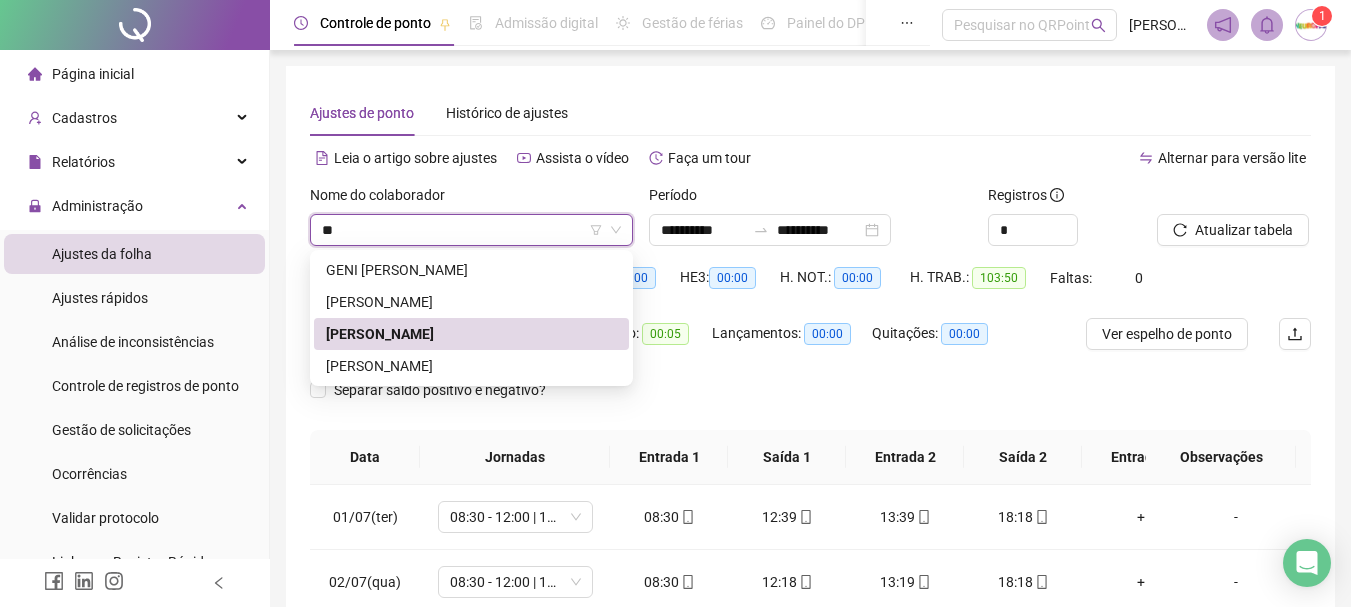 scroll, scrollTop: 0, scrollLeft: 0, axis: both 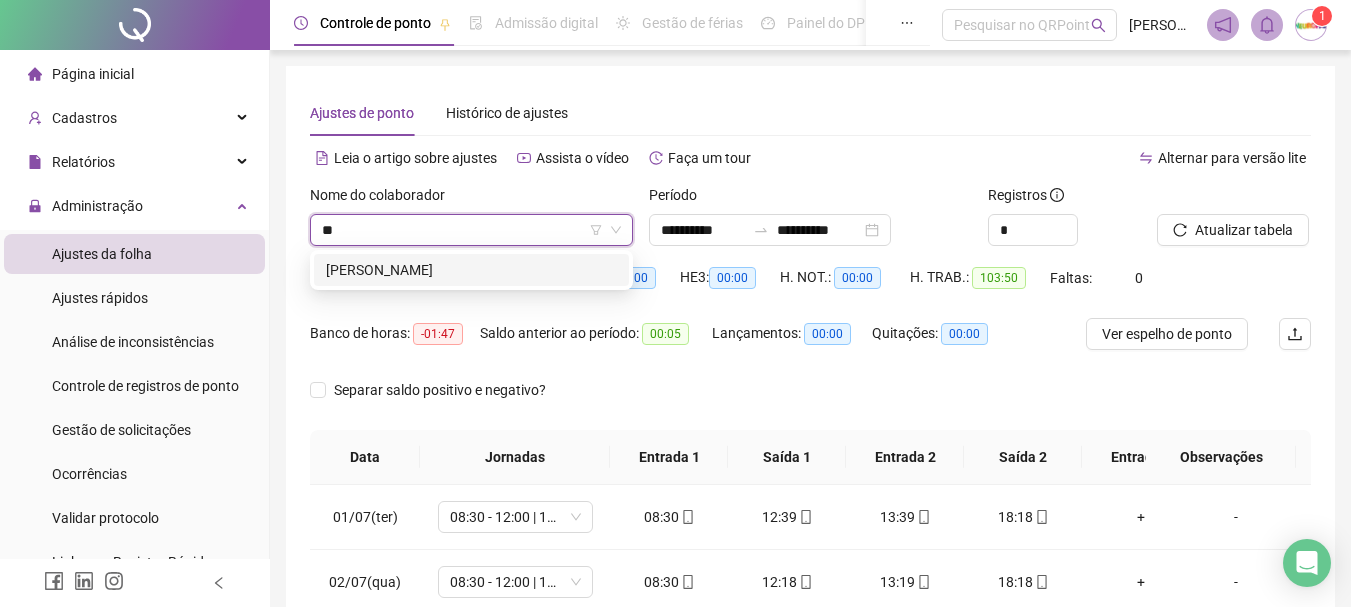 type on "***" 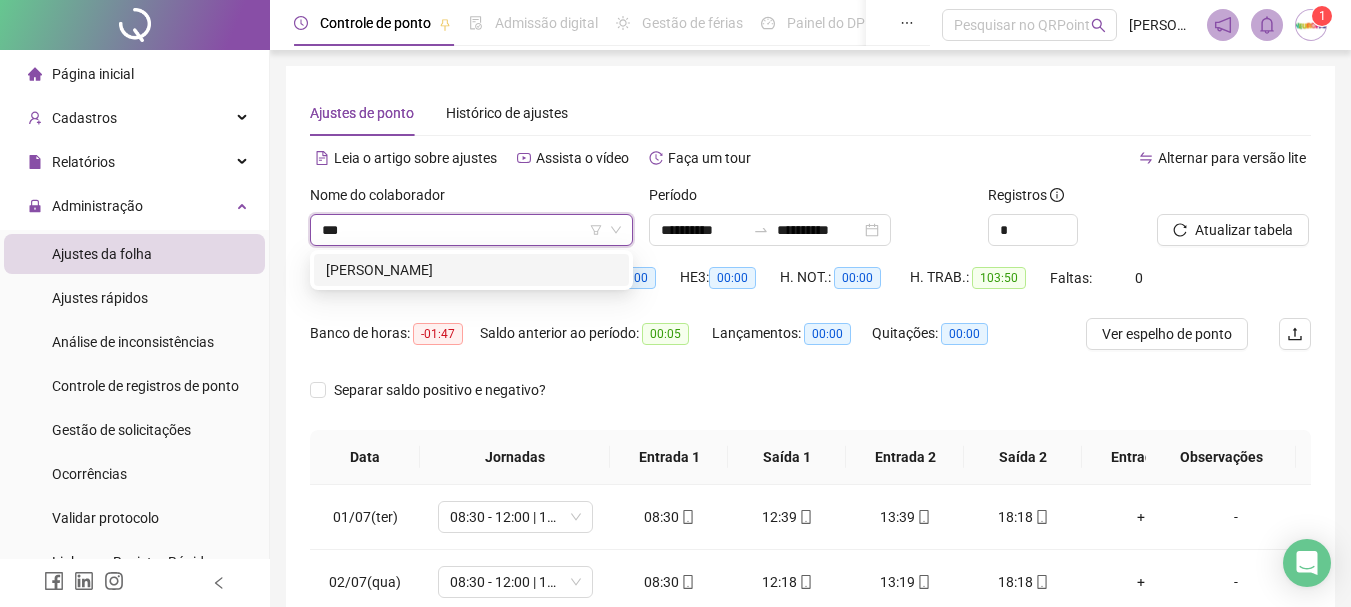 type 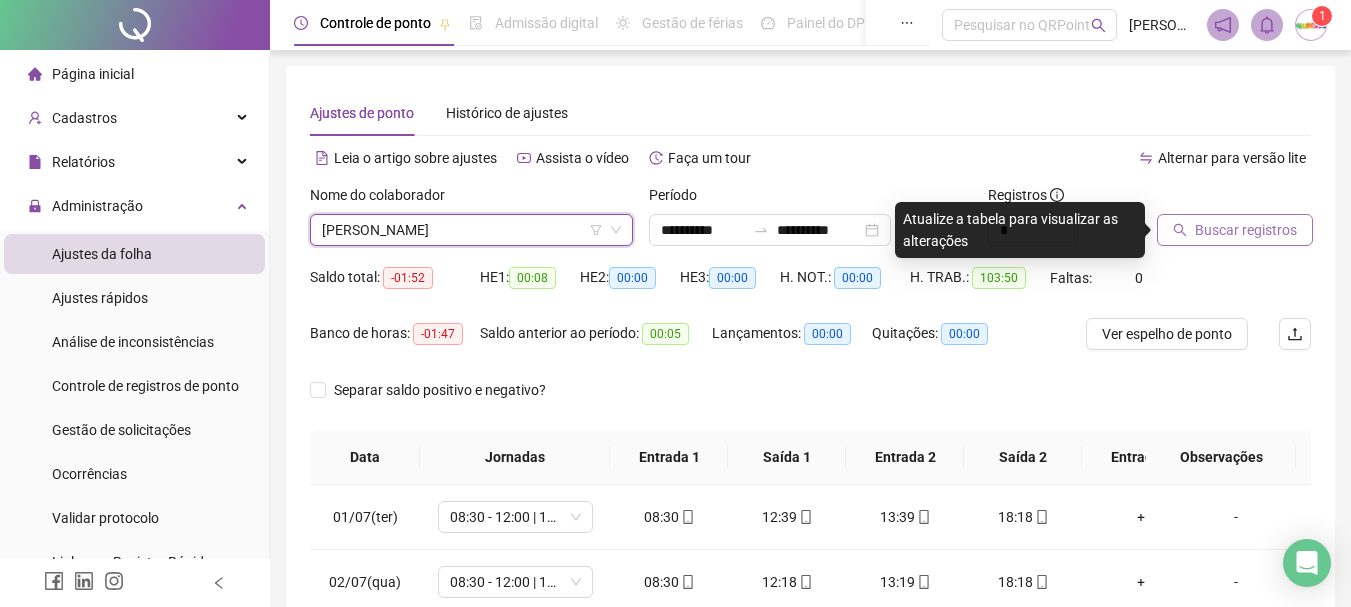 click on "Buscar registros" at bounding box center [1246, 230] 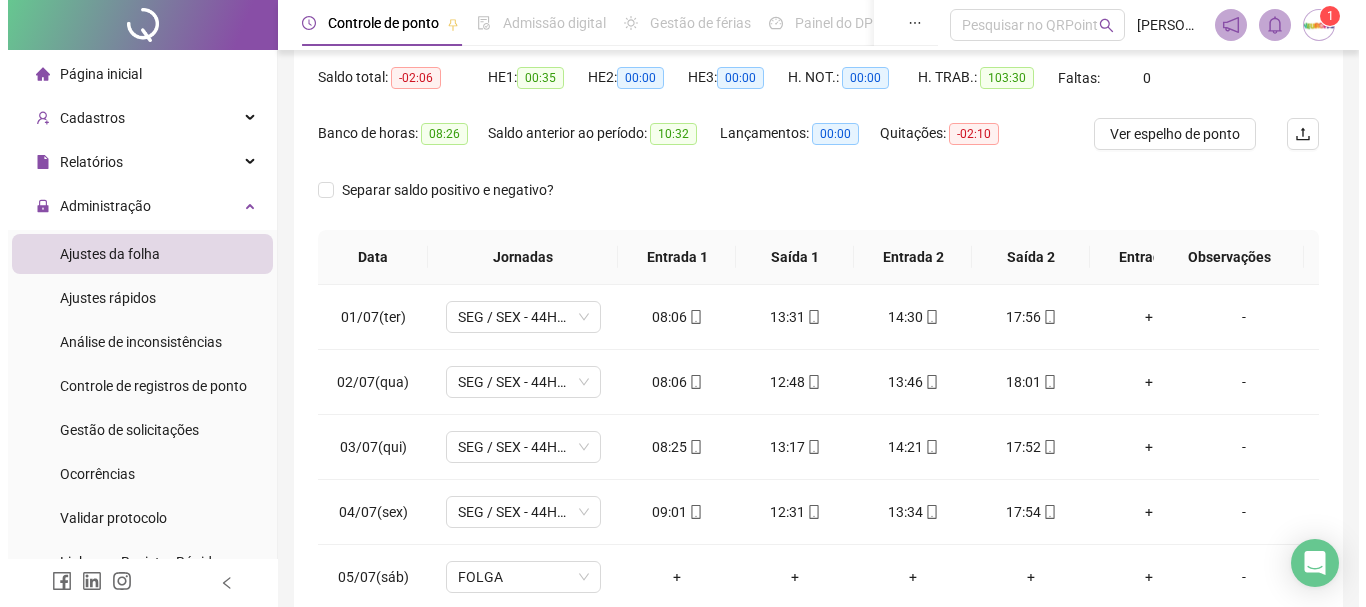 scroll, scrollTop: 300, scrollLeft: 0, axis: vertical 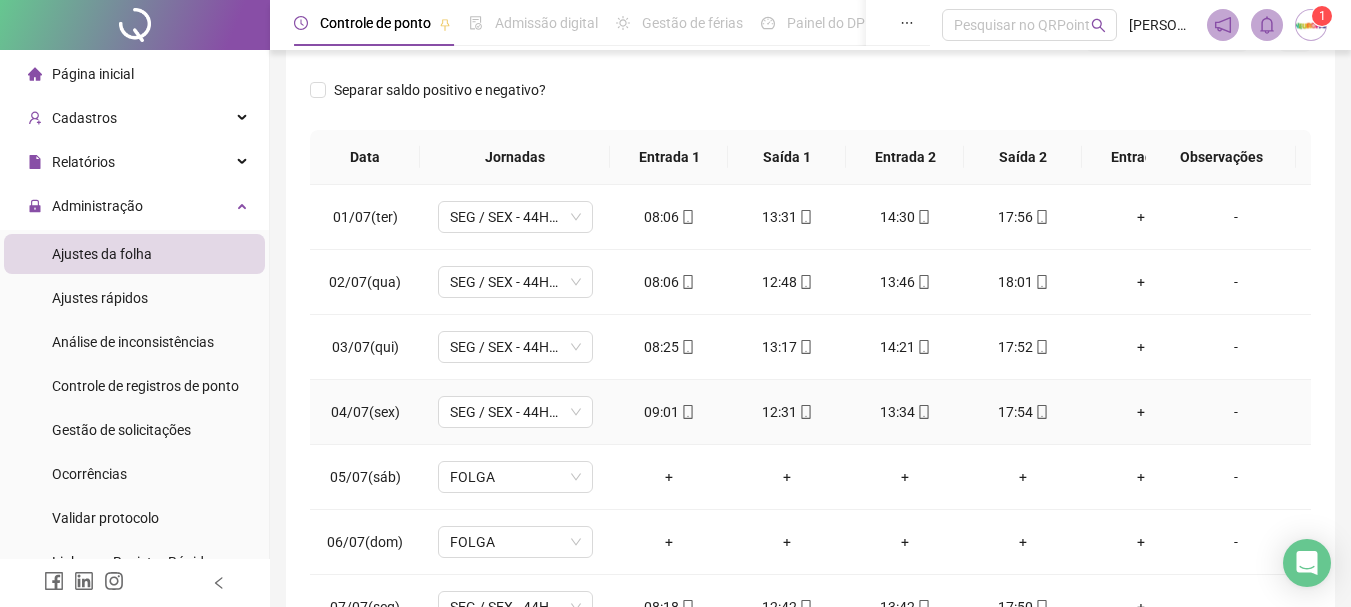 click on "-" at bounding box center (1236, 412) 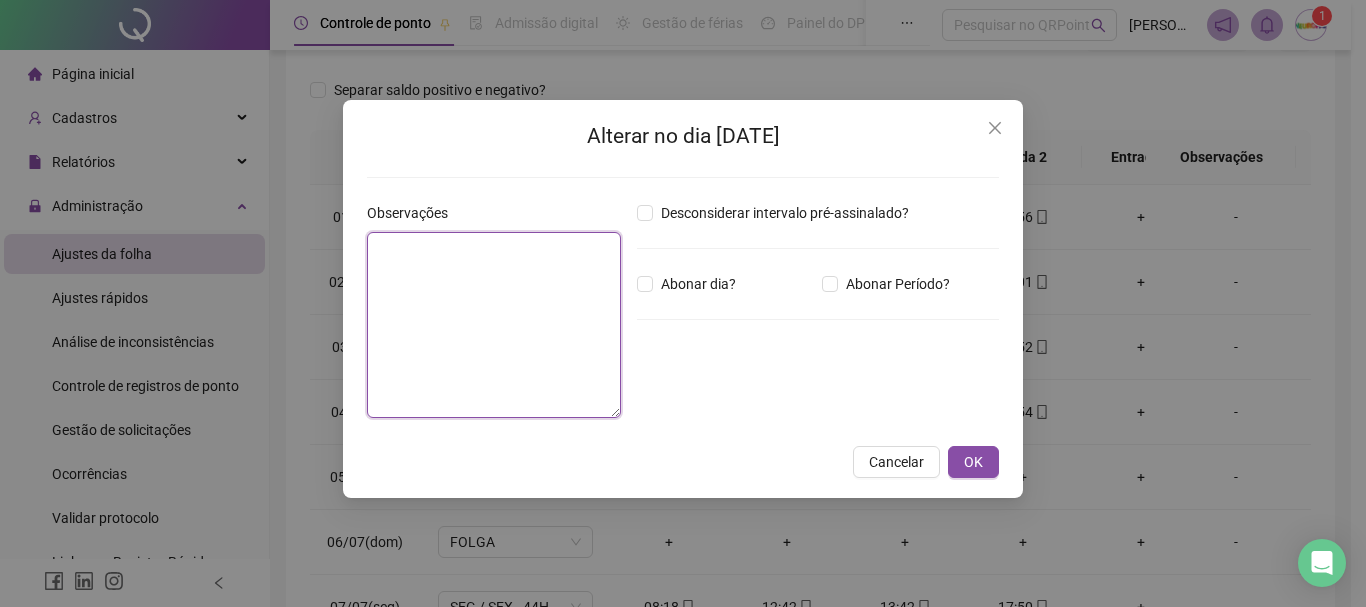 click at bounding box center [494, 325] 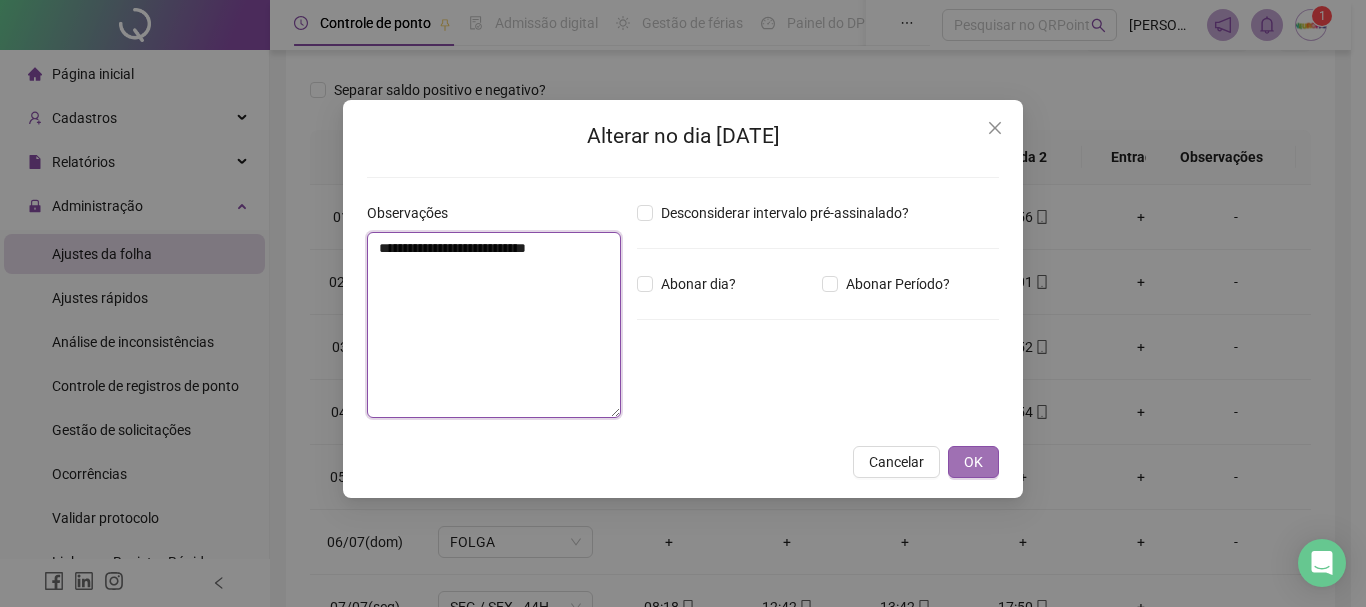 type on "**********" 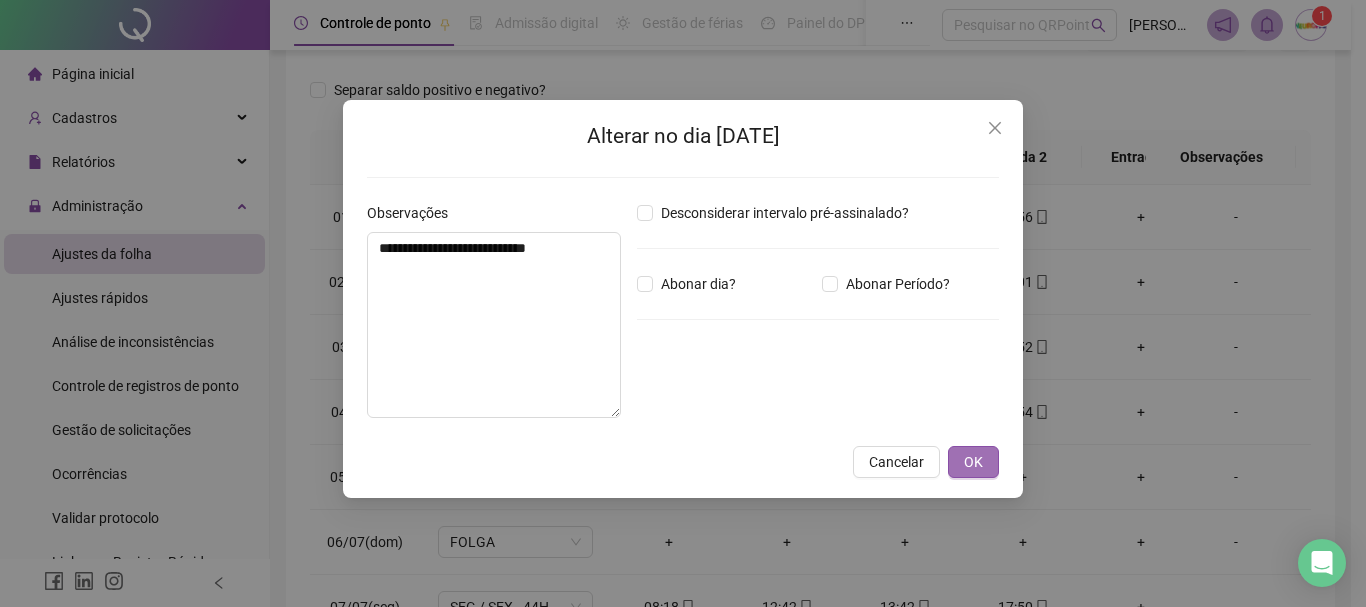 click on "OK" at bounding box center (973, 462) 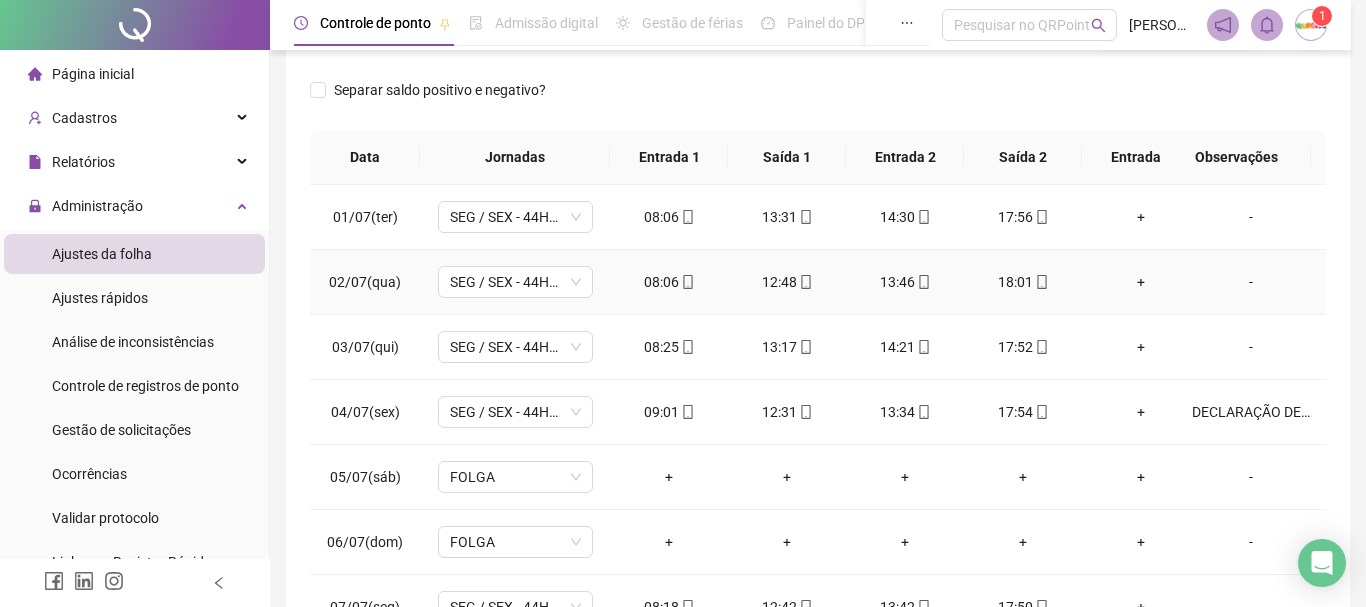 scroll, scrollTop: 0, scrollLeft: 0, axis: both 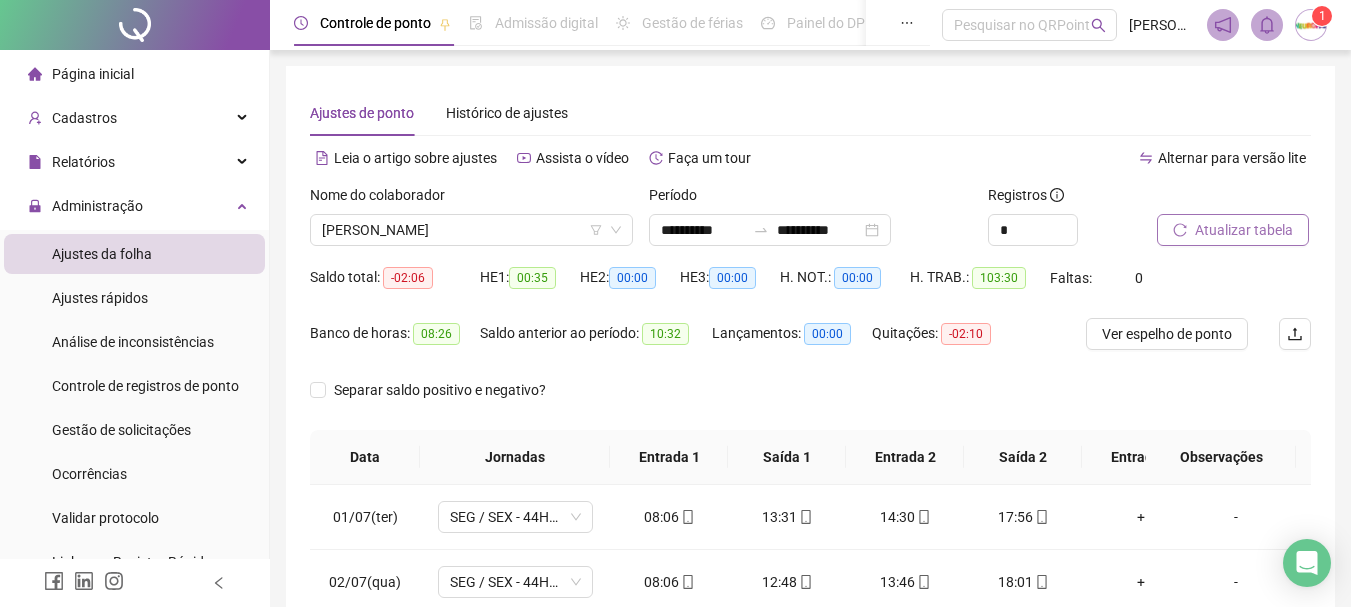 click on "Atualizar tabela" at bounding box center (1244, 230) 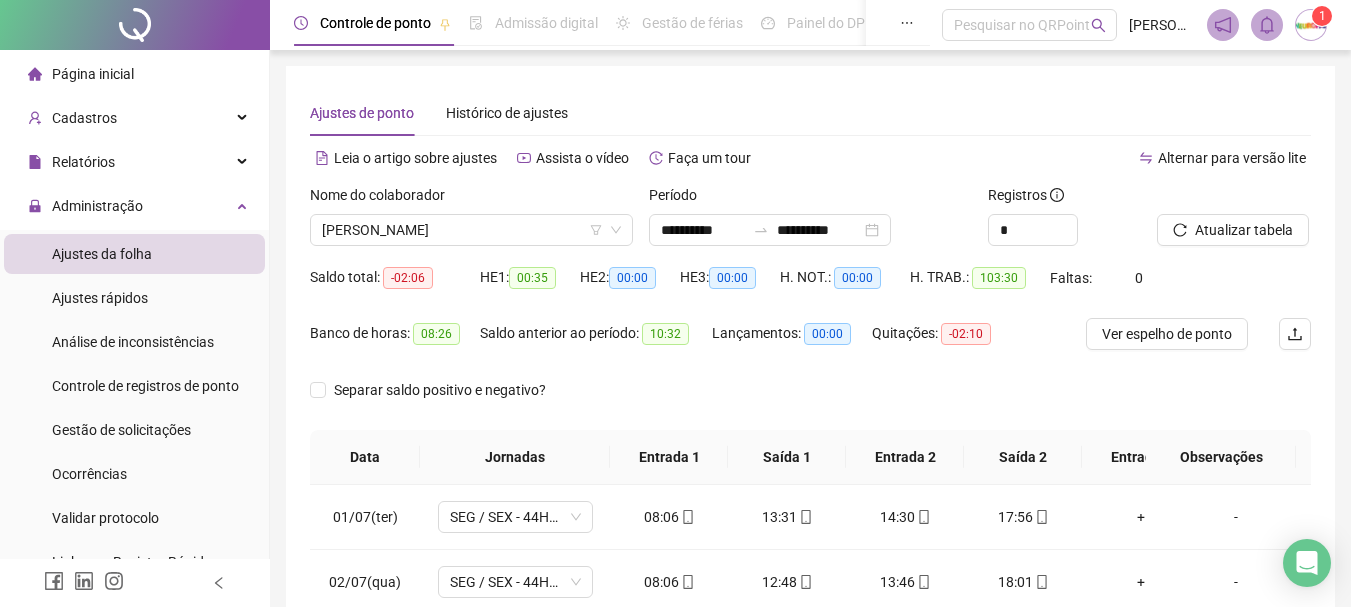 click at bounding box center [1311, 25] 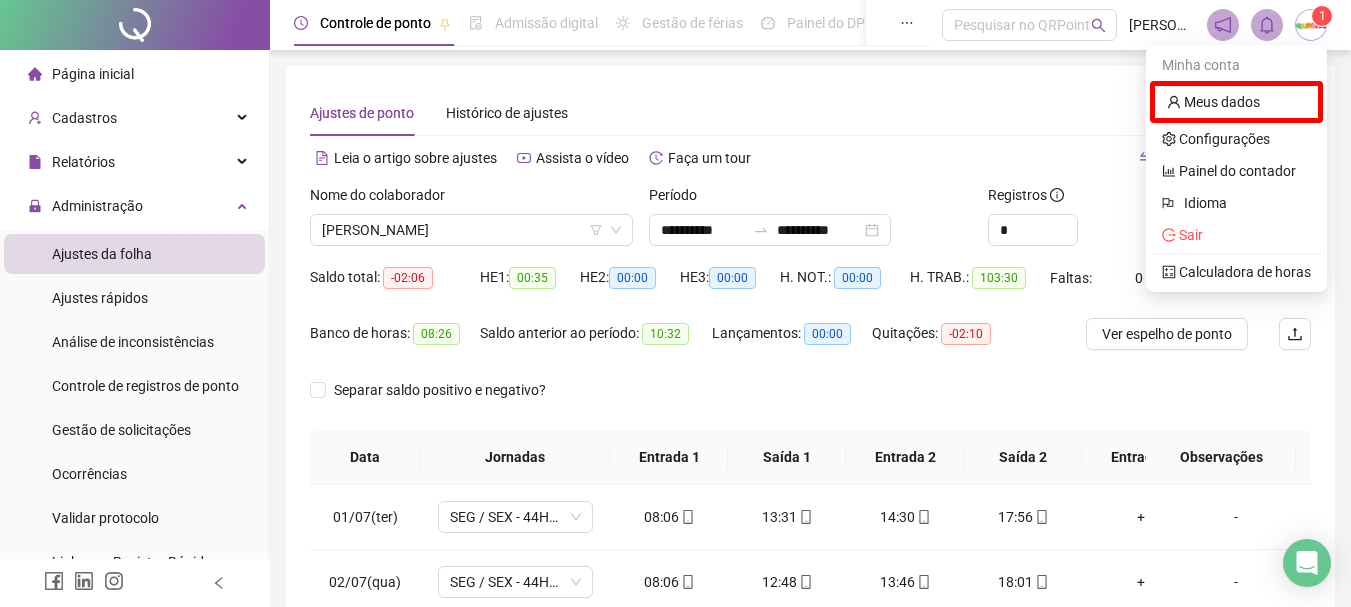 click at bounding box center [1311, 25] 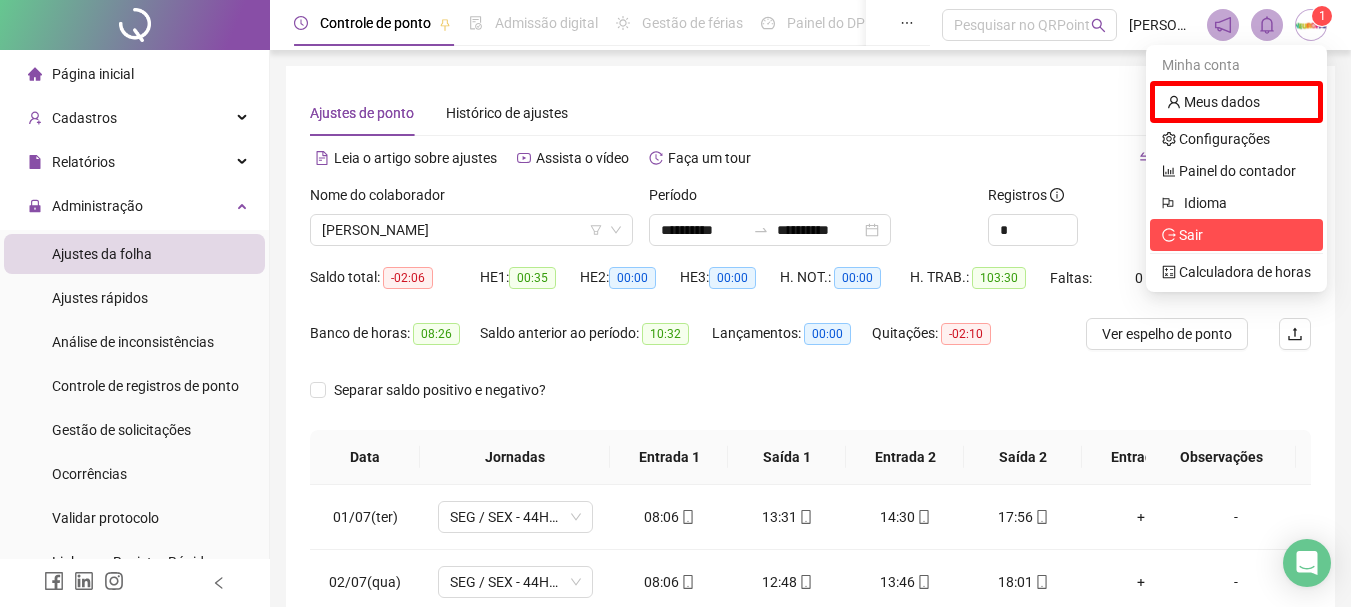 click on "Sair" at bounding box center [1191, 235] 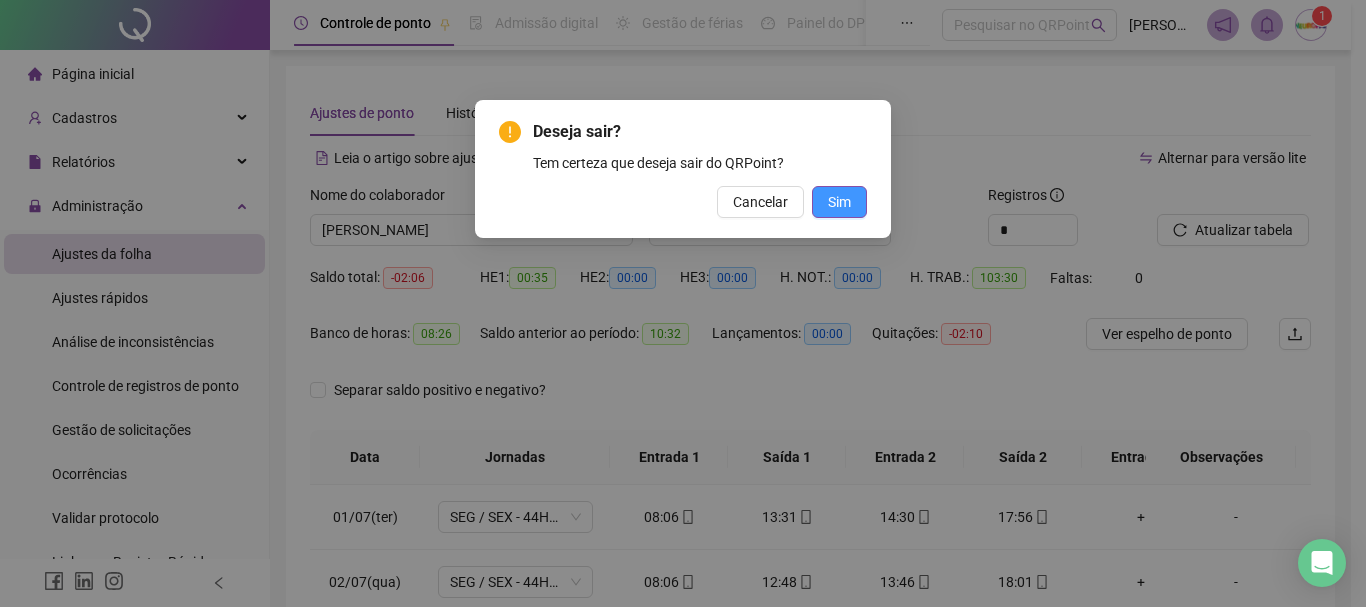 click on "Sim" at bounding box center [839, 202] 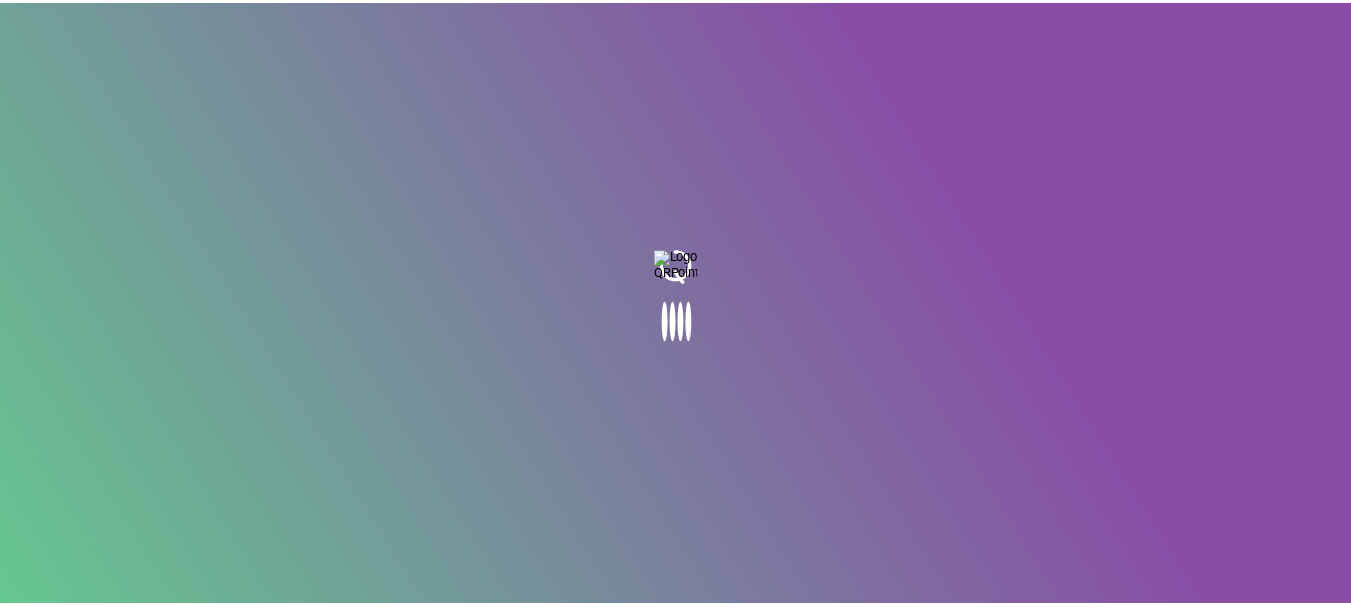 scroll, scrollTop: 0, scrollLeft: 0, axis: both 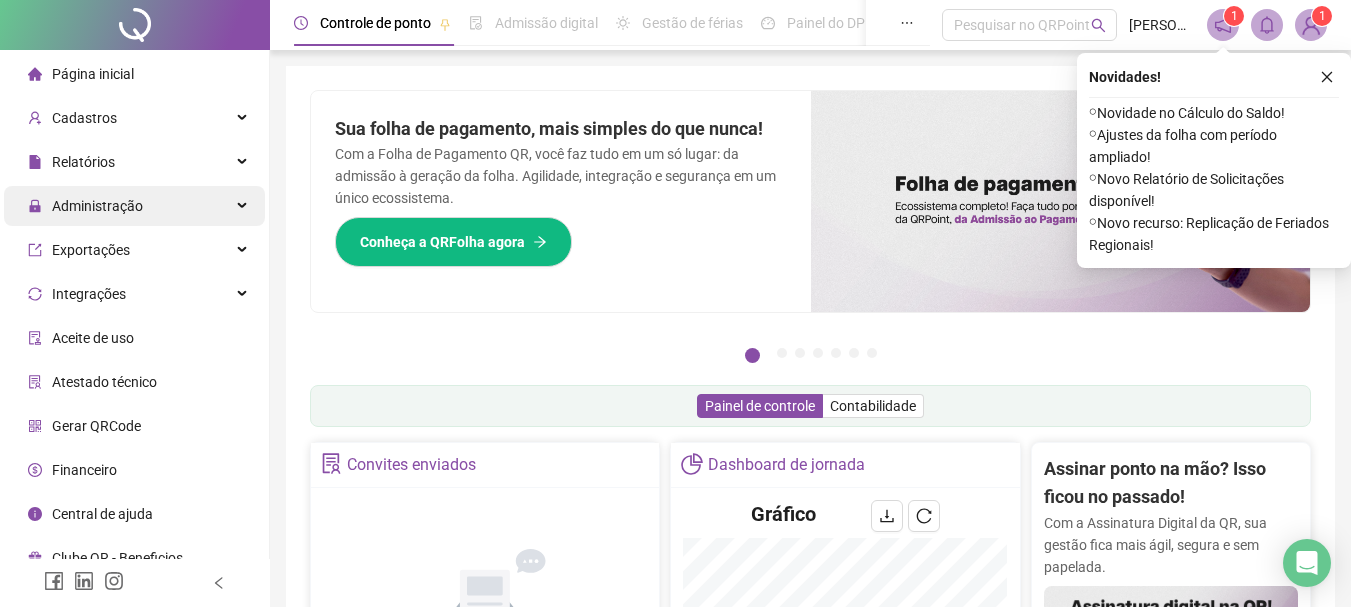 click on "Administração" at bounding box center [85, 206] 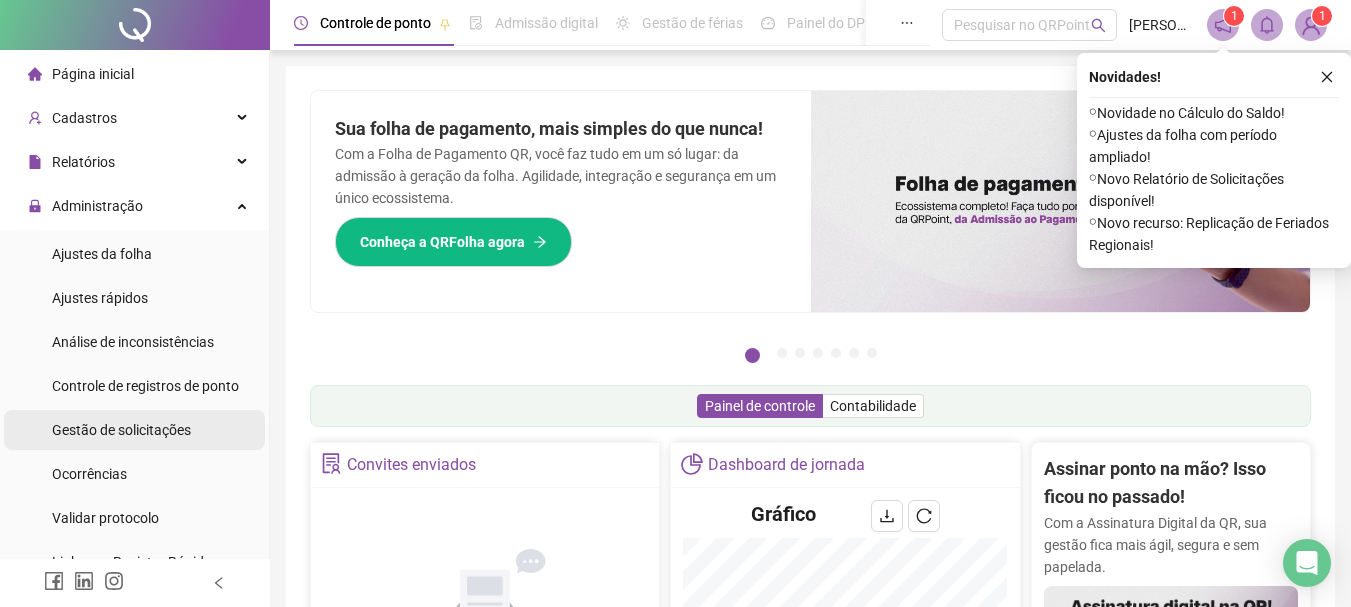 click on "Gestão de solicitações" at bounding box center (121, 430) 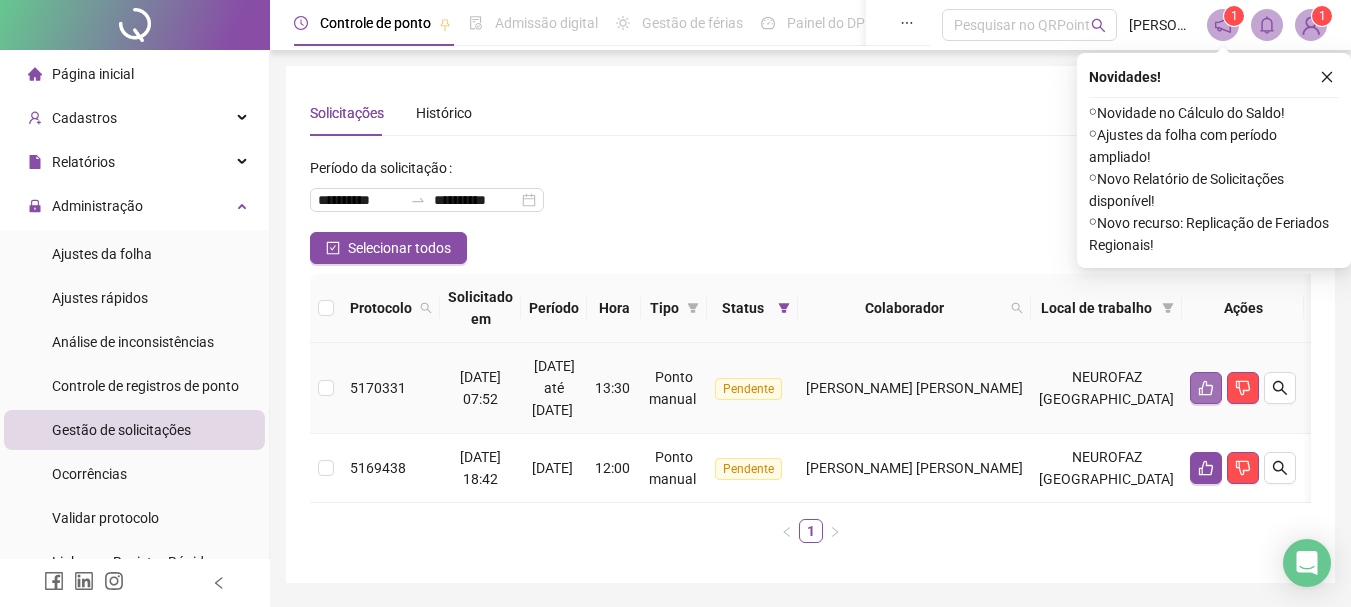 click 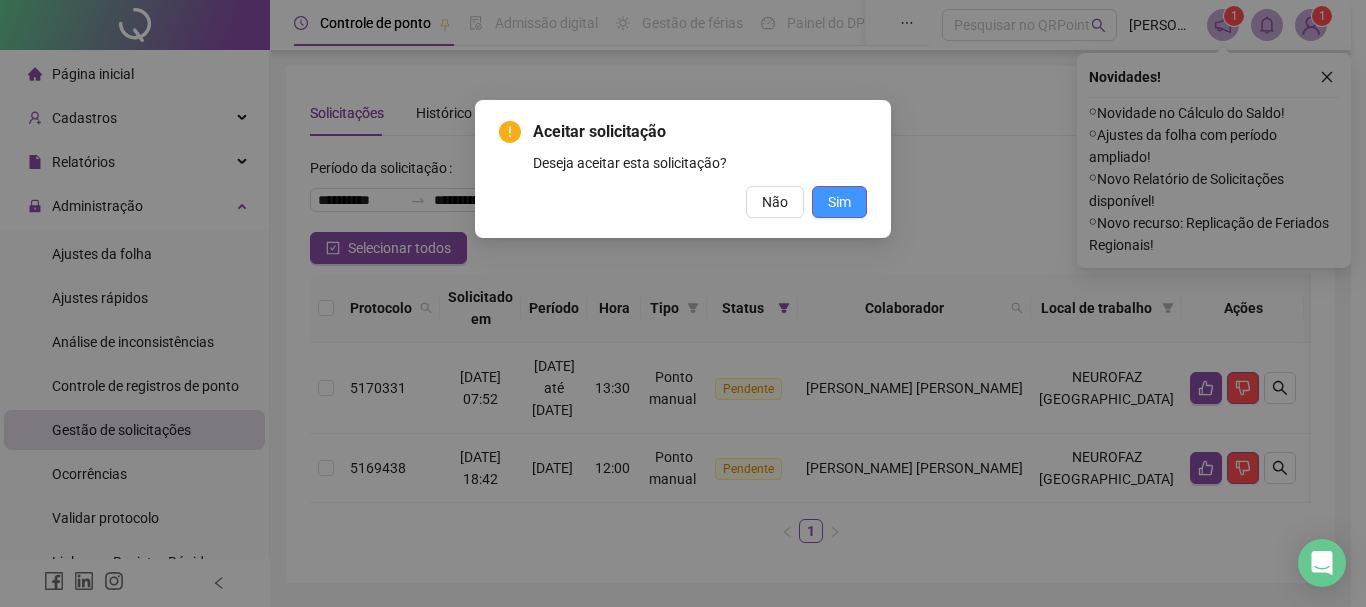 click on "Sim" at bounding box center [839, 202] 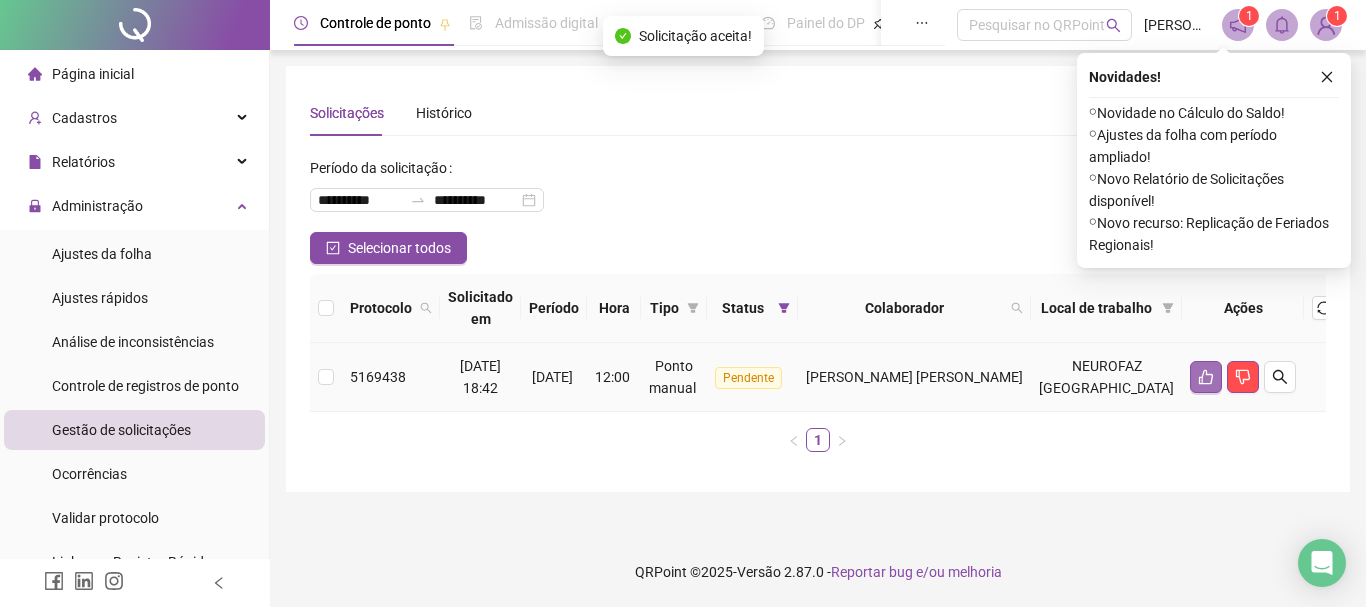 click 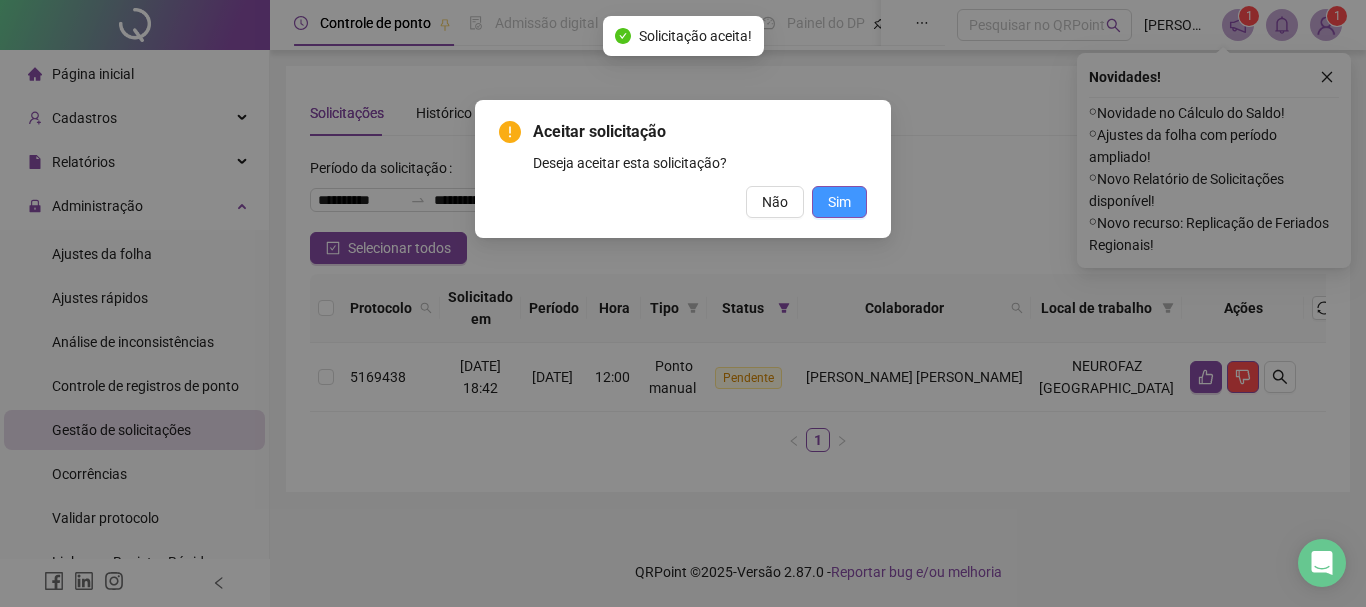 click on "Sim" at bounding box center [839, 202] 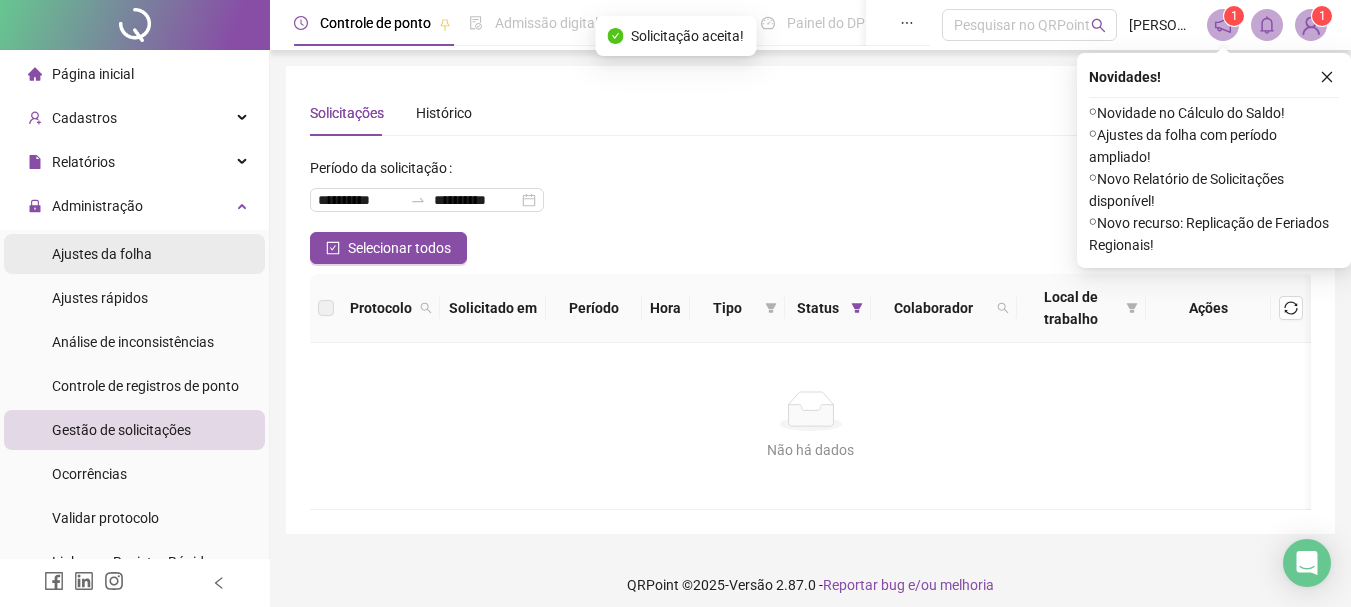click on "Ajustes da folha" at bounding box center (102, 254) 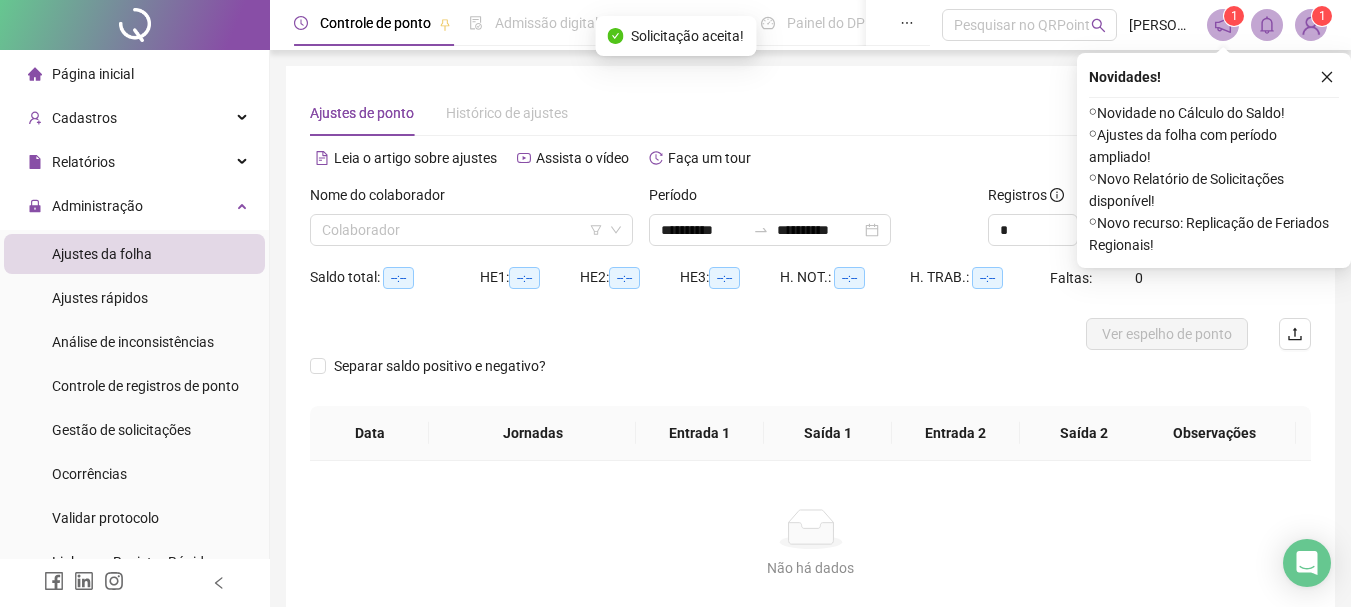 type on "**********" 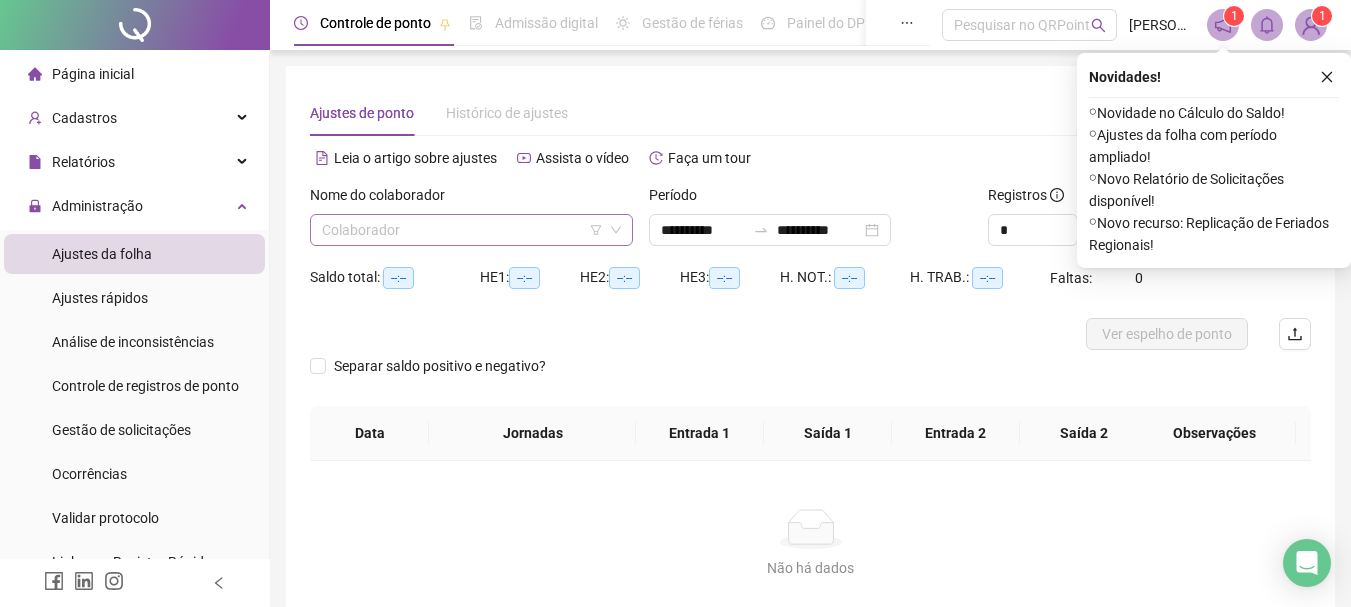 click at bounding box center (465, 230) 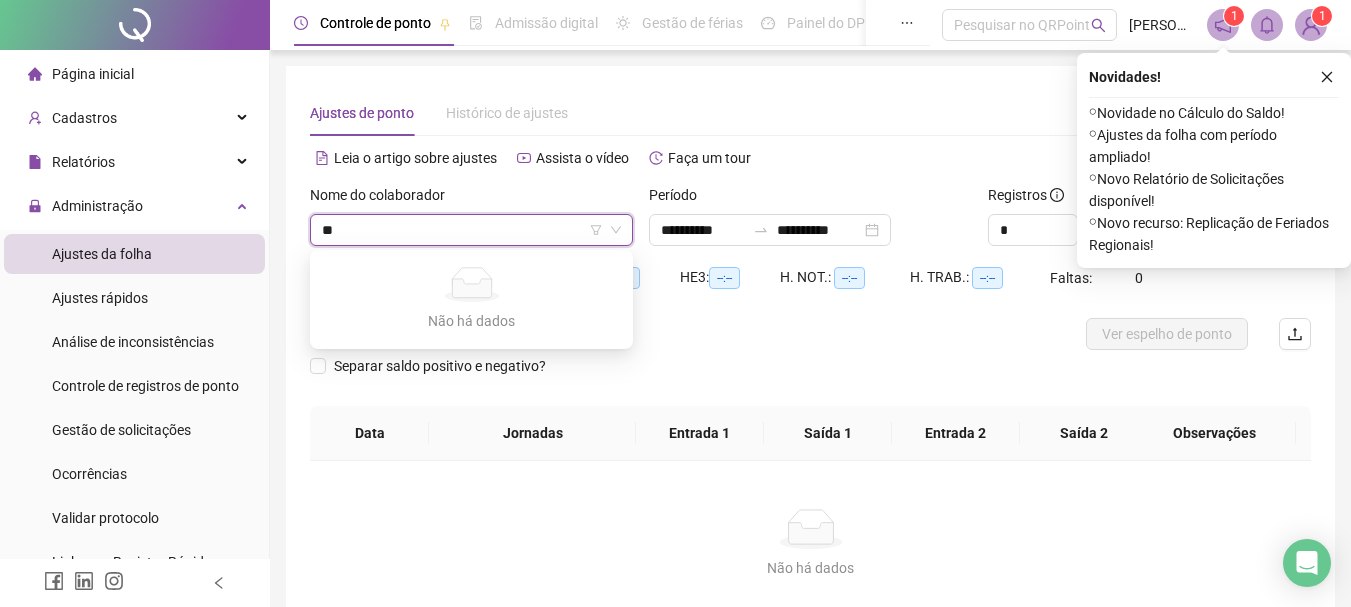 type on "*" 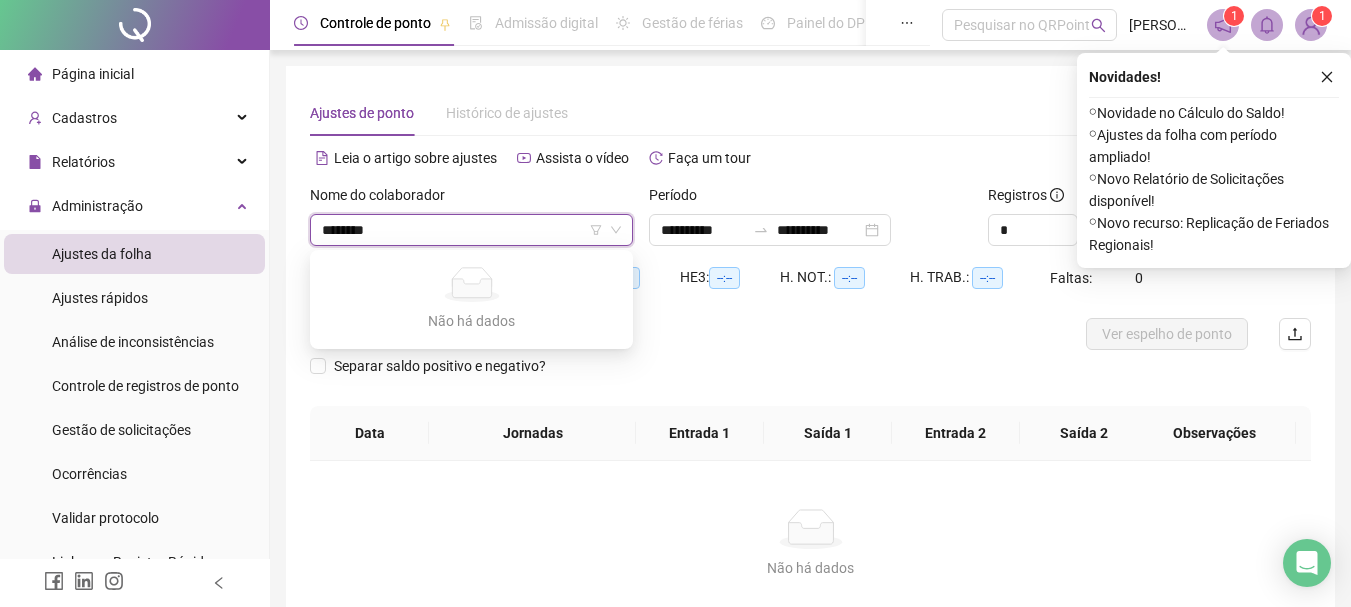 type on "*******" 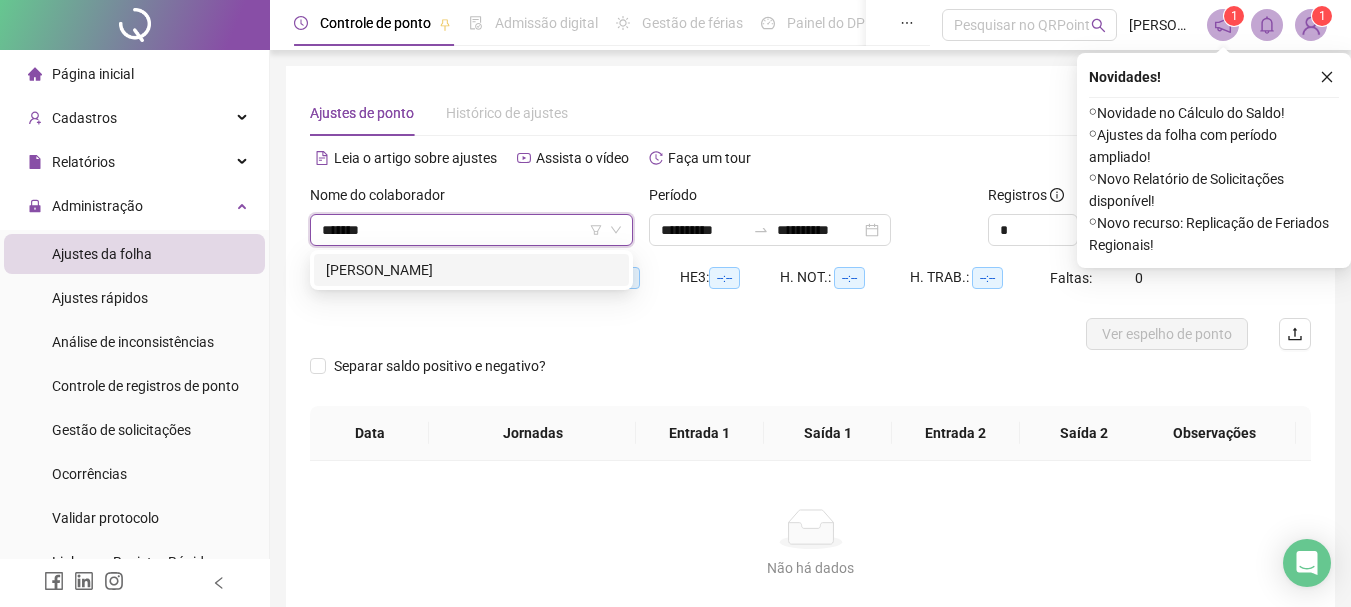 drag, startPoint x: 384, startPoint y: 267, endPoint x: 487, endPoint y: 250, distance: 104.393486 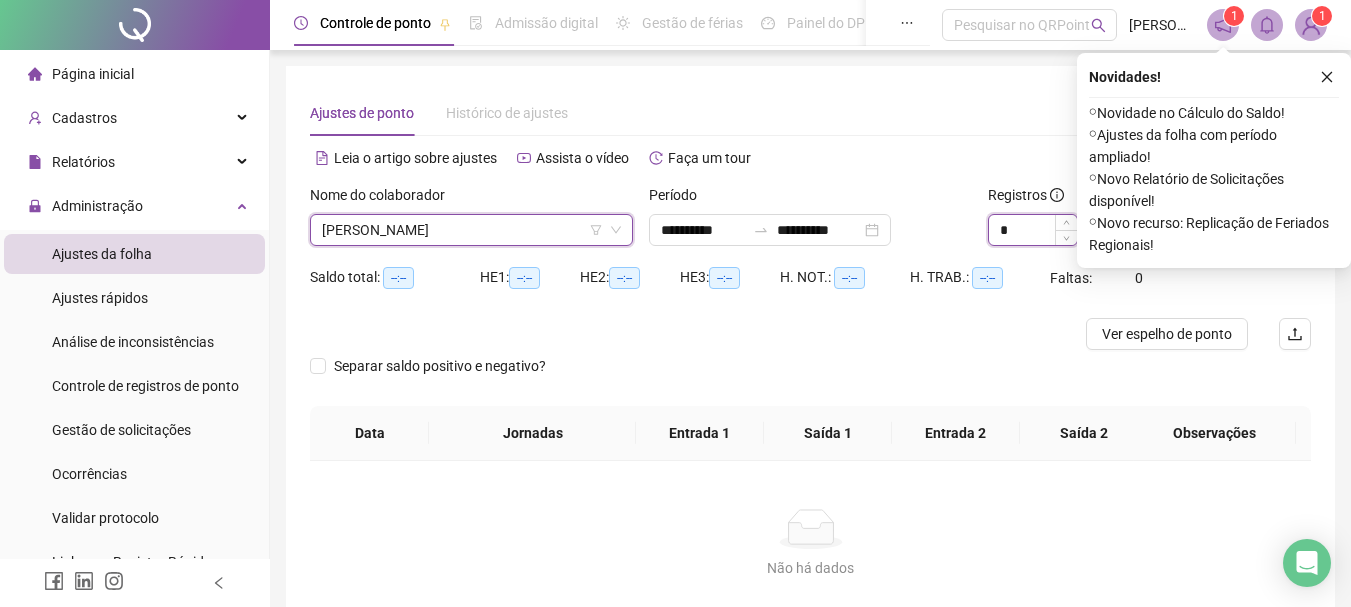 click on "*" at bounding box center (1033, 230) 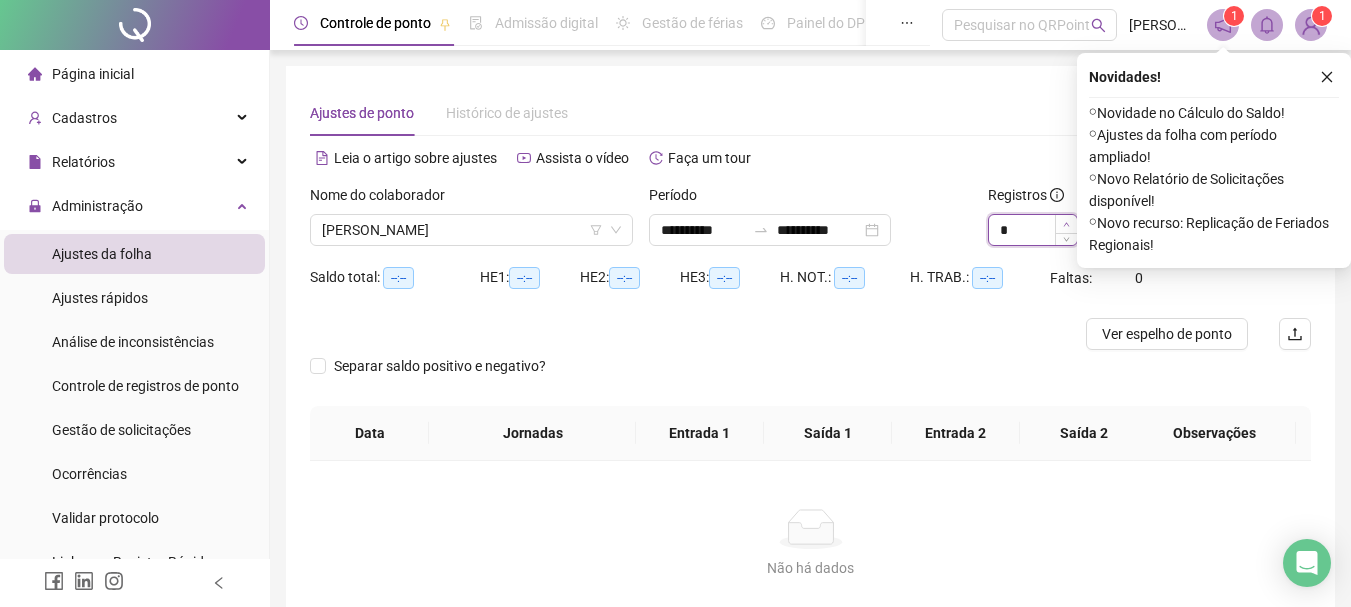 type on "*" 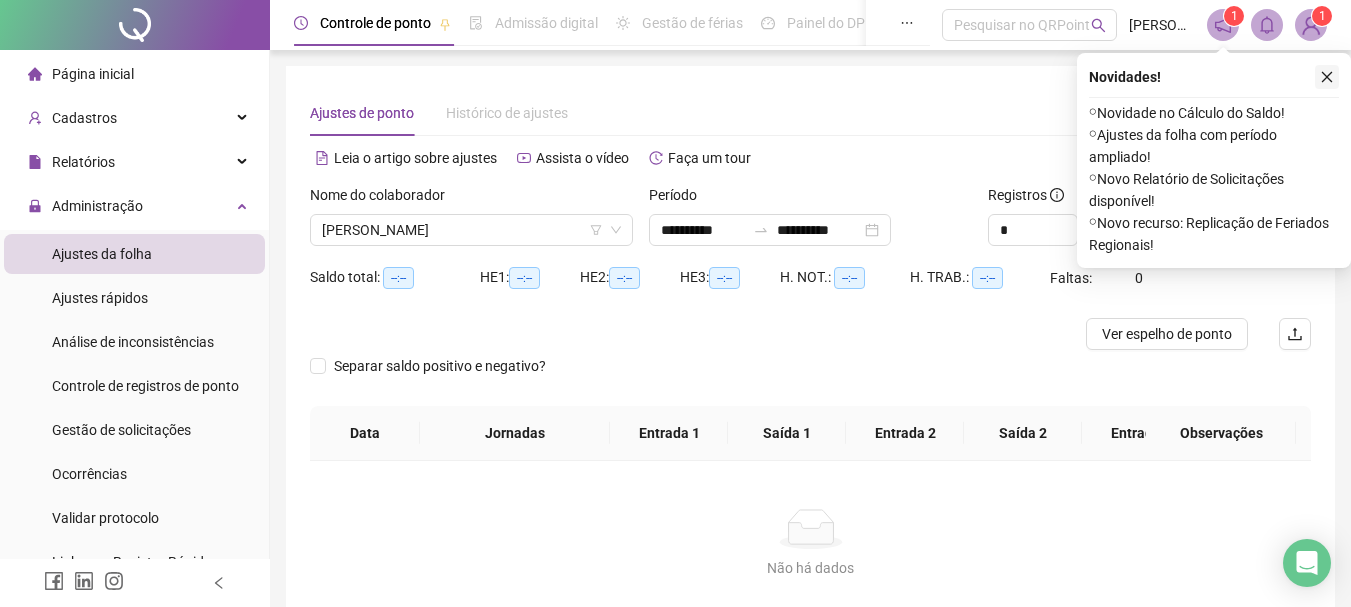 click 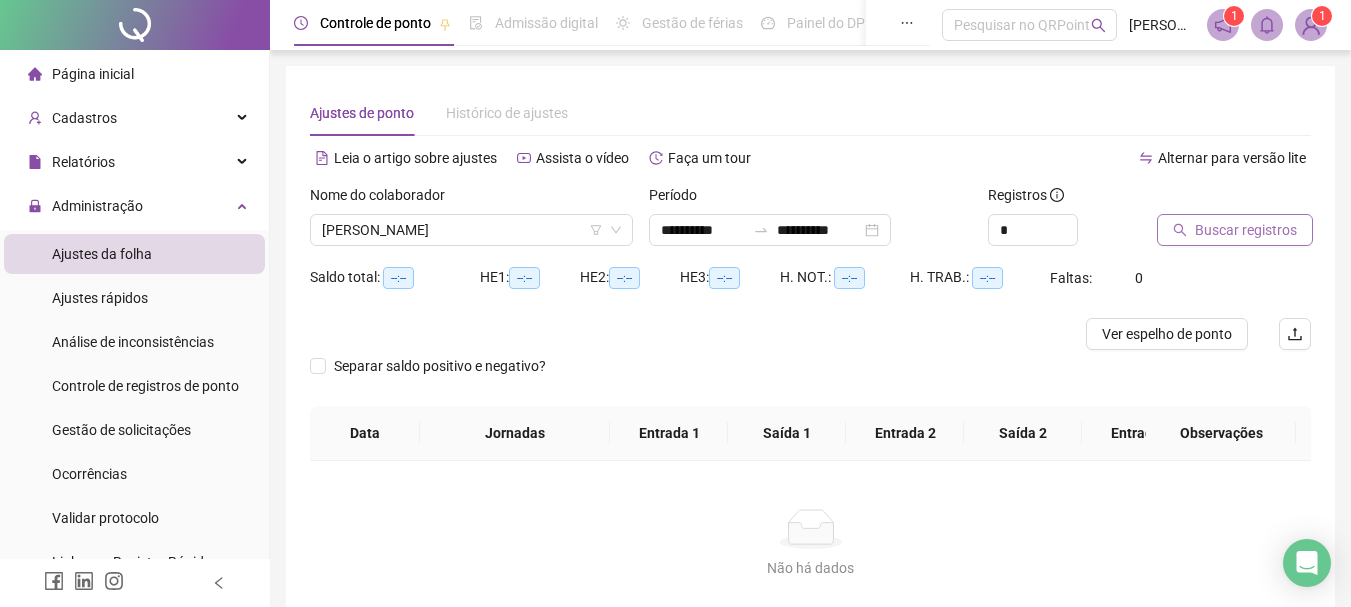 click on "Buscar registros" at bounding box center (1246, 230) 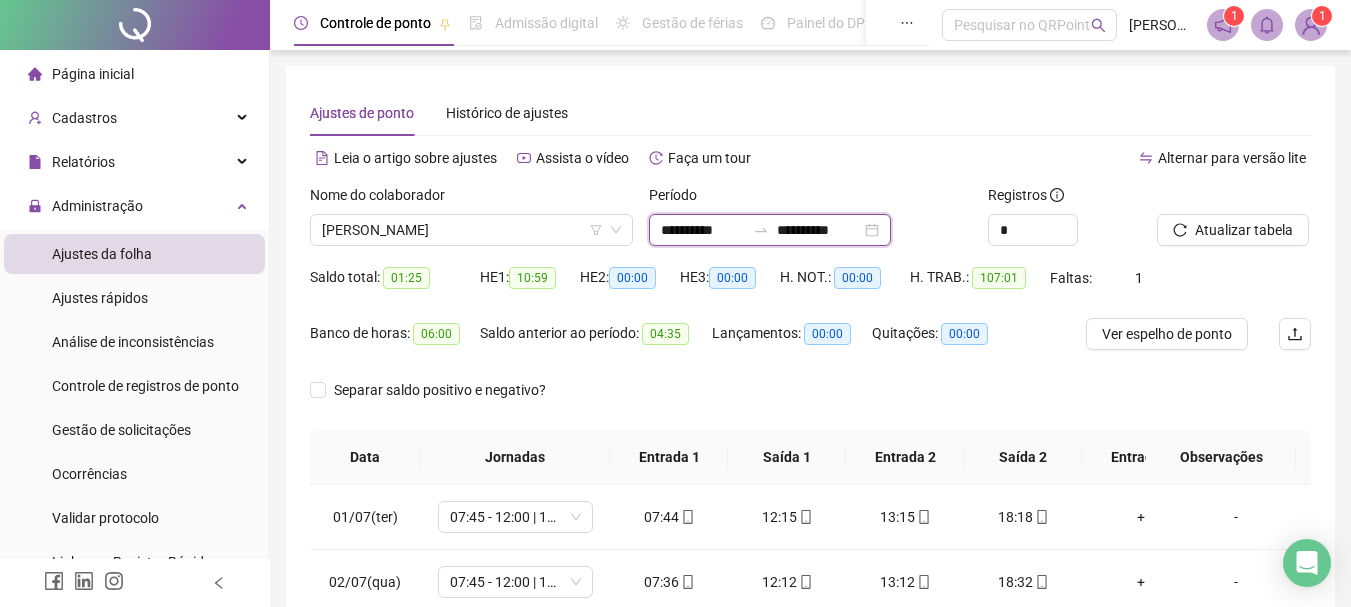 click on "**********" at bounding box center [703, 230] 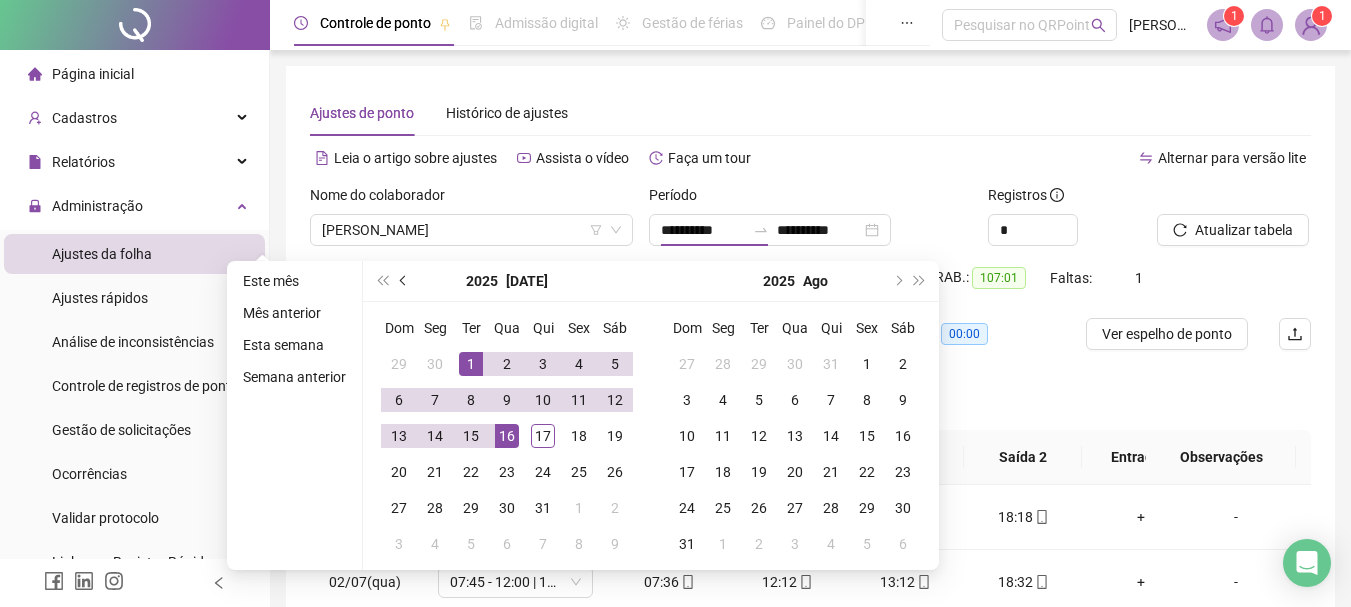 click at bounding box center (404, 281) 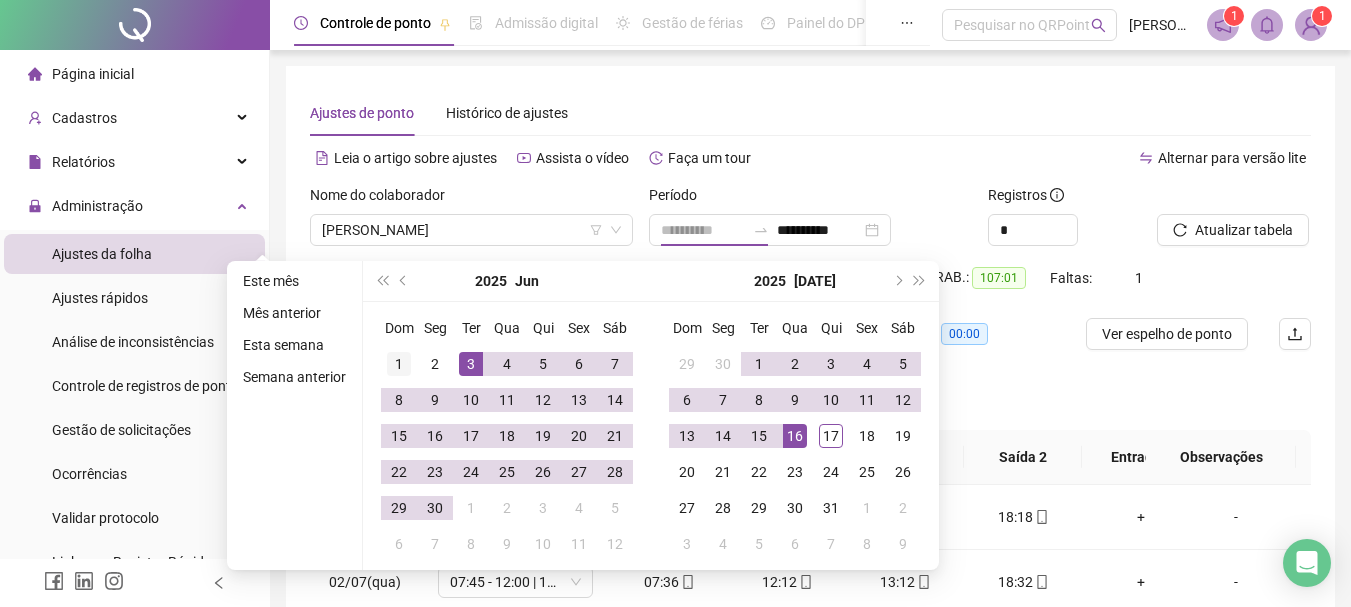 type on "**********" 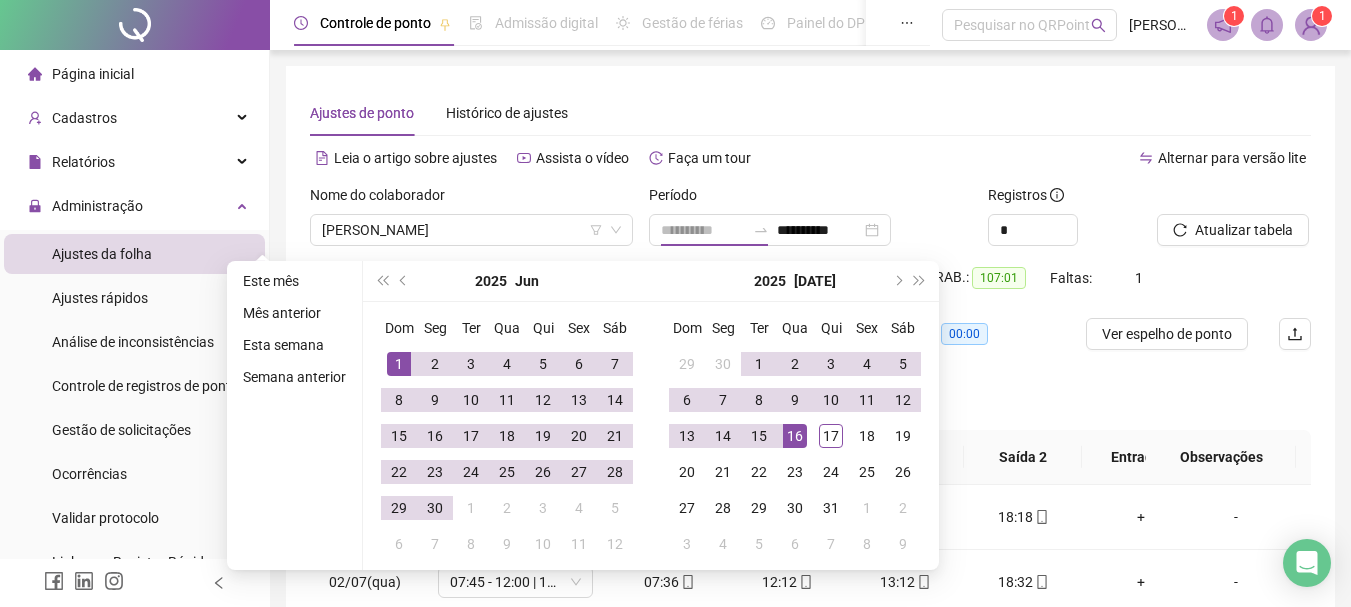 click on "1" at bounding box center [399, 364] 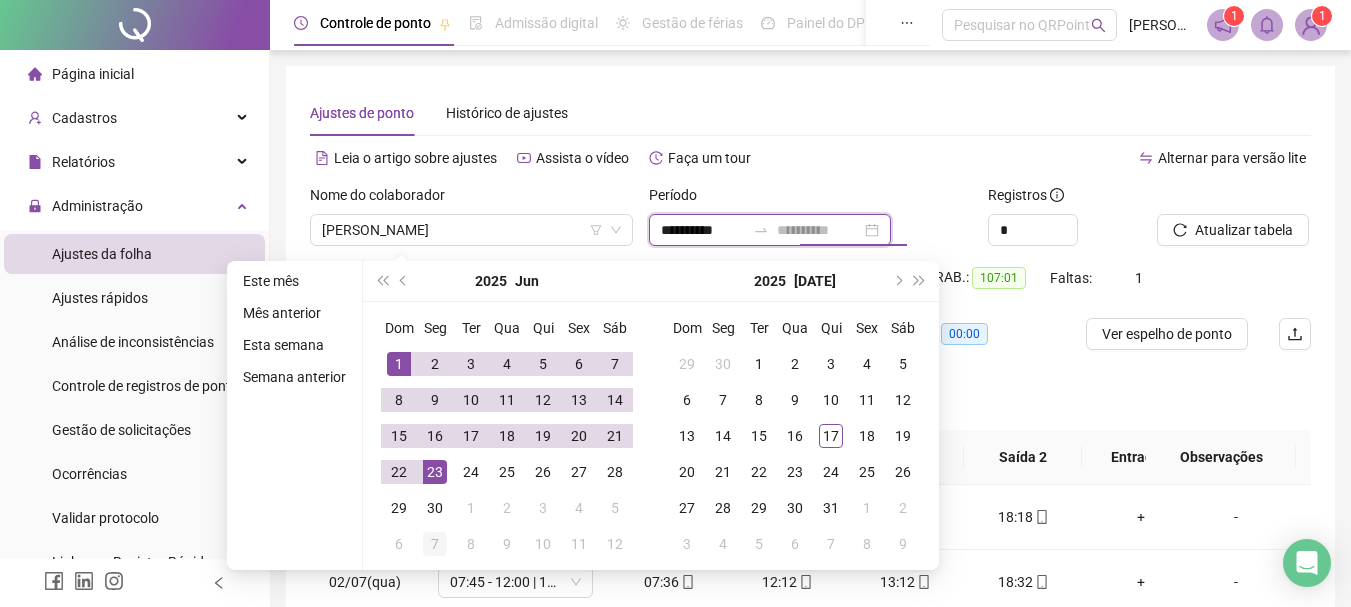 type on "**********" 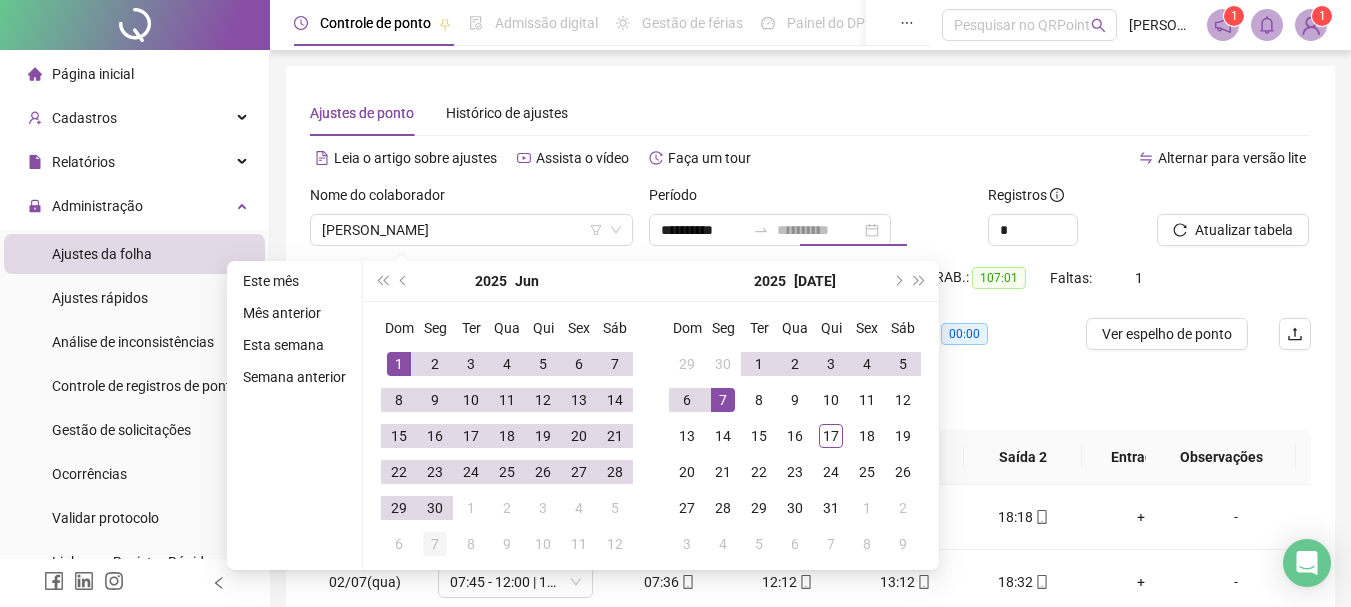 click on "7" at bounding box center (435, 544) 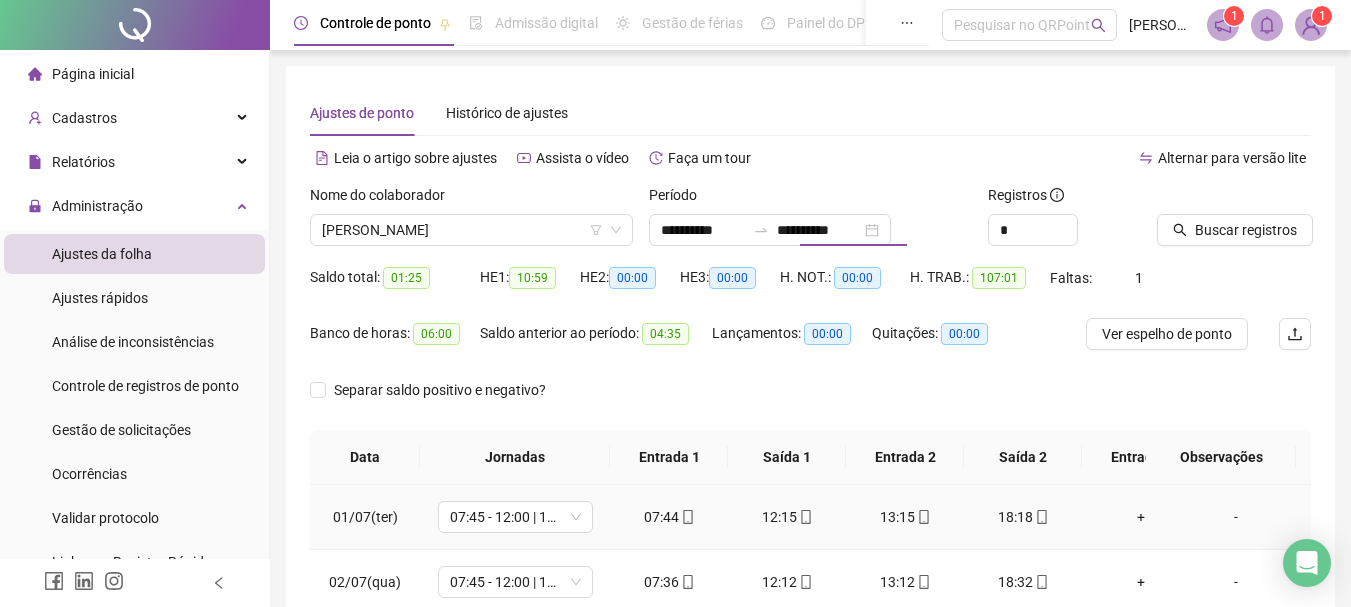click on "07:45 - 12:00 | 13:00 - 17:33" at bounding box center [515, 517] 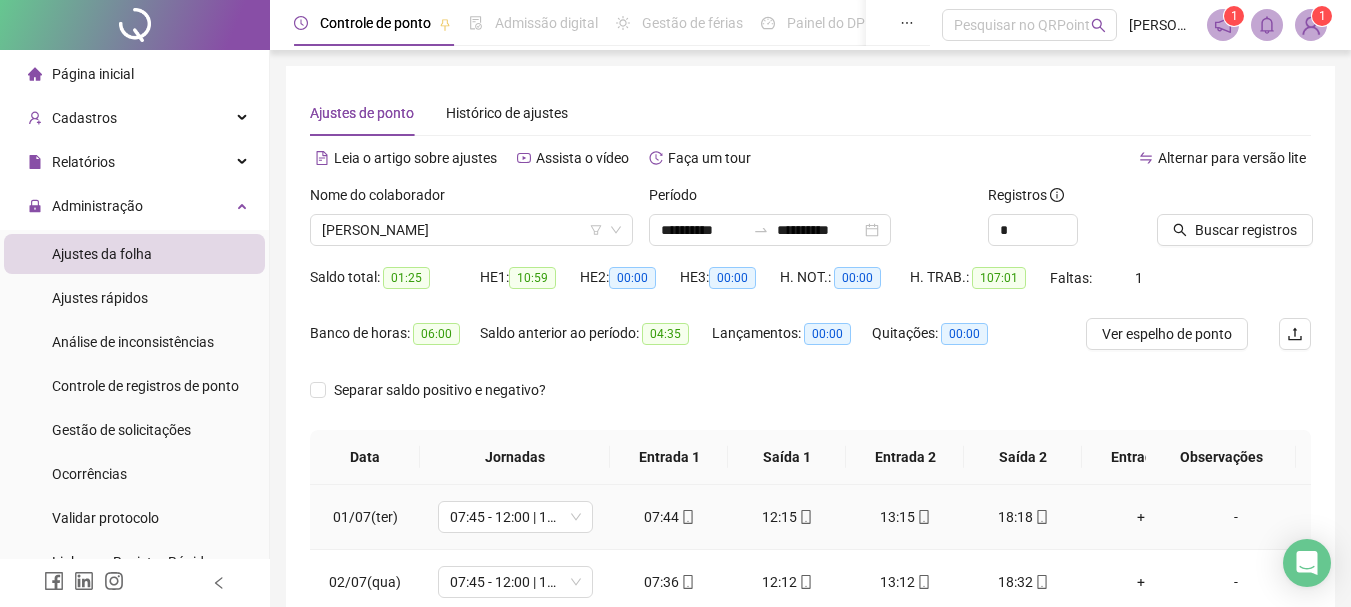 drag, startPoint x: 431, startPoint y: 511, endPoint x: 745, endPoint y: 390, distance: 336.50705 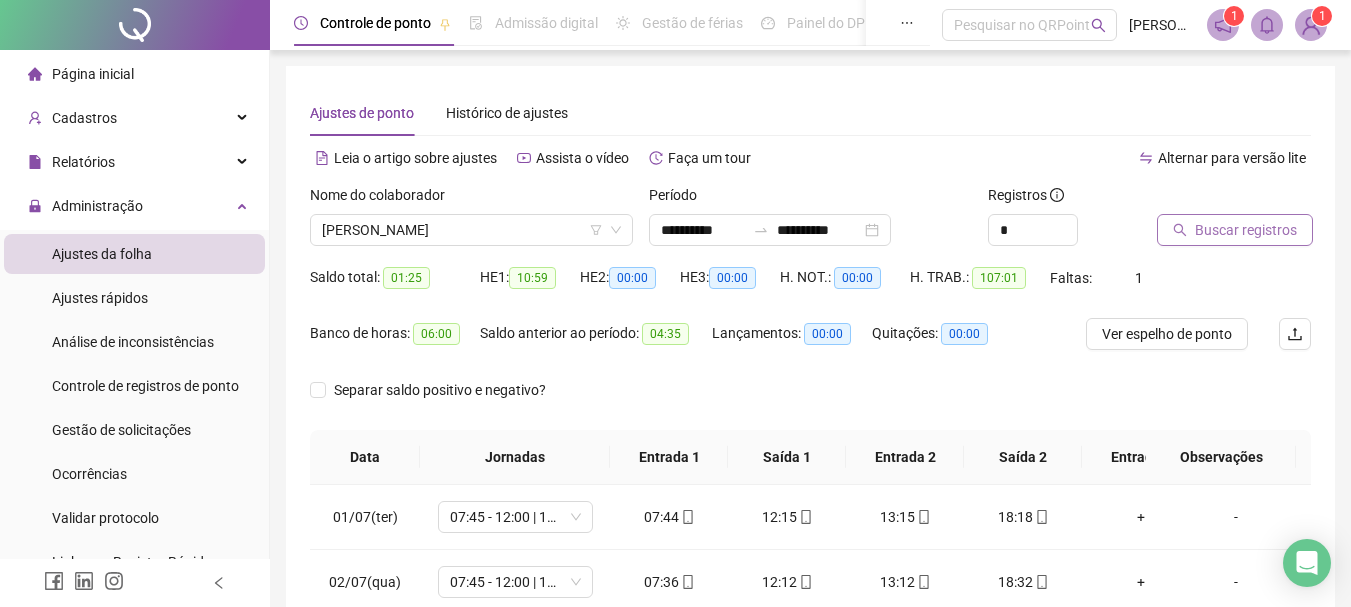 click on "Buscar registros" at bounding box center (1246, 230) 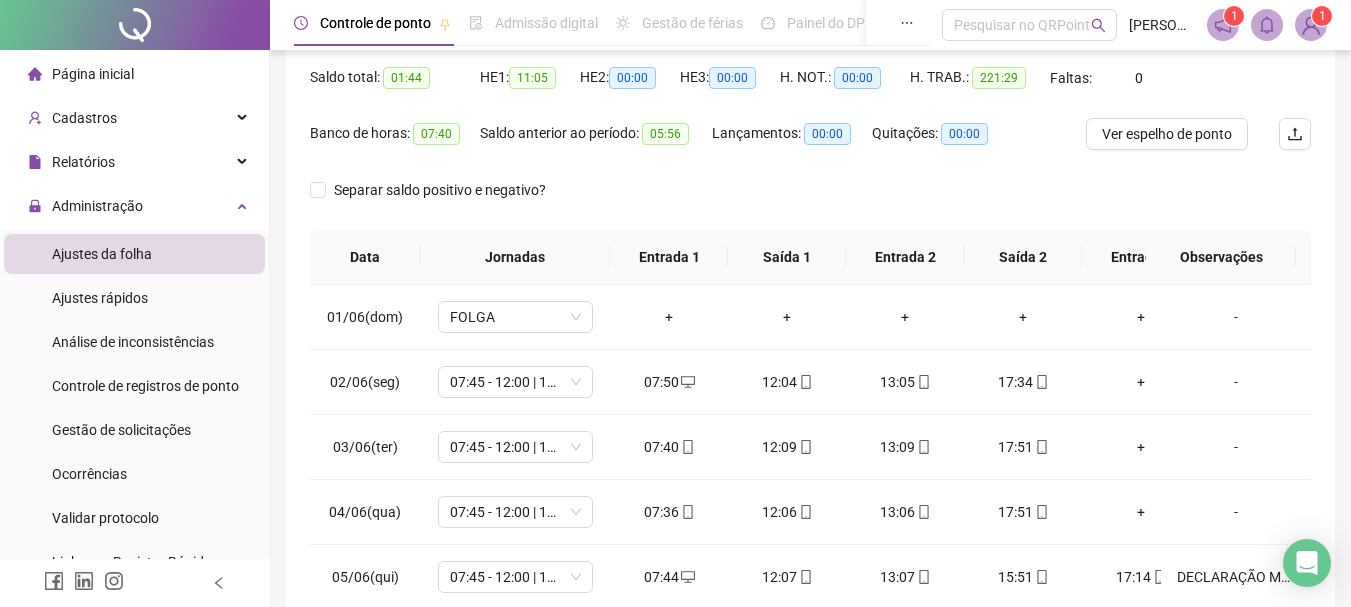 scroll, scrollTop: 400, scrollLeft: 0, axis: vertical 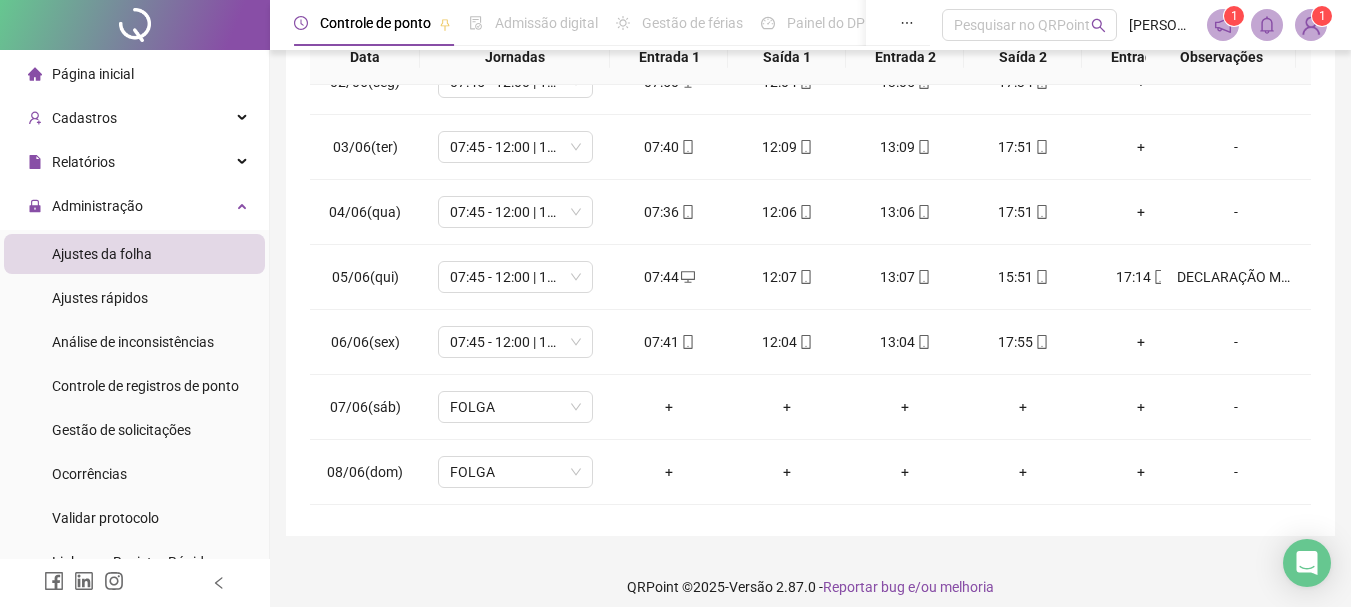 type 